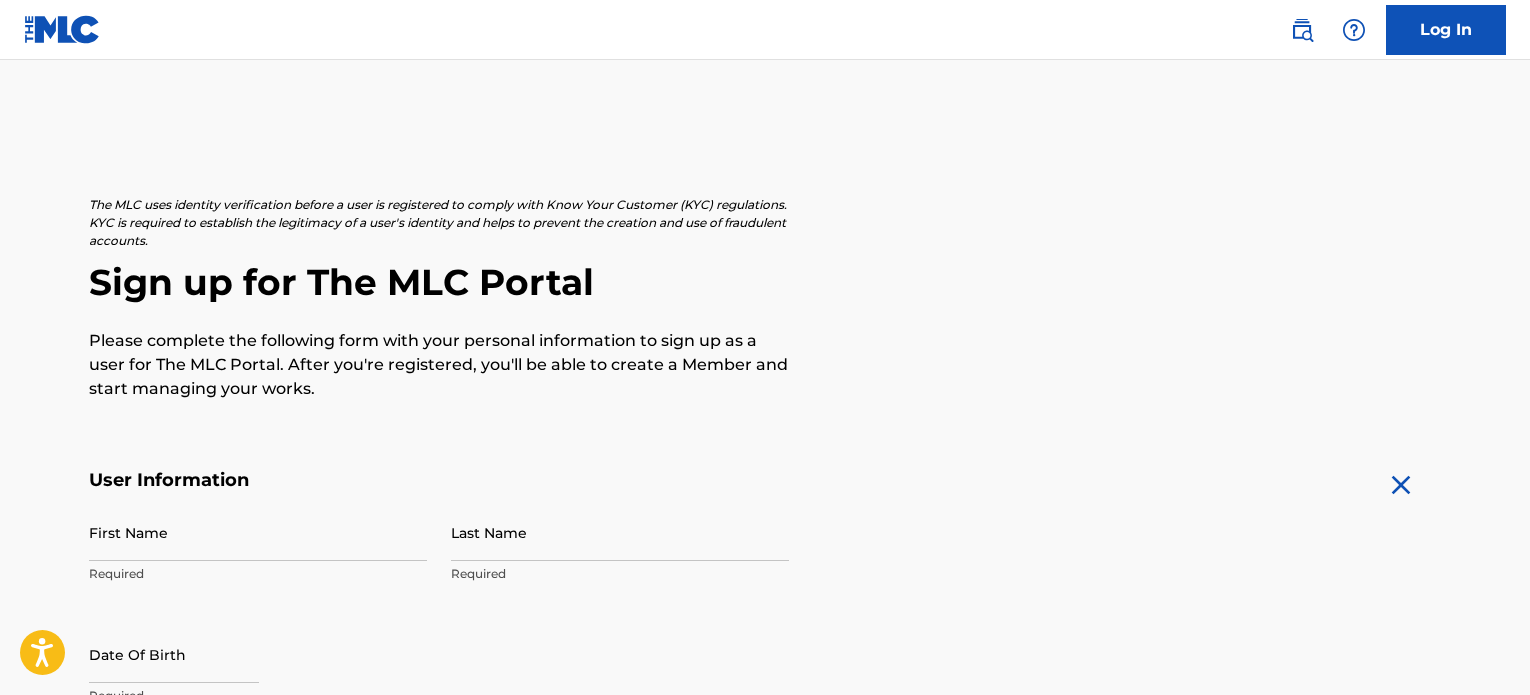 scroll, scrollTop: 500, scrollLeft: 0, axis: vertical 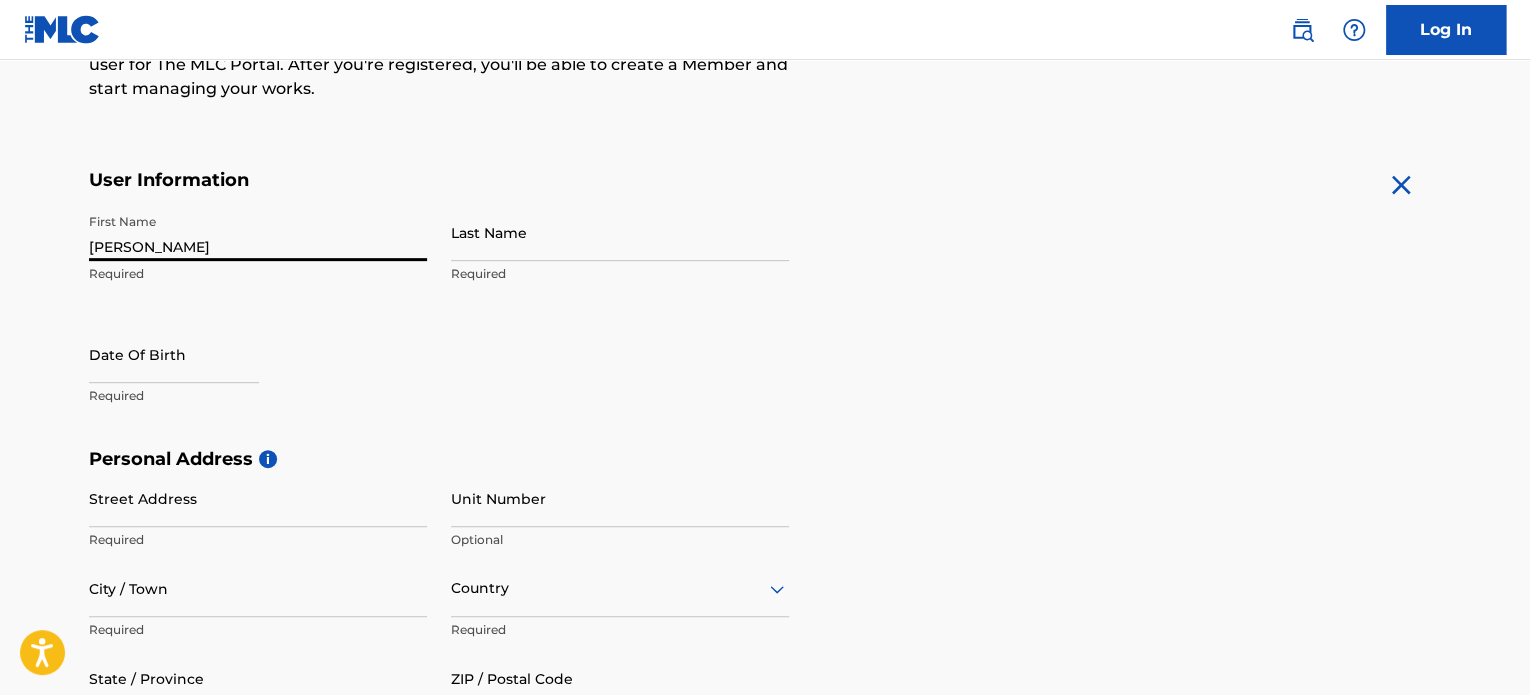 type on "[PERSON_NAME]" 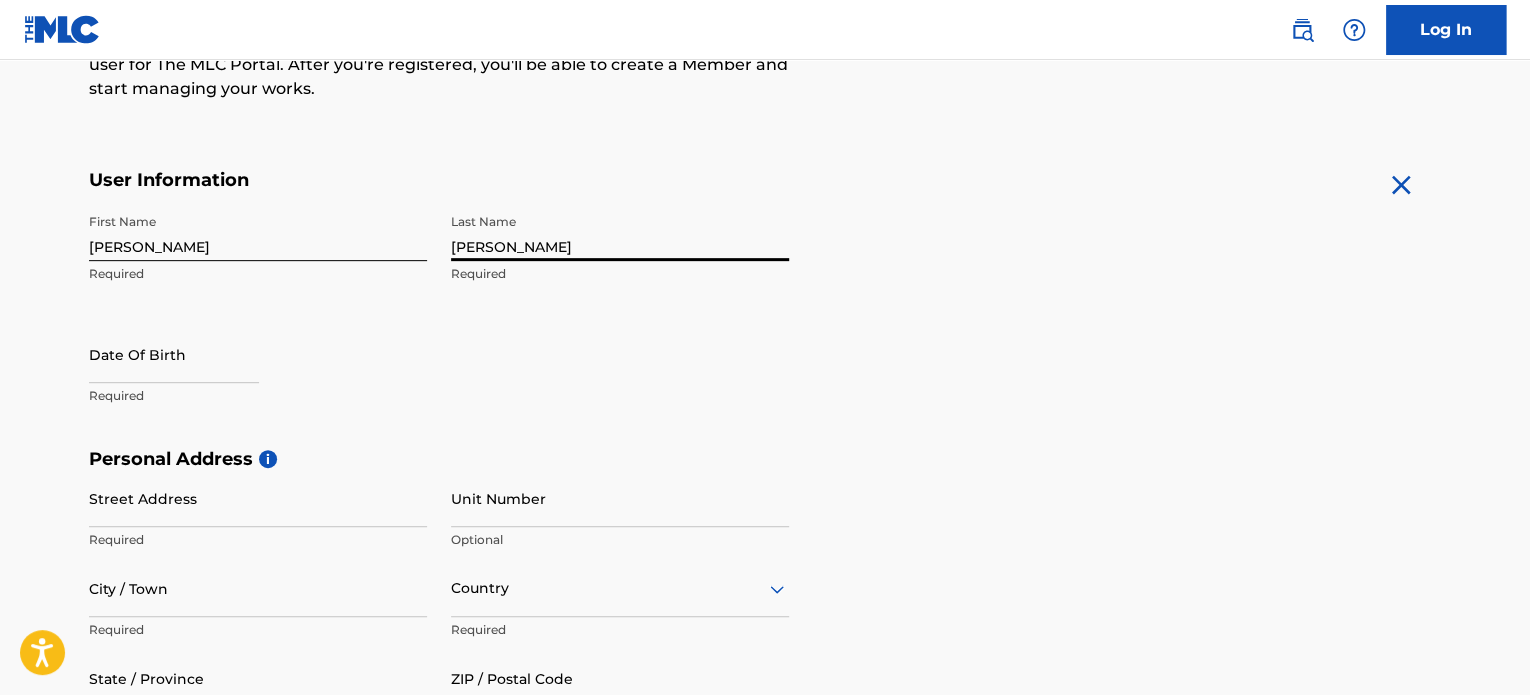 type on "[PERSON_NAME]" 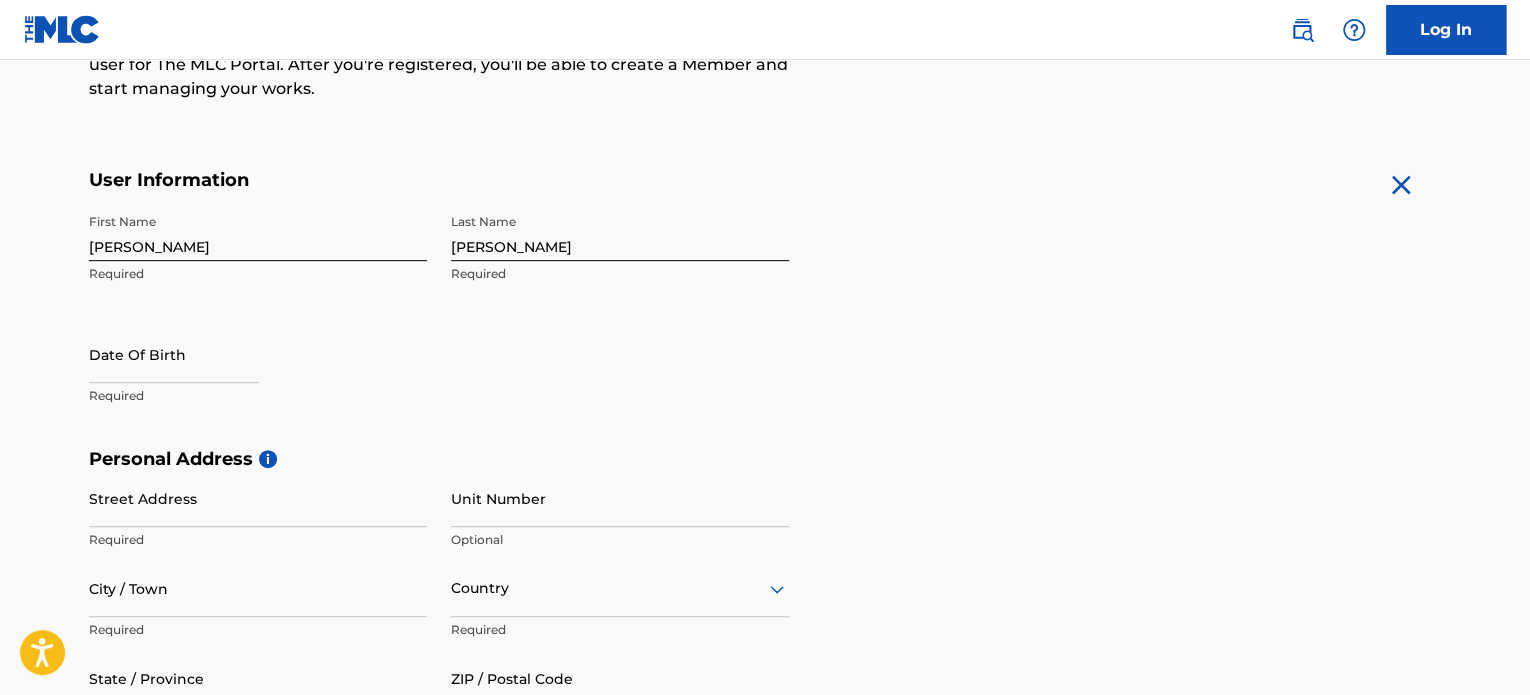 click at bounding box center [174, 354] 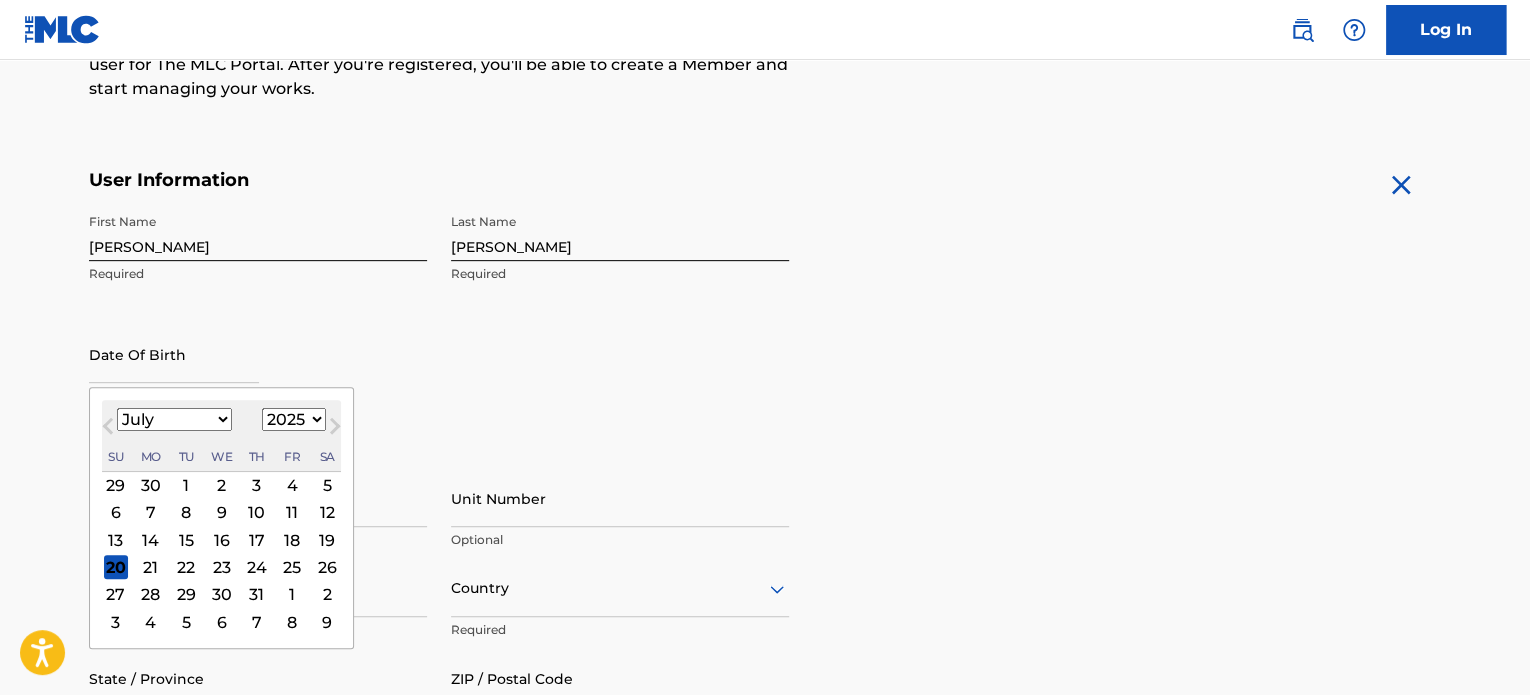 click on "January February March April May June July August September October November December" at bounding box center [174, 419] 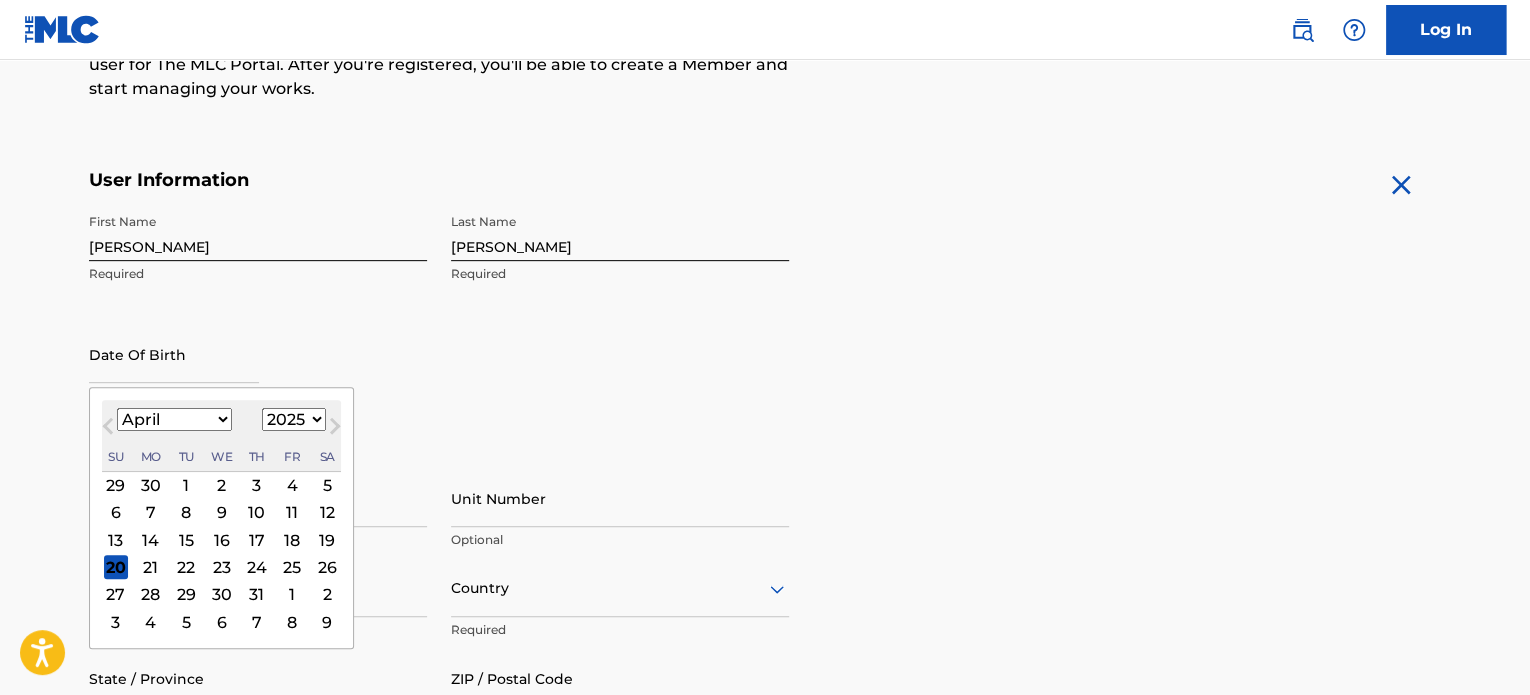 click on "January February March April May June July August September October November December" at bounding box center [174, 419] 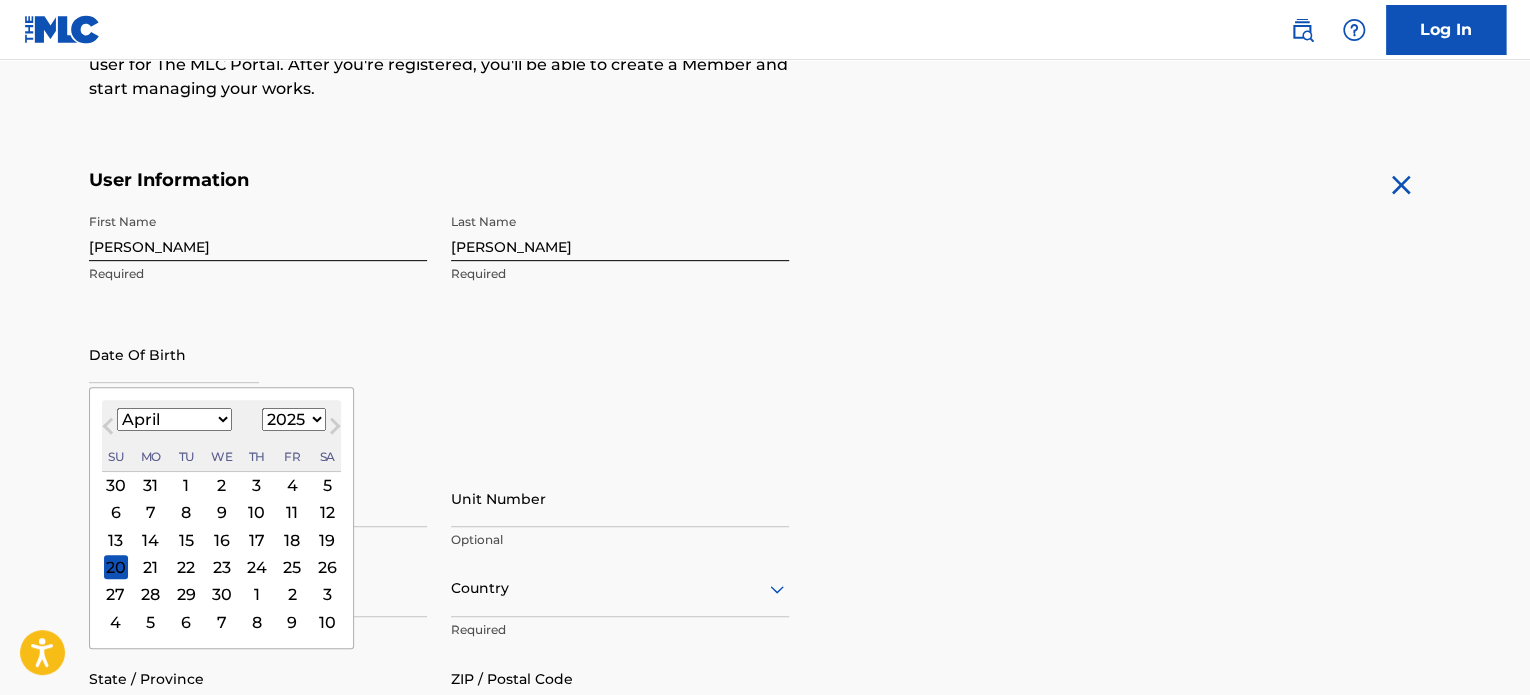 click on "1899 1900 1901 1902 1903 1904 1905 1906 1907 1908 1909 1910 1911 1912 1913 1914 1915 1916 1917 1918 1919 1920 1921 1922 1923 1924 1925 1926 1927 1928 1929 1930 1931 1932 1933 1934 1935 1936 1937 1938 1939 1940 1941 1942 1943 1944 1945 1946 1947 1948 1949 1950 1951 1952 1953 1954 1955 1956 1957 1958 1959 1960 1961 1962 1963 1964 1965 1966 1967 1968 1969 1970 1971 1972 1973 1974 1975 1976 1977 1978 1979 1980 1981 1982 1983 1984 1985 1986 1987 1988 1989 1990 1991 1992 1993 1994 1995 1996 1997 1998 1999 2000 2001 2002 2003 2004 2005 2006 2007 2008 2009 2010 2011 2012 2013 2014 2015 2016 2017 2018 2019 2020 2021 2022 2023 2024 2025 2026 2027 2028 2029 2030 2031 2032 2033 2034 2035 2036 2037 2038 2039 2040 2041 2042 2043 2044 2045 2046 2047 2048 2049 2050 2051 2052 2053 2054 2055 2056 2057 2058 2059 2060 2061 2062 2063 2064 2065 2066 2067 2068 2069 2070 2071 2072 2073 2074 2075 2076 2077 2078 2079 2080 2081 2082 2083 2084 2085 2086 2087 2088 2089 2090 2091 2092 2093 2094 2095 2096 2097 2098 2099 2100" at bounding box center (294, 419) 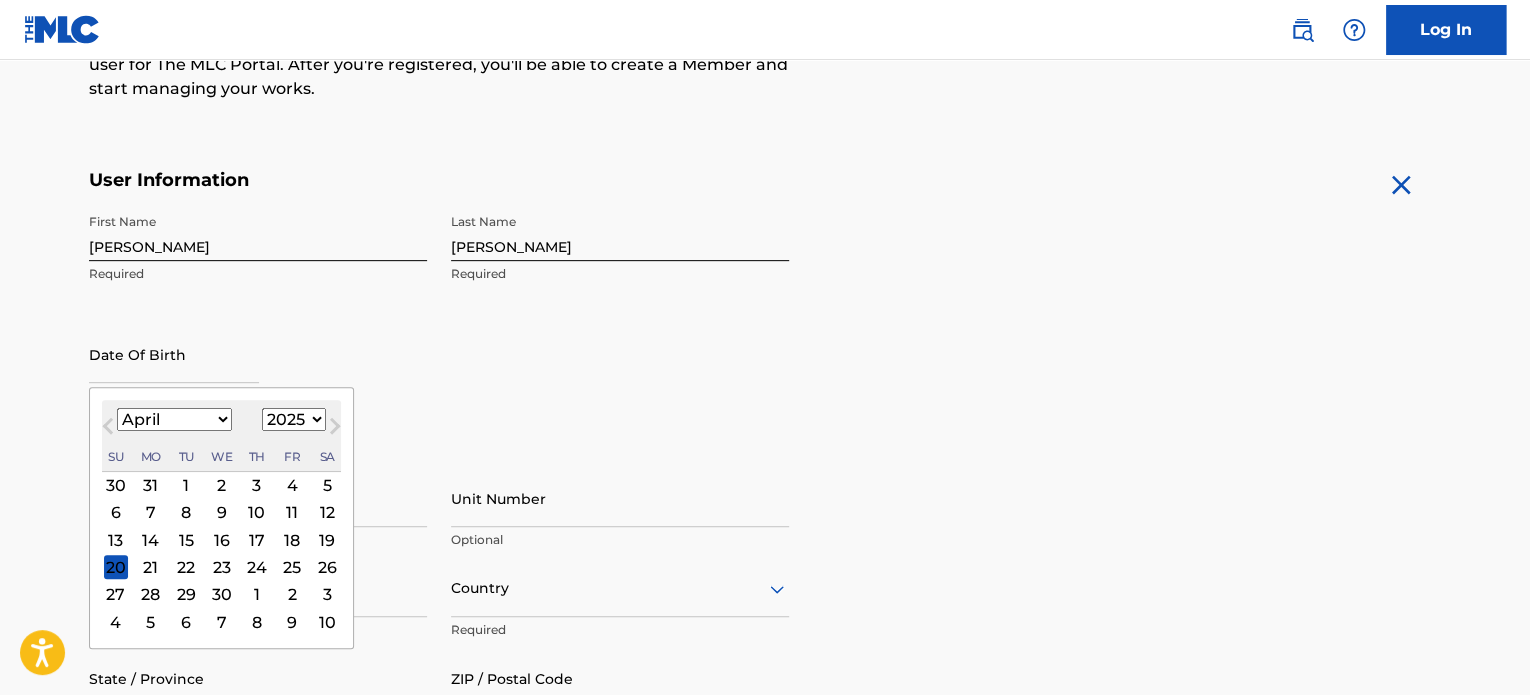 select on "1972" 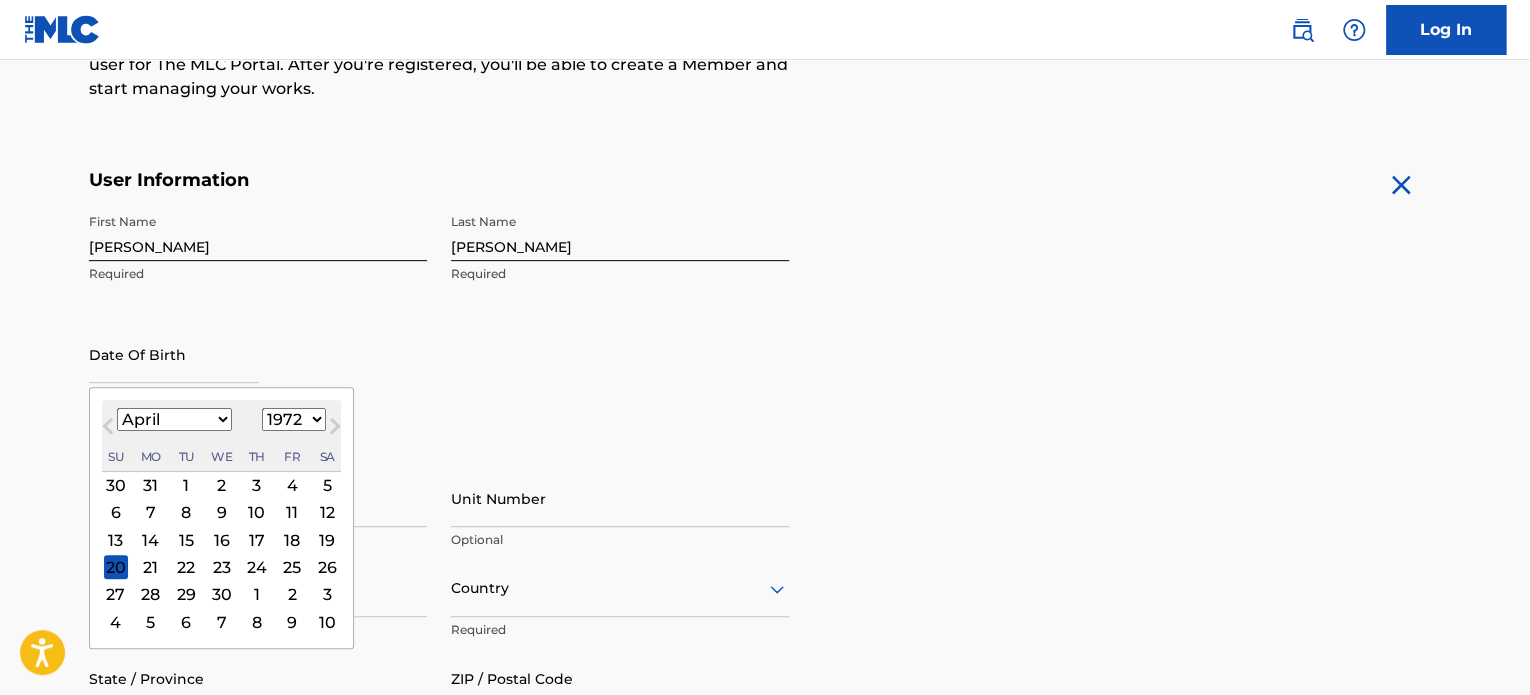 click on "1899 1900 1901 1902 1903 1904 1905 1906 1907 1908 1909 1910 1911 1912 1913 1914 1915 1916 1917 1918 1919 1920 1921 1922 1923 1924 1925 1926 1927 1928 1929 1930 1931 1932 1933 1934 1935 1936 1937 1938 1939 1940 1941 1942 1943 1944 1945 1946 1947 1948 1949 1950 1951 1952 1953 1954 1955 1956 1957 1958 1959 1960 1961 1962 1963 1964 1965 1966 1967 1968 1969 1970 1971 1972 1973 1974 1975 1976 1977 1978 1979 1980 1981 1982 1983 1984 1985 1986 1987 1988 1989 1990 1991 1992 1993 1994 1995 1996 1997 1998 1999 2000 2001 2002 2003 2004 2005 2006 2007 2008 2009 2010 2011 2012 2013 2014 2015 2016 2017 2018 2019 2020 2021 2022 2023 2024 2025 2026 2027 2028 2029 2030 2031 2032 2033 2034 2035 2036 2037 2038 2039 2040 2041 2042 2043 2044 2045 2046 2047 2048 2049 2050 2051 2052 2053 2054 2055 2056 2057 2058 2059 2060 2061 2062 2063 2064 2065 2066 2067 2068 2069 2070 2071 2072 2073 2074 2075 2076 2077 2078 2079 2080 2081 2082 2083 2084 2085 2086 2087 2088 2089 2090 2091 2092 2093 2094 2095 2096 2097 2098 2099 2100" at bounding box center (294, 419) 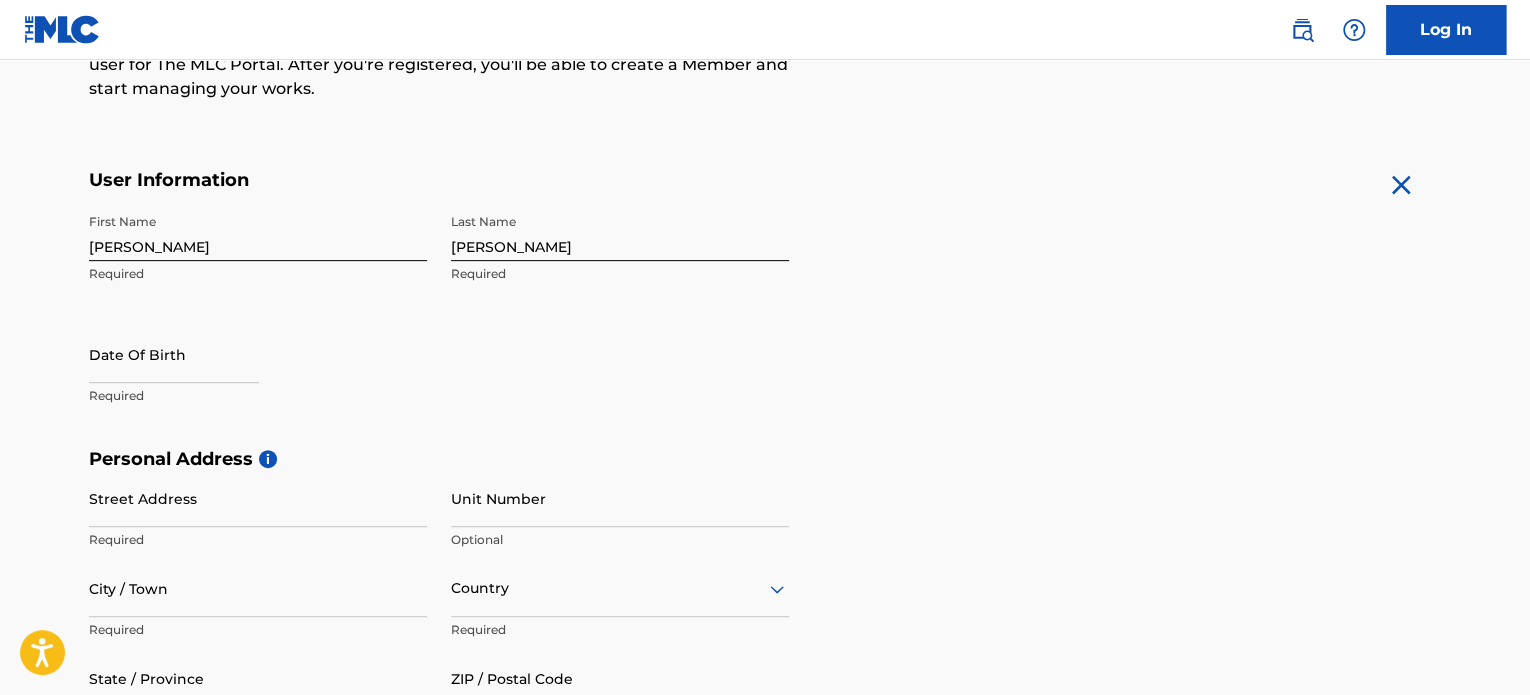click on "First Name [PERSON_NAME] Required Last Name [PERSON_NAME] Required Date Of Birth Required" at bounding box center [439, 326] 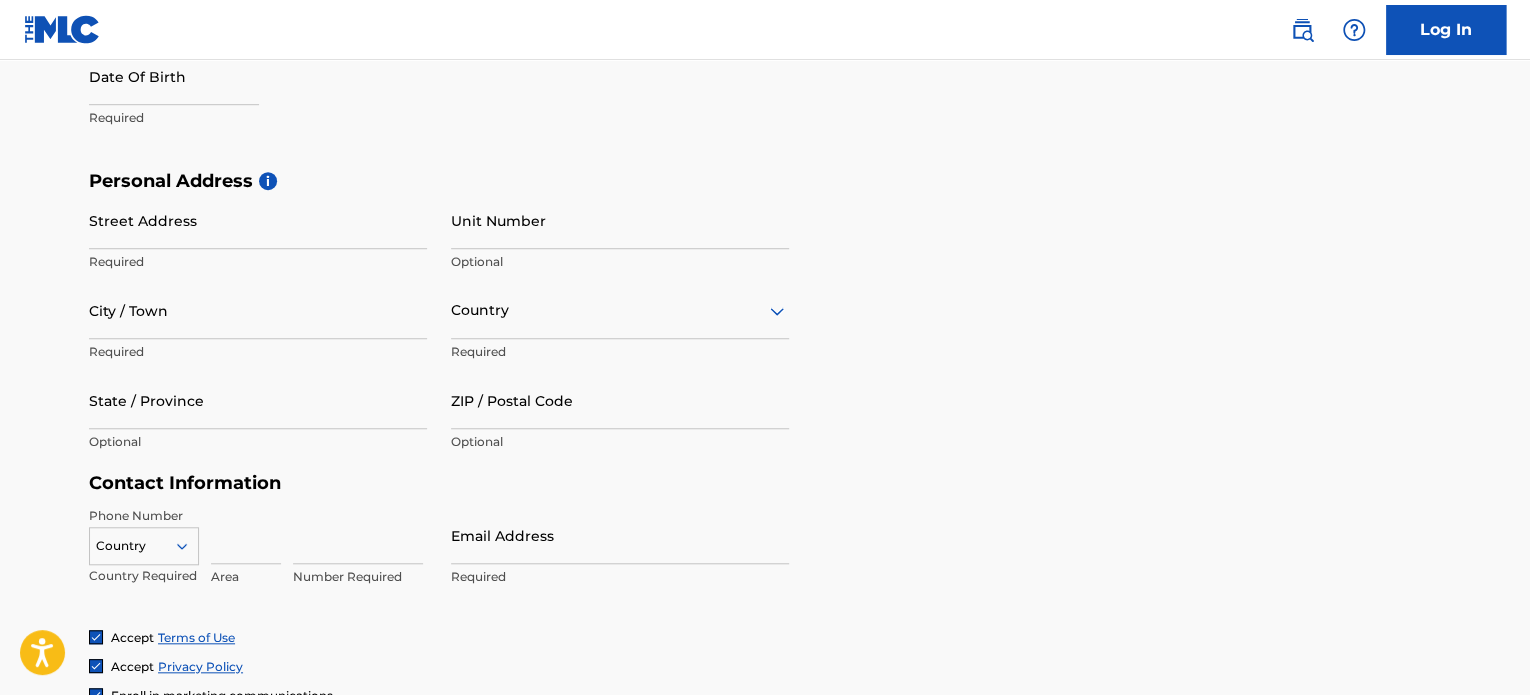 scroll, scrollTop: 600, scrollLeft: 0, axis: vertical 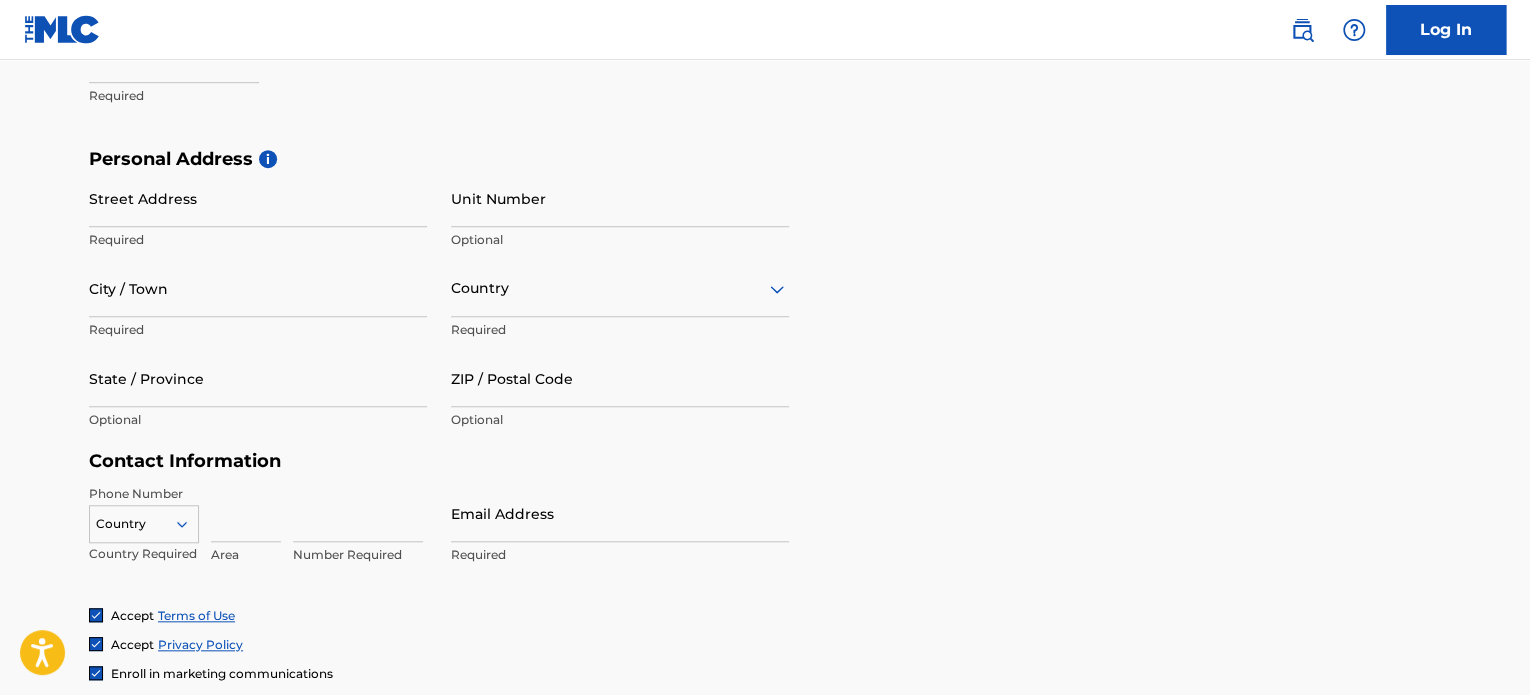 click on "Street Address" at bounding box center (258, 198) 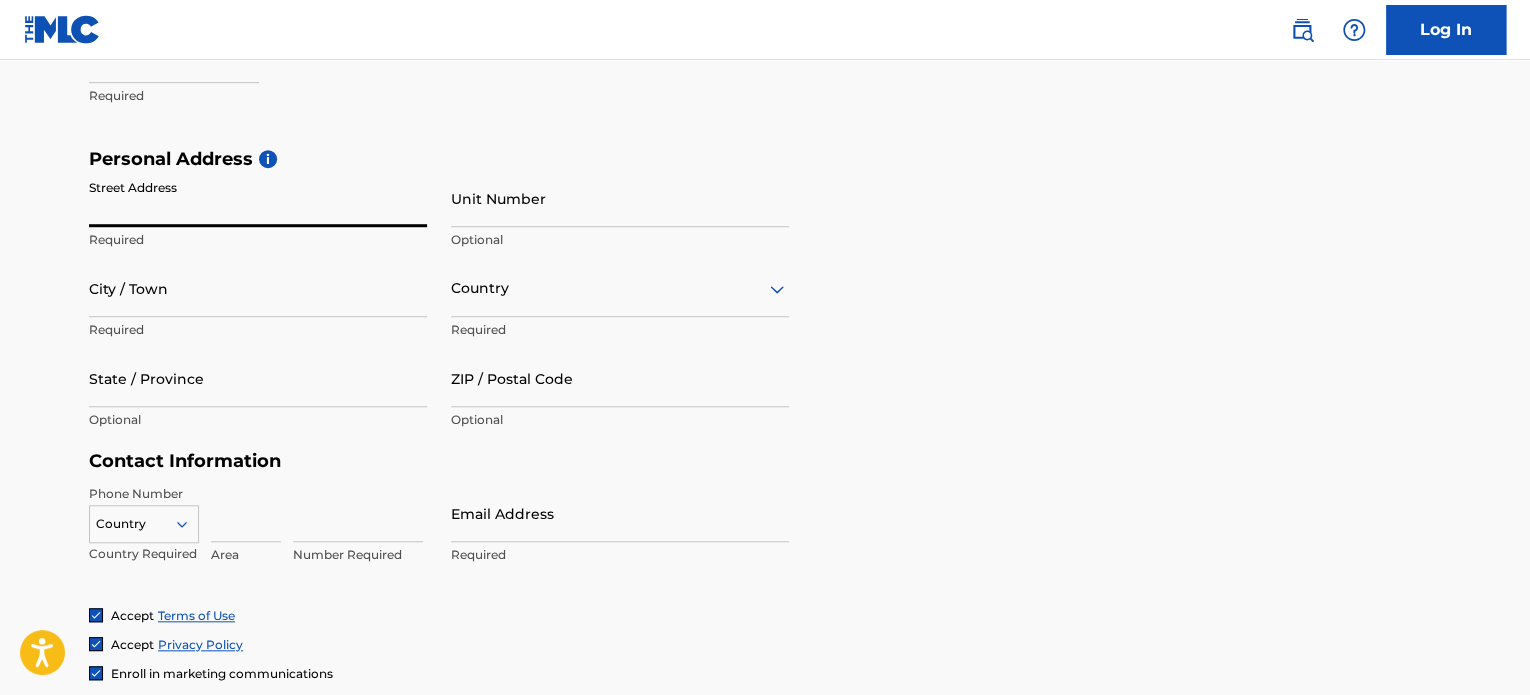 type on "1280 [STREET_ADDRESS][PERSON_NAME]" 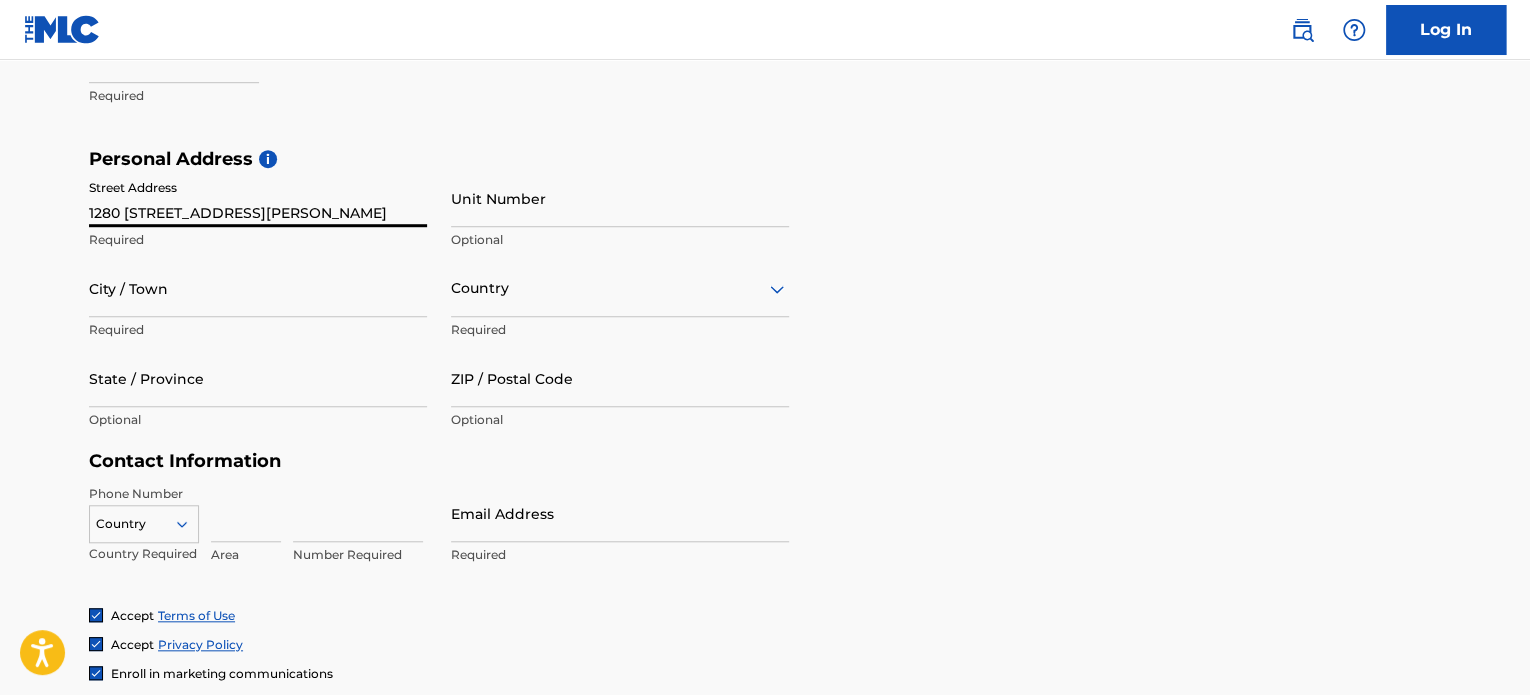 type on "San [PERSON_NAME]" 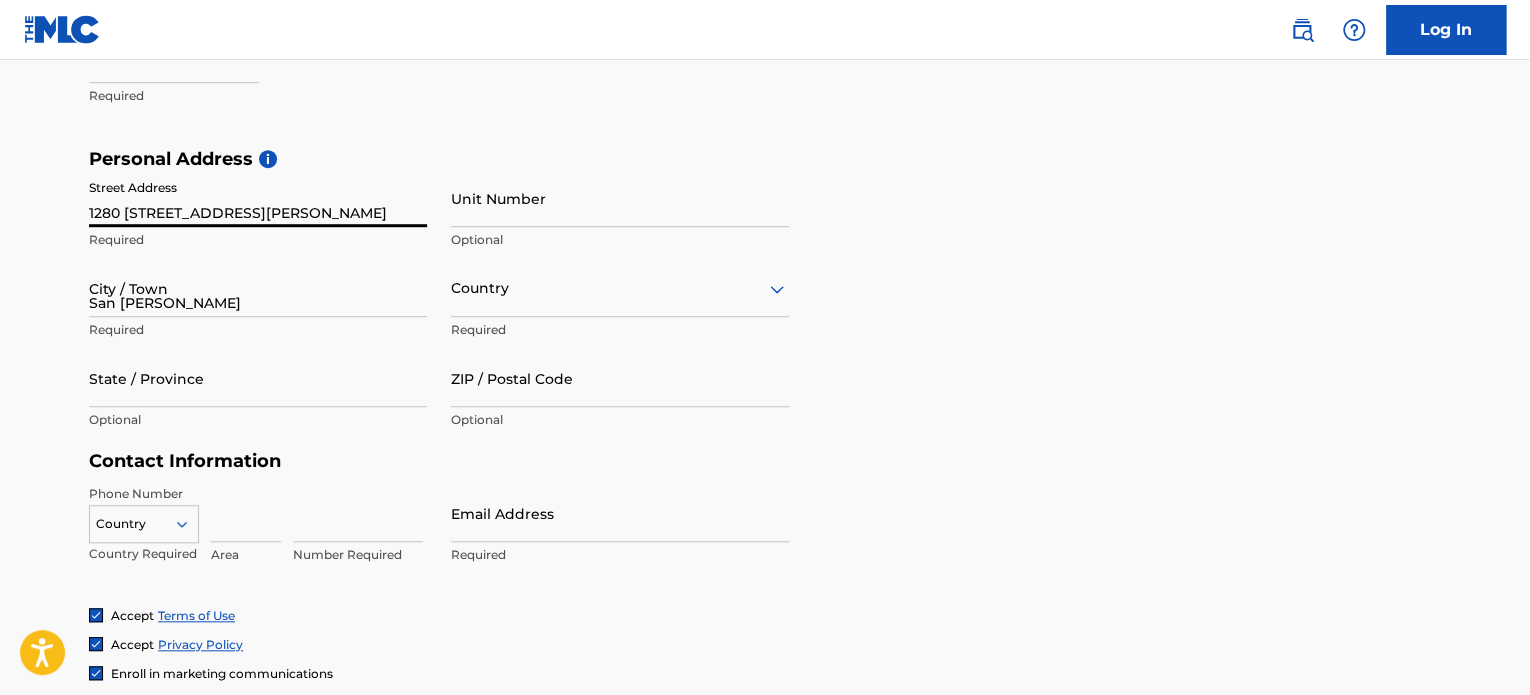 type on "[US_STATE]" 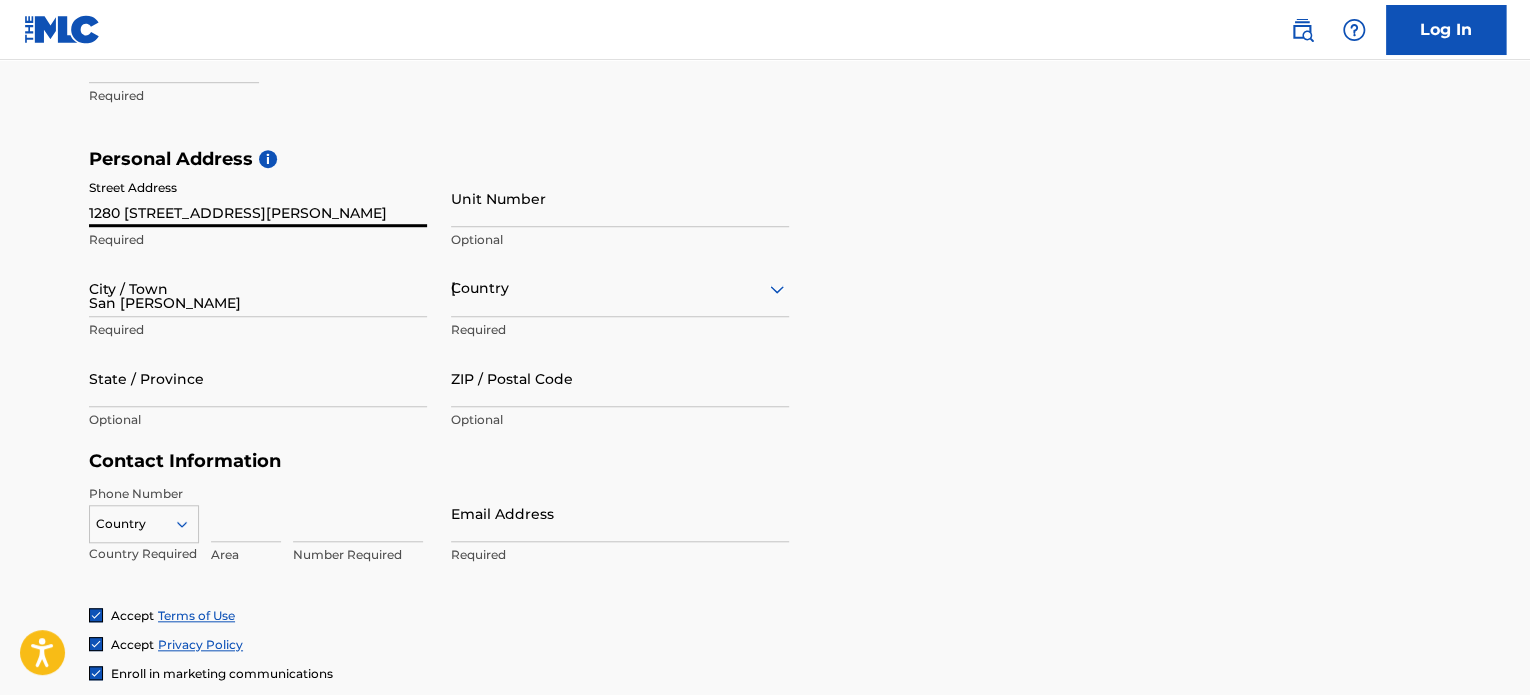 type on "00924" 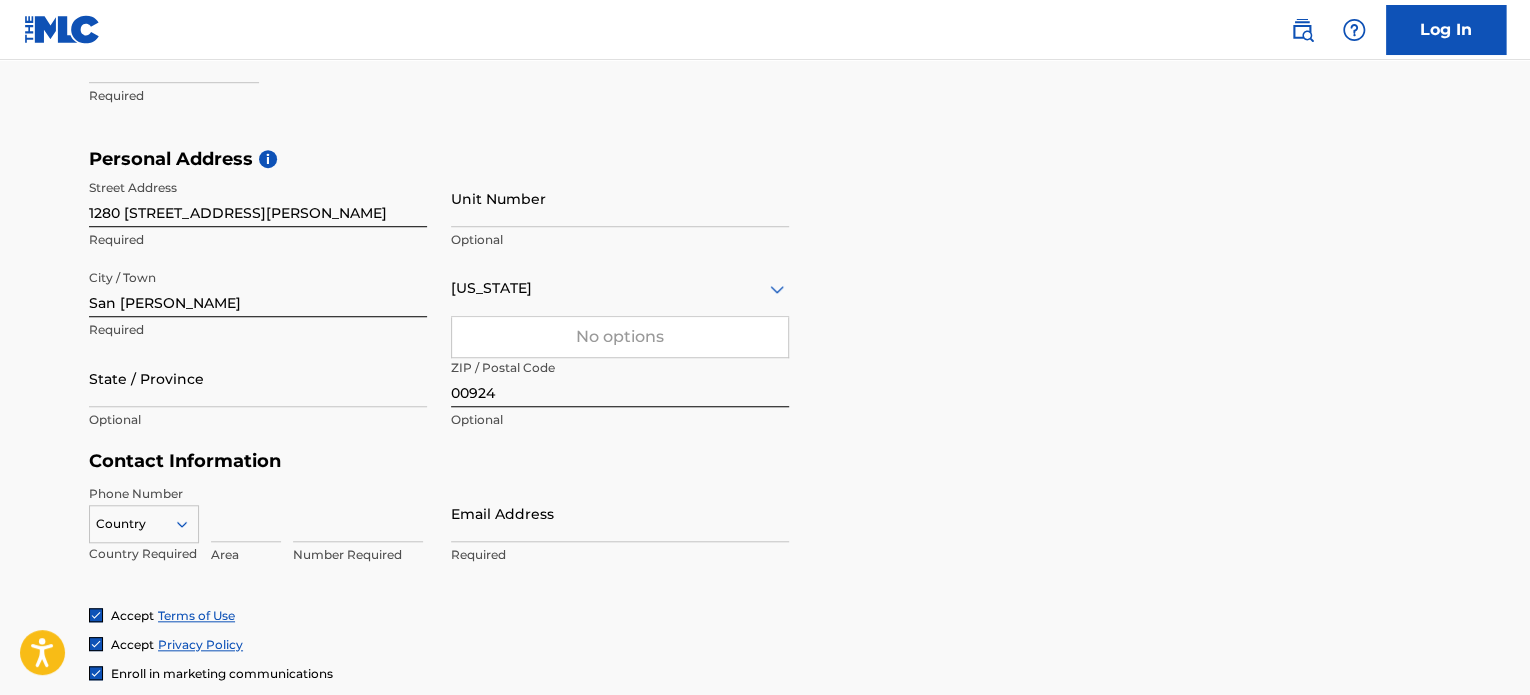 click on "Personal Address i Street Address [STREET_ADDRESS][PERSON_NAME] Required Unit Number Optional City / Town [GEOGRAPHIC_DATA][PERSON_NAME] Required [US_STATE] No options Required State / Province Optional ZIP / Postal Code 00924 Optional" at bounding box center [765, 299] 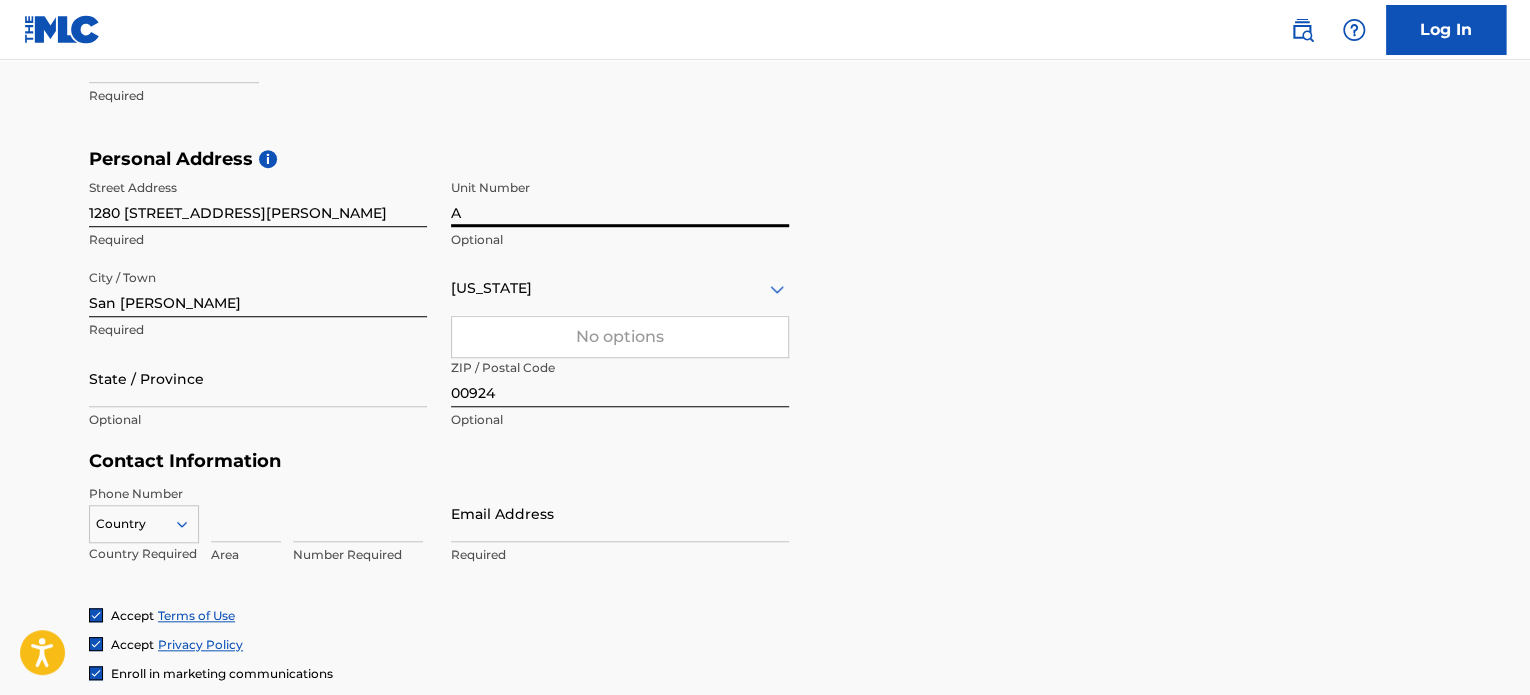 type on "A" 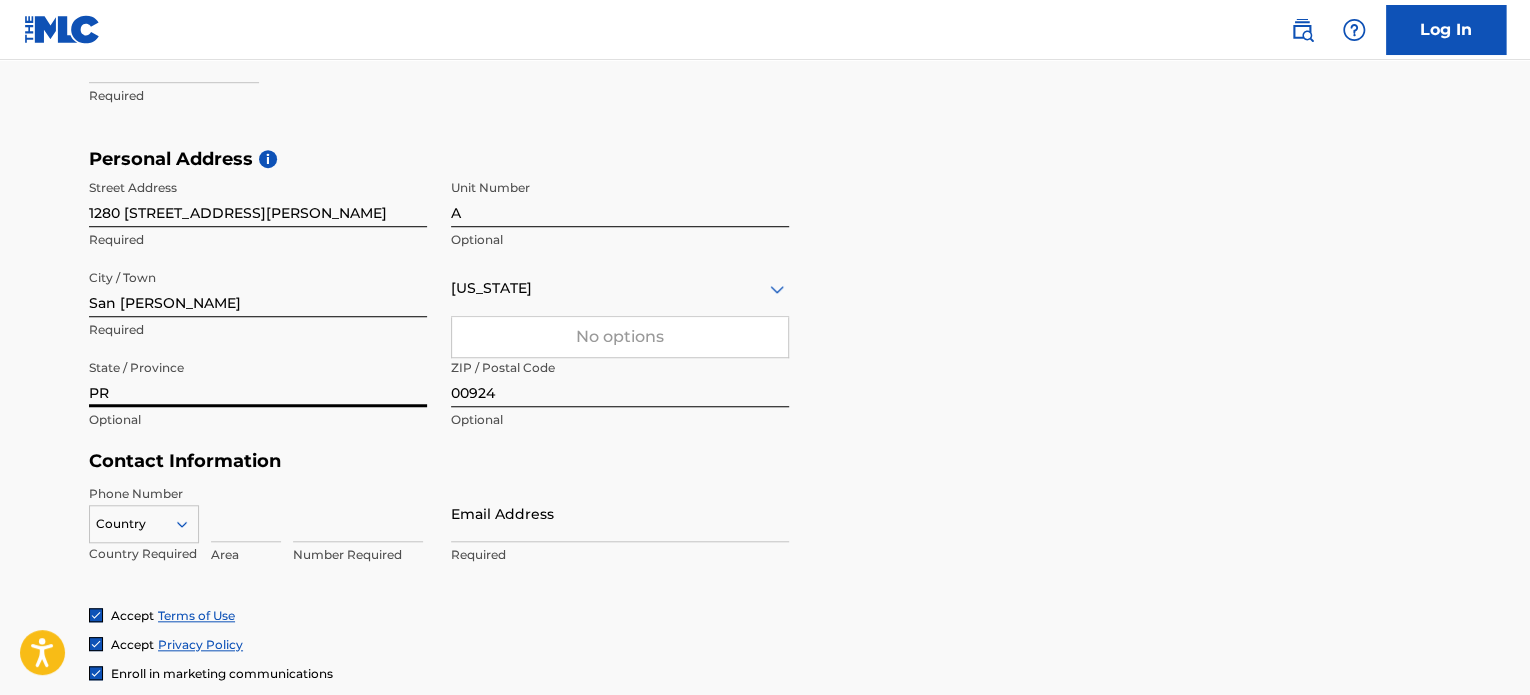 type on "PR" 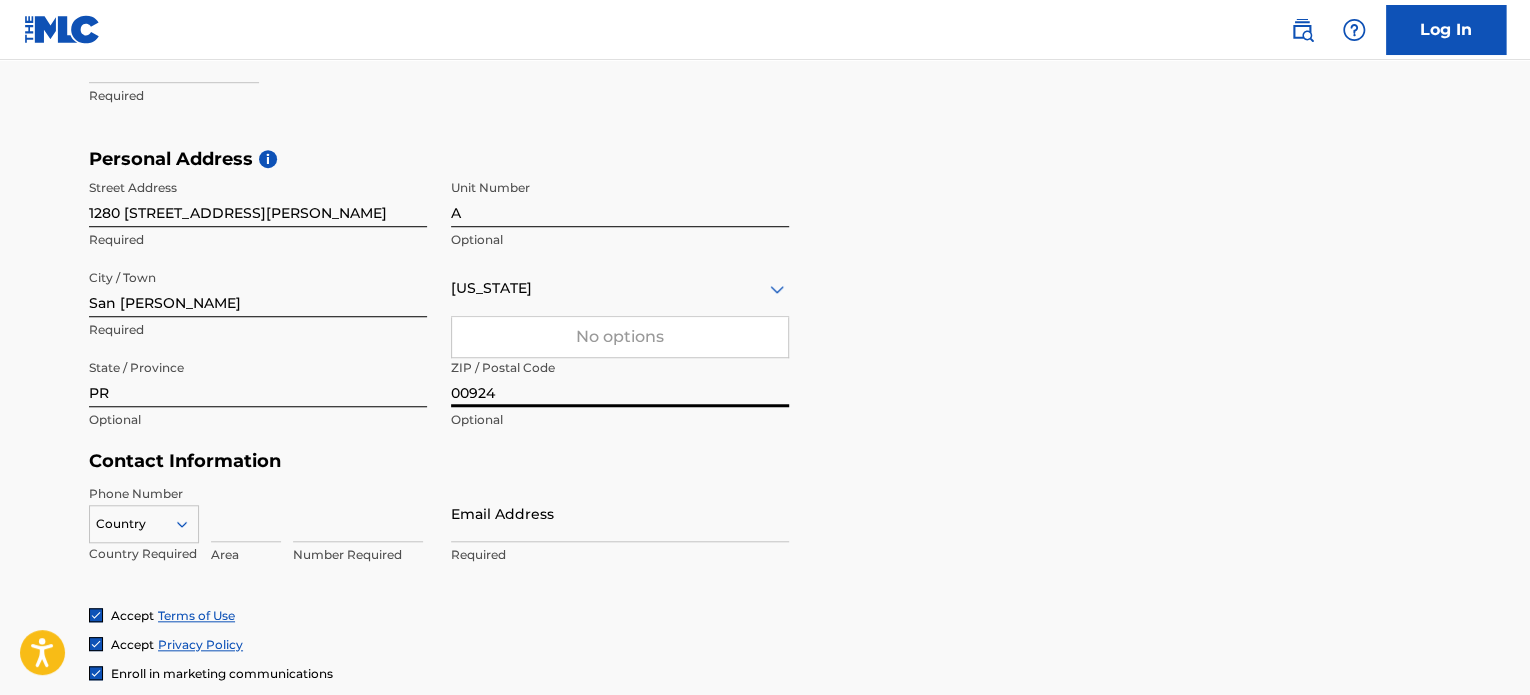 click on "Personal Address i Street Address [STREET_ADDRESS][PERSON_NAME] Required Unit Number A Optional City / Town [GEOGRAPHIC_DATA][PERSON_NAME] Required [US_STATE] No options Required State / Province PR Optional ZIP / Postal Code 00924 Optional" at bounding box center [765, 299] 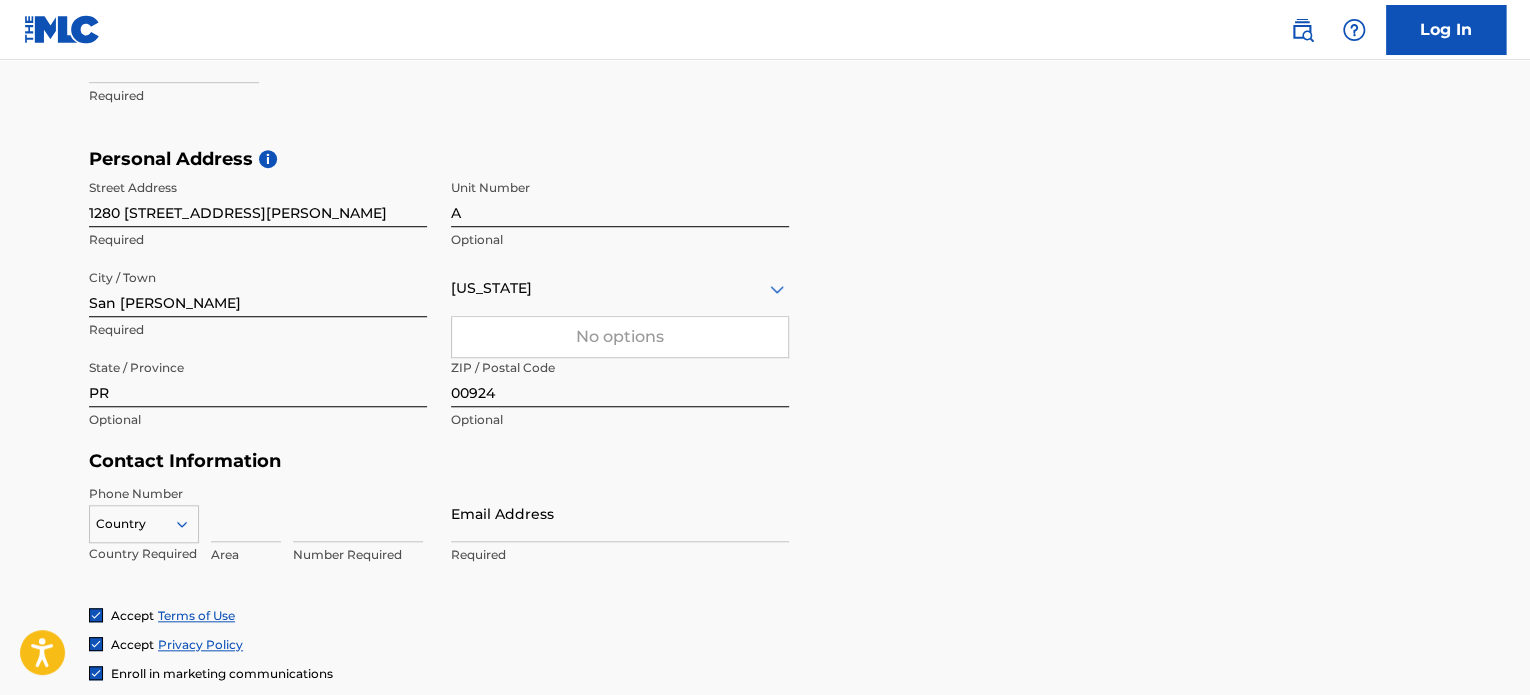 click 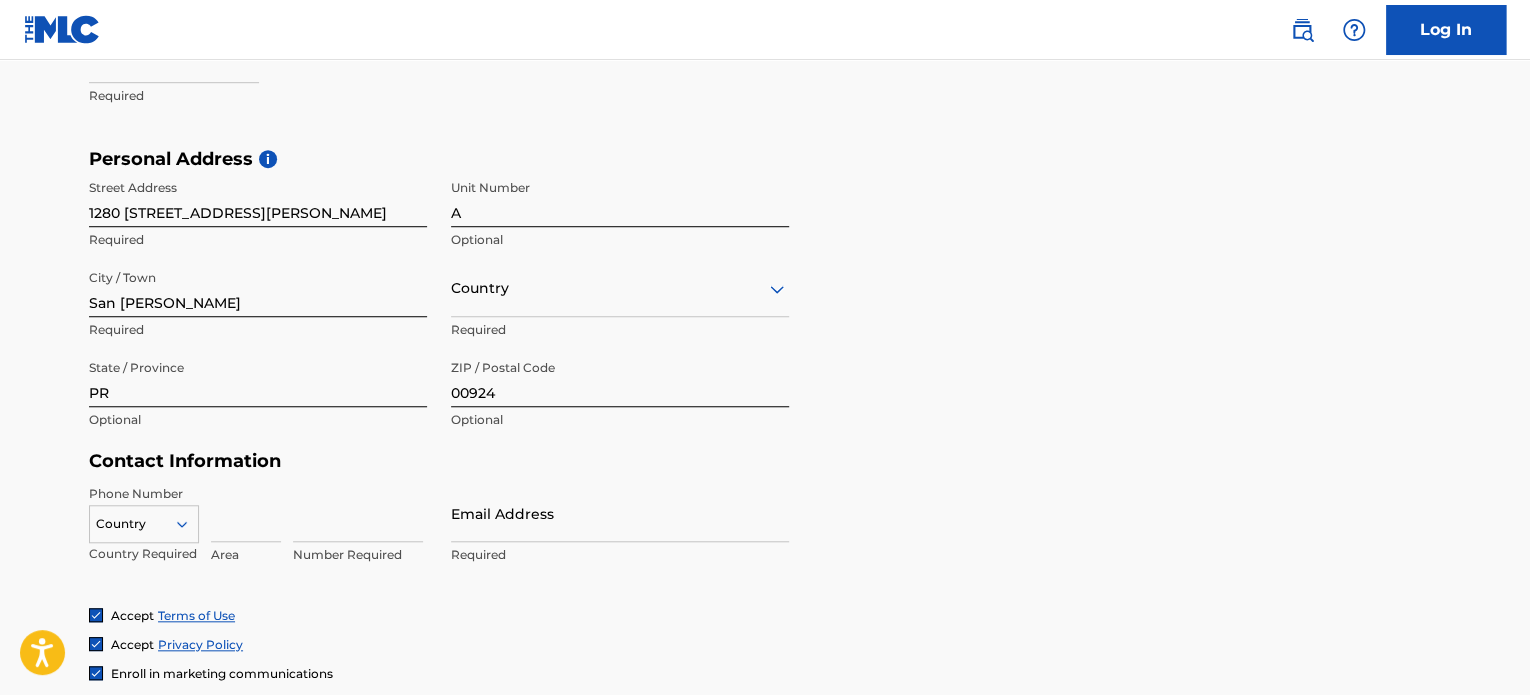 click 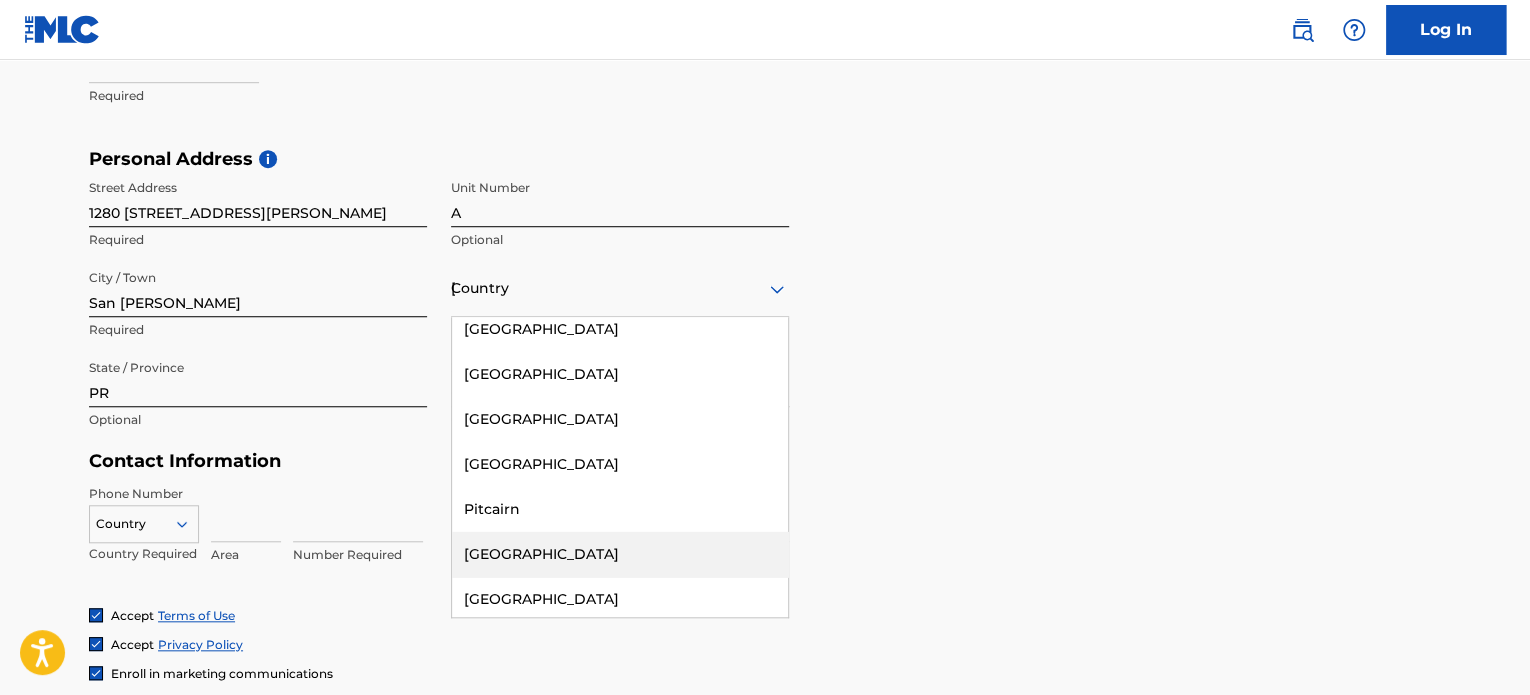 scroll, scrollTop: 7100, scrollLeft: 0, axis: vertical 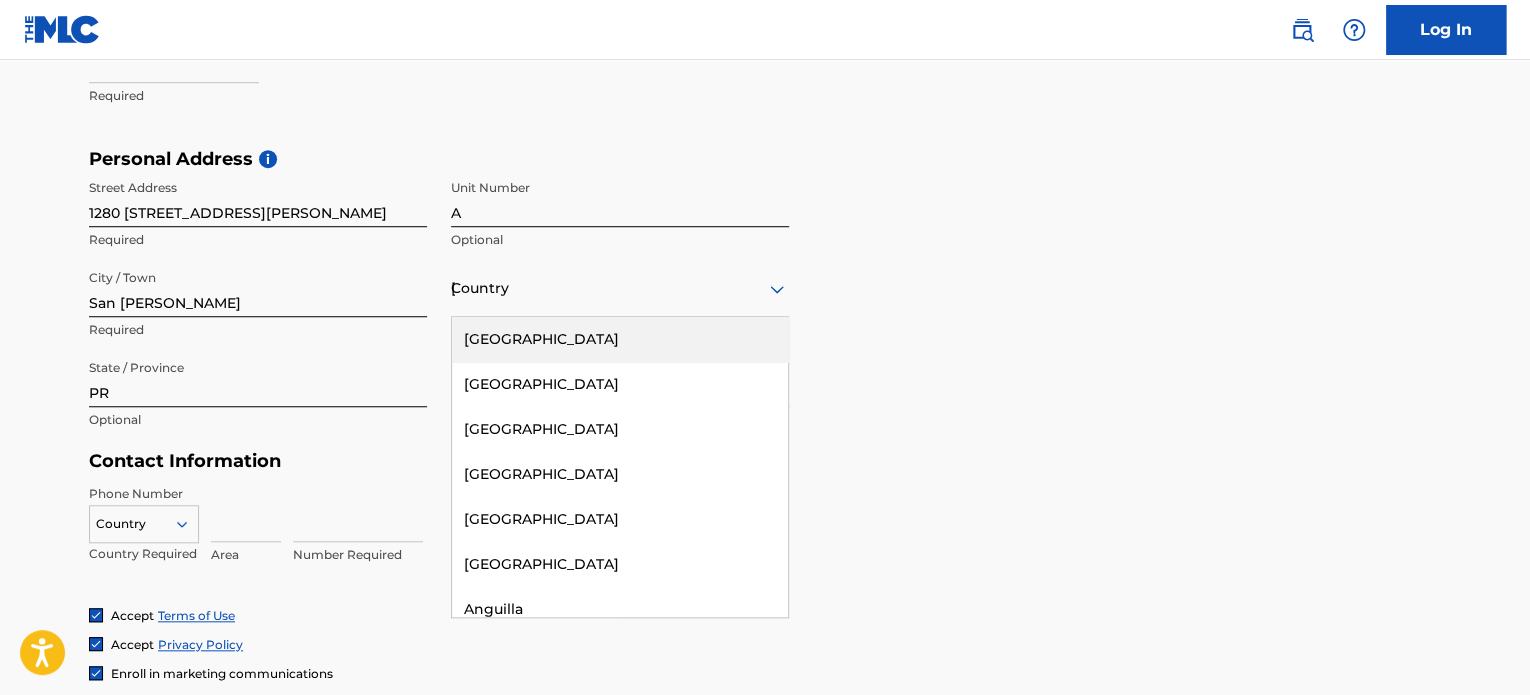 click on "[GEOGRAPHIC_DATA]" at bounding box center (620, 339) 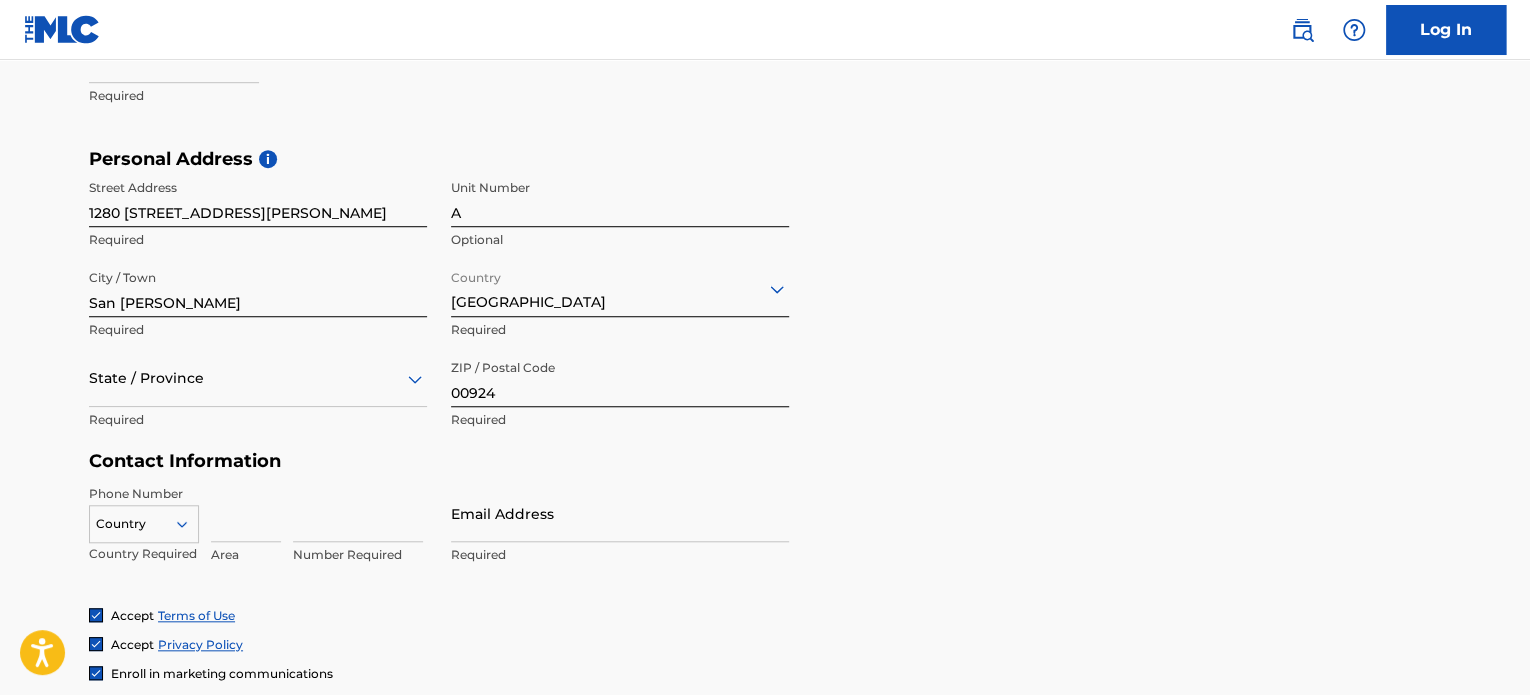 click on "Personal Address i Street Address [STREET_ADDRESS][PERSON_NAME] Optional City / Town [GEOGRAPHIC_DATA][PERSON_NAME] Required Country [GEOGRAPHIC_DATA] Required State / Province Required ZIP / Postal Code 00924 Required" at bounding box center (765, 299) 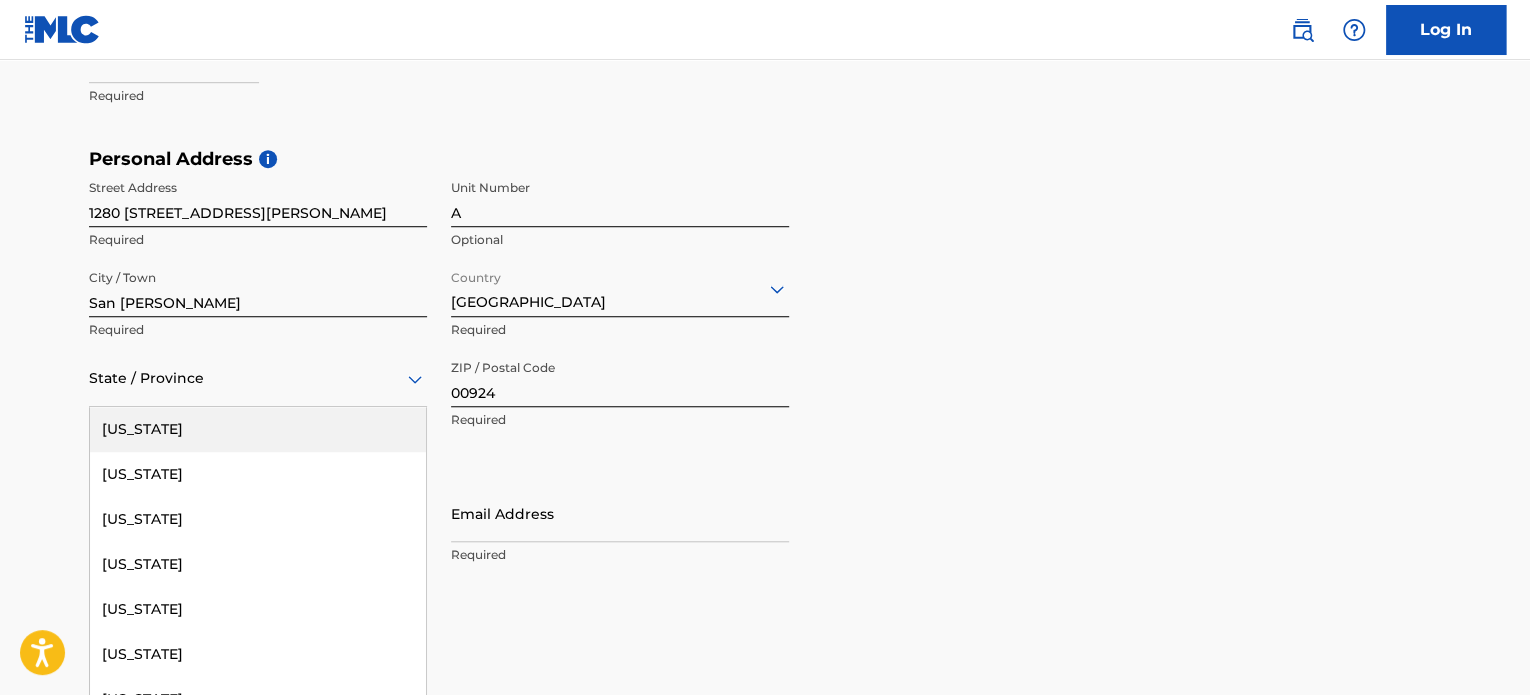 scroll, scrollTop: 612, scrollLeft: 0, axis: vertical 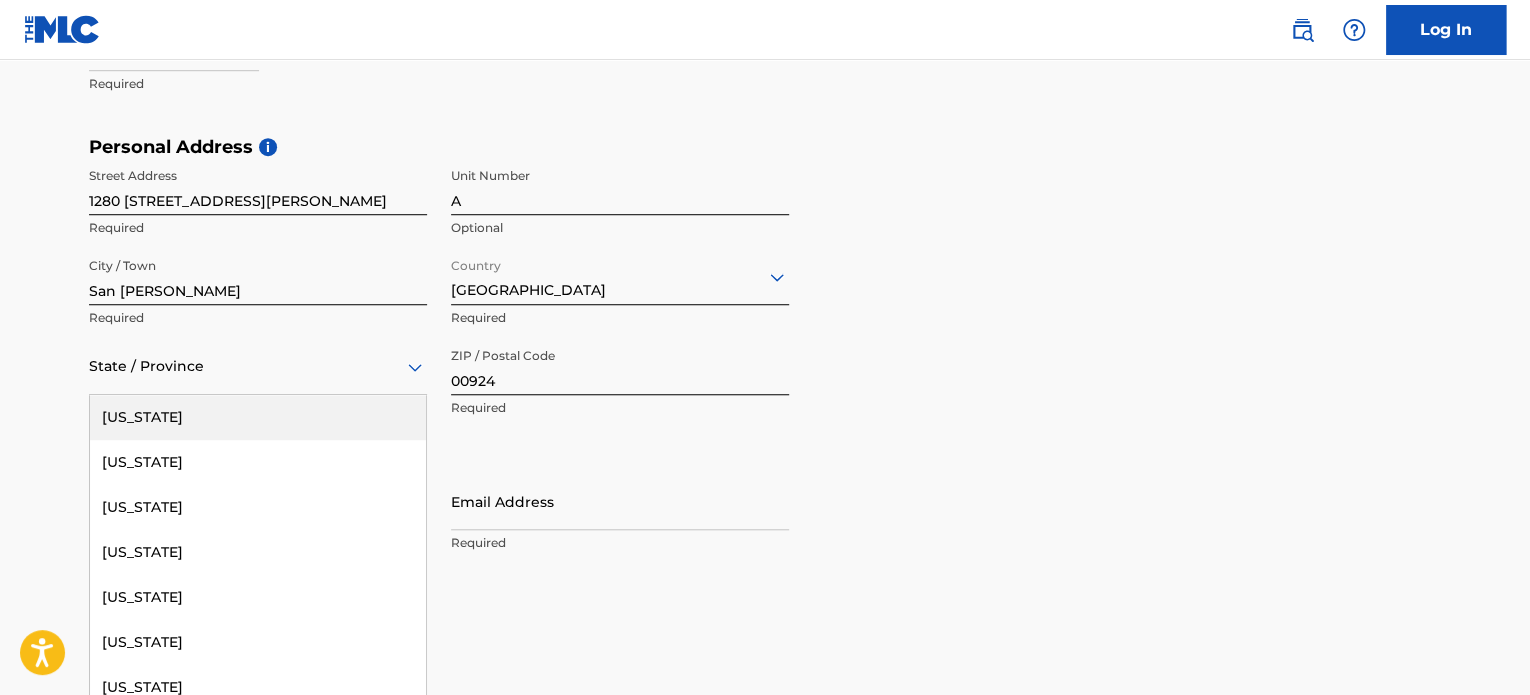 click 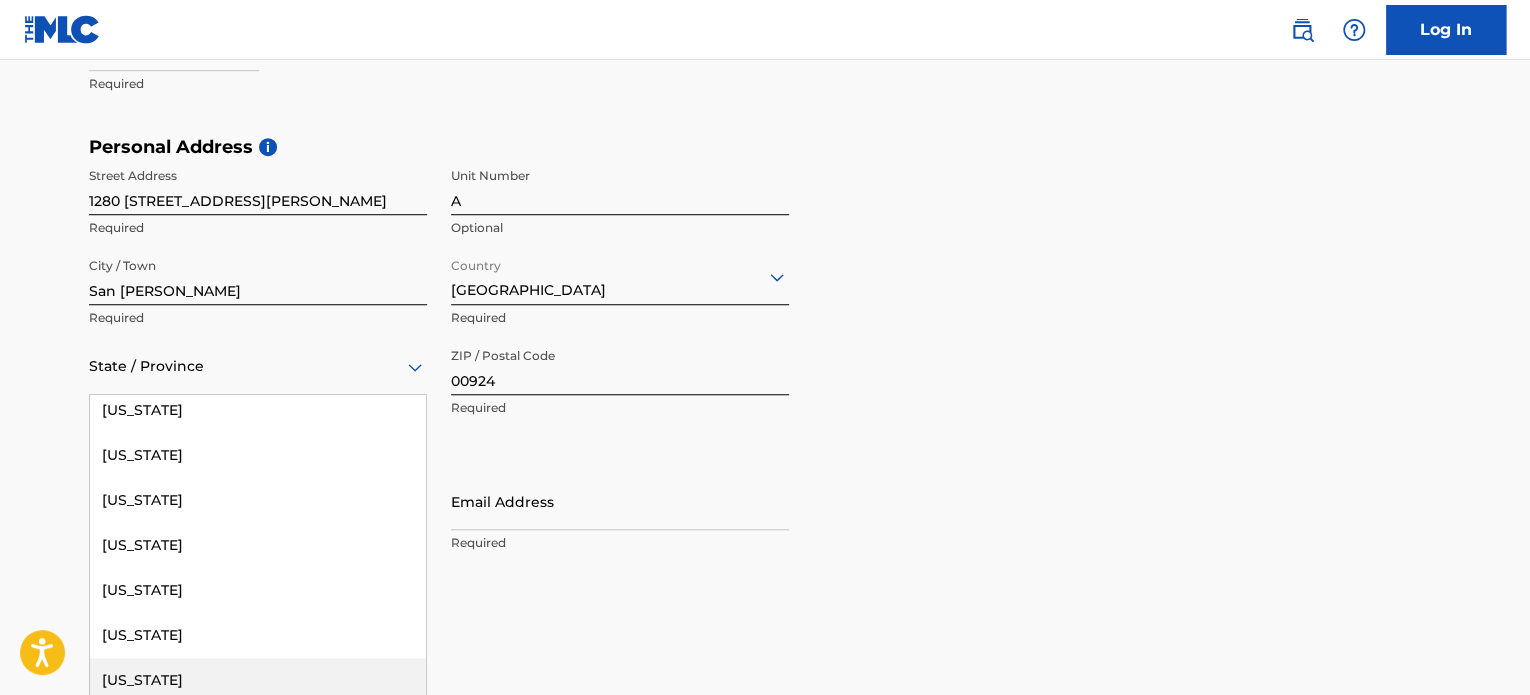 scroll, scrollTop: 600, scrollLeft: 0, axis: vertical 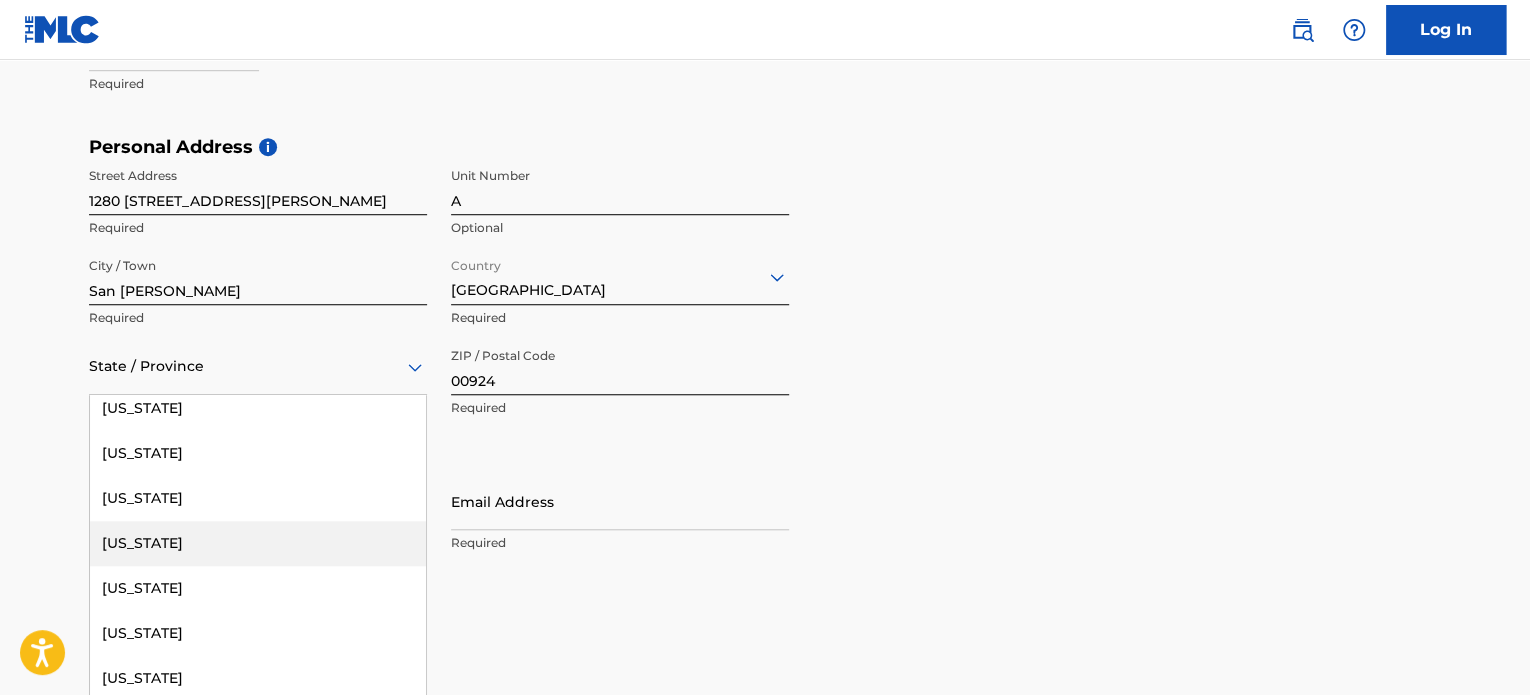 click on "[US_STATE]" at bounding box center (258, 543) 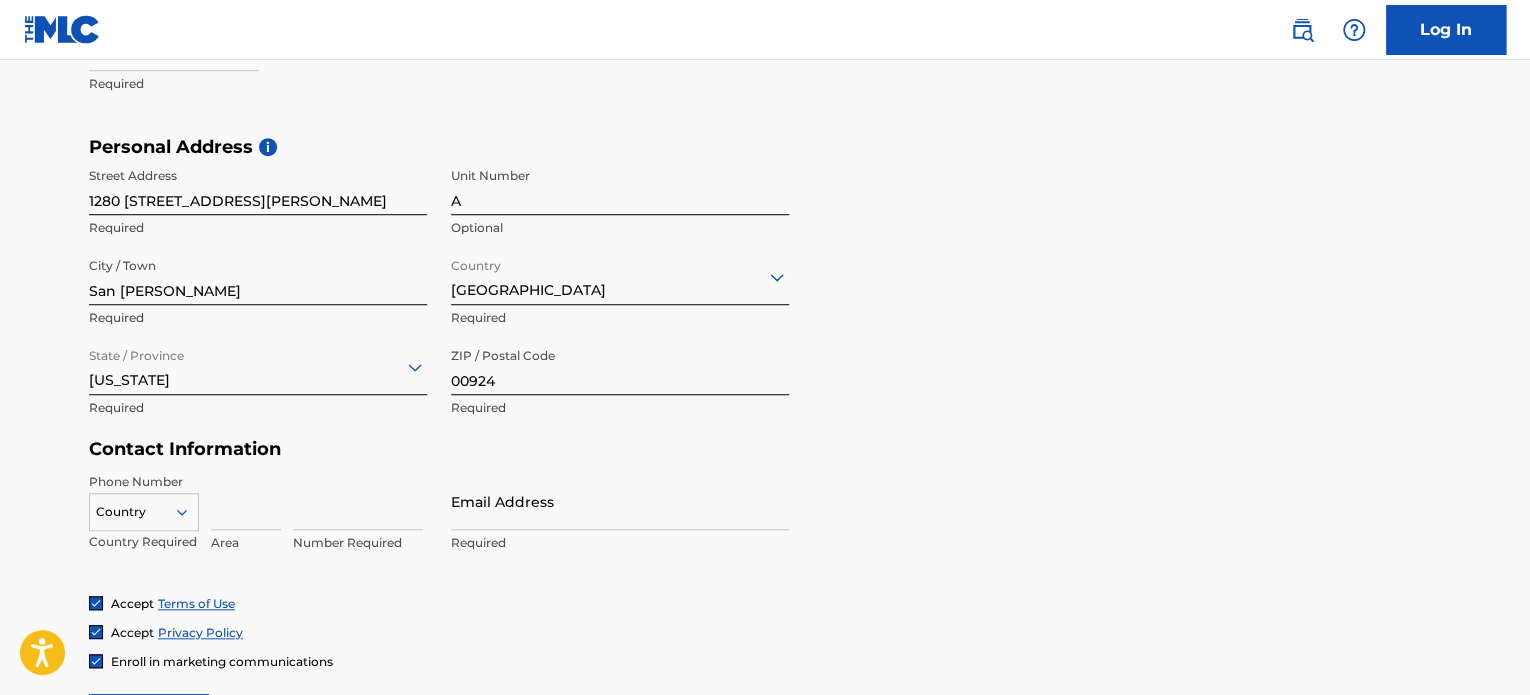 click on "User Information First Name [PERSON_NAME] Required Last Name [PERSON_NAME] Required Date Of Birth Required Personal Address i Street Address [STREET_ADDRESS][PERSON_NAME][PERSON_NAME] Required State / Province [US_STATE] Required ZIP / Postal Code 00924 Required Contact Information Phone Number Country Country Required Area Number Required Email Address Required Accept Terms of Use Accept Privacy Policy Enroll in marketing communications Sign up" at bounding box center [765, 300] 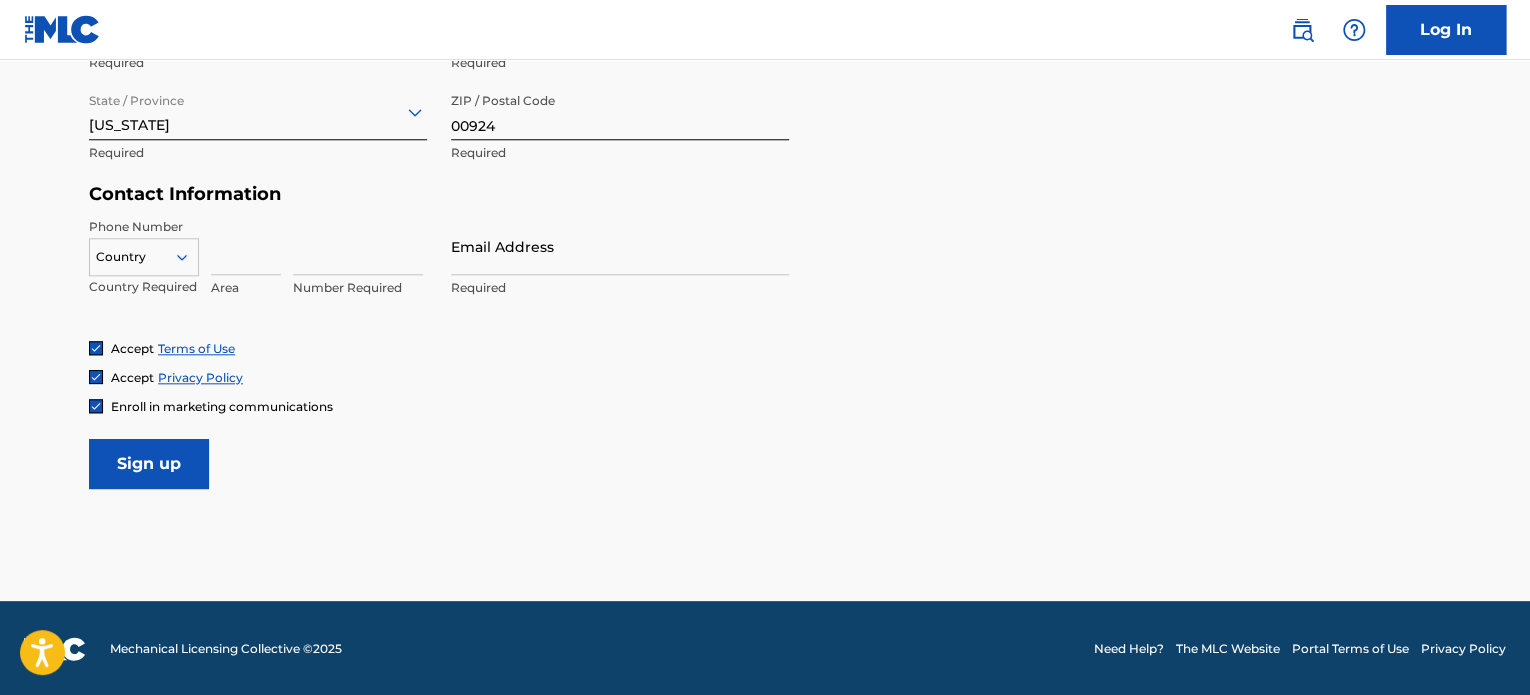scroll, scrollTop: 868, scrollLeft: 0, axis: vertical 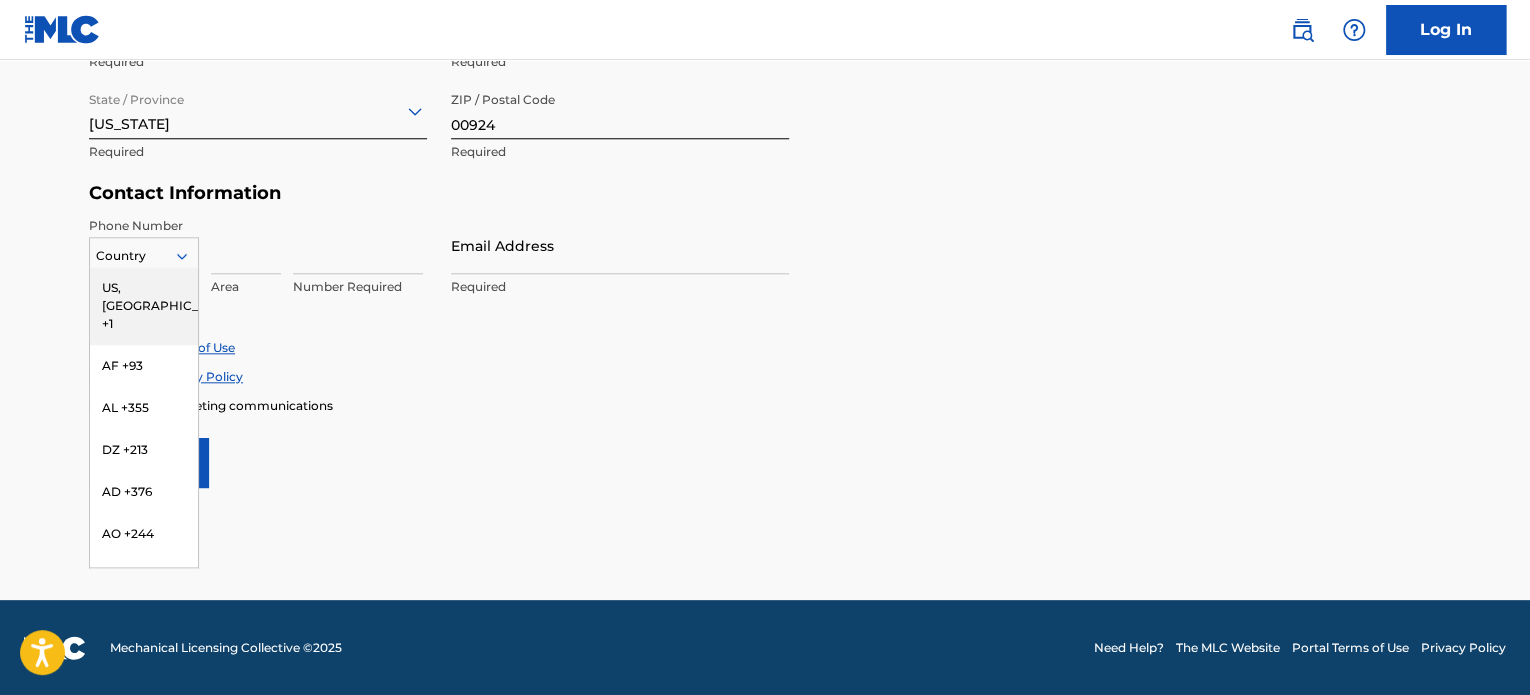 click on "216 results available. Use Up and Down to choose options, press Enter to select the currently focused option, press Escape to exit the menu, press Tab to select the option and exit the menu. Country [GEOGRAPHIC_DATA], [GEOGRAPHIC_DATA] +1 AF +93 AL +355 DZ +213 AD +376 AO +244 AI +1264 AG +1268 AR +54 AM +374 AW +297 AU +61 AT +43 AZ +994 BS +1242 BH +973 BD +880 BB +1246 BY +375 BE +32 BZ +501 BJ +229 BM +1441 BT +975 BO +591 BA +387 BW +267 BR +55 BN +673 BG +359 BF +226 BI +257 KH +855 CM +237 CV +238 KY +1345 CF +236 TD +235 CL +56 CN +86 CO +57 KM +269 CG, CD +242 CK +682 CR +506 CI +225 HR +385 CU +53 CY +357 CZ +420 DK +45 DJ +253 DM +1767 DO +1809 EC +593 EG +20 SV +503 GQ +240 ER +291 EE +372 ET +251 FK +500 FO +298 FJ +679 FI +358 FR +33 GF +594 PF +689 GA +241 GM +220 GE +995 DE +49 GH +233 GI +350 GR +30 GL +299 GD +1473 GP +590 GT +502 GN +224 GW +245 GY +592 HT +509 VA, IT +39 HN +504 HK +852 HU +36 IS +354 IN +91 ID +62 IR +98 IQ +964 IE +353 IL +972 JM +1876 JP +81 JO +962 KZ +7 KE +254 KI +686 KP +850 KR +82 KW +965" at bounding box center [144, 252] 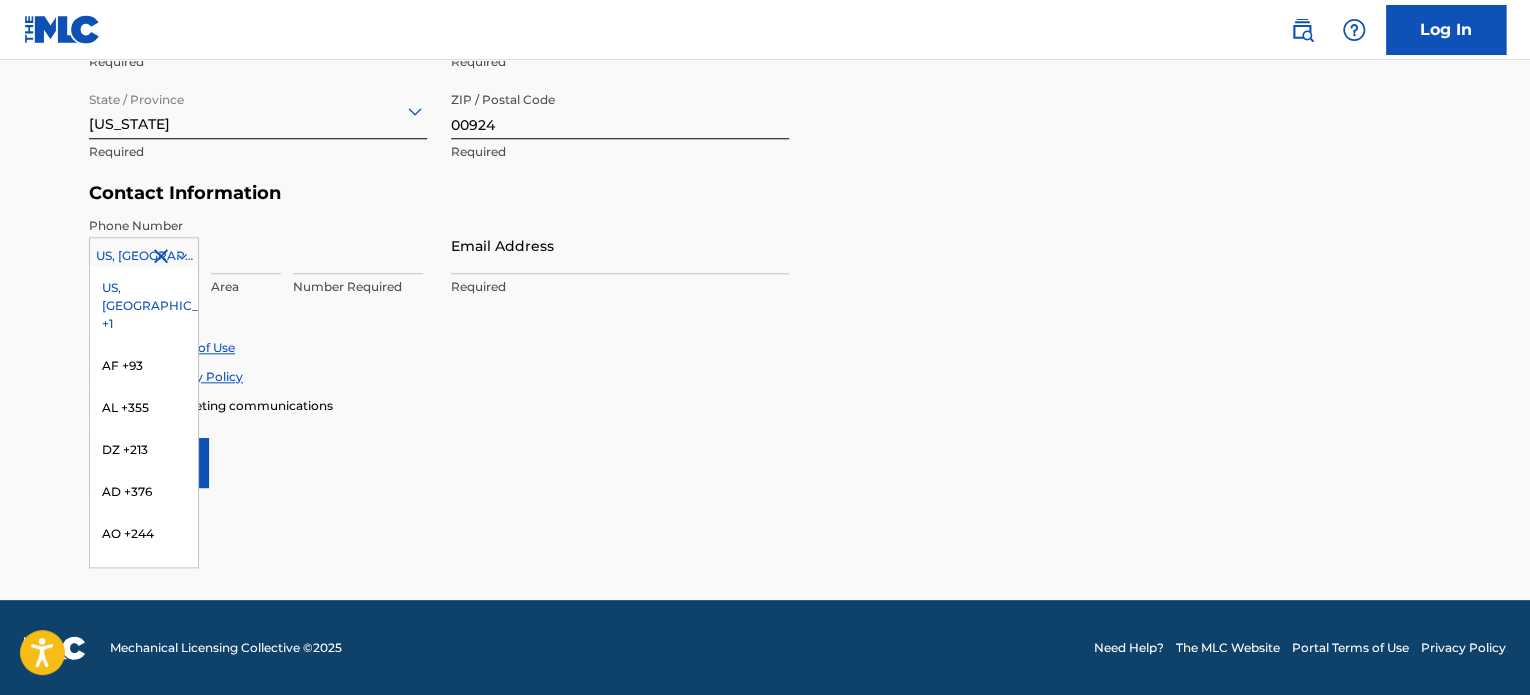 click 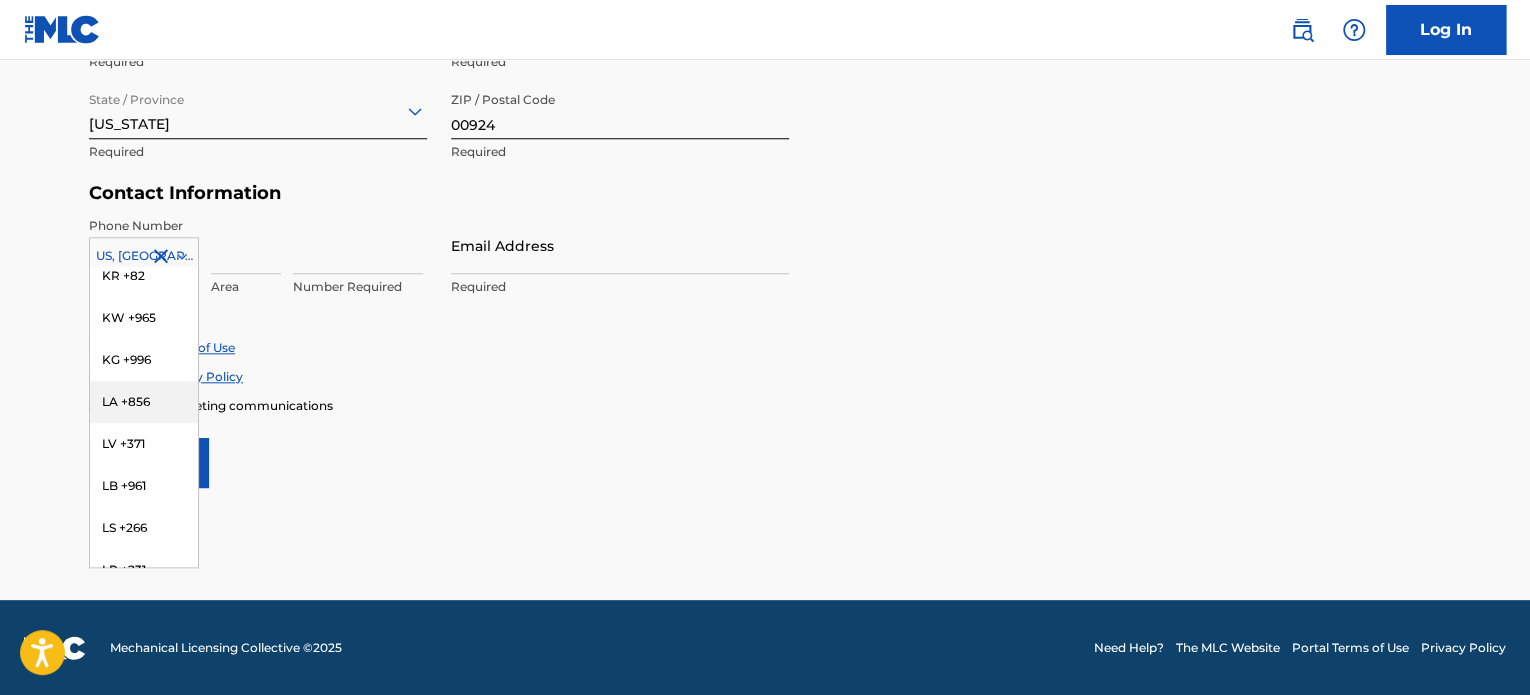 scroll, scrollTop: 4300, scrollLeft: 0, axis: vertical 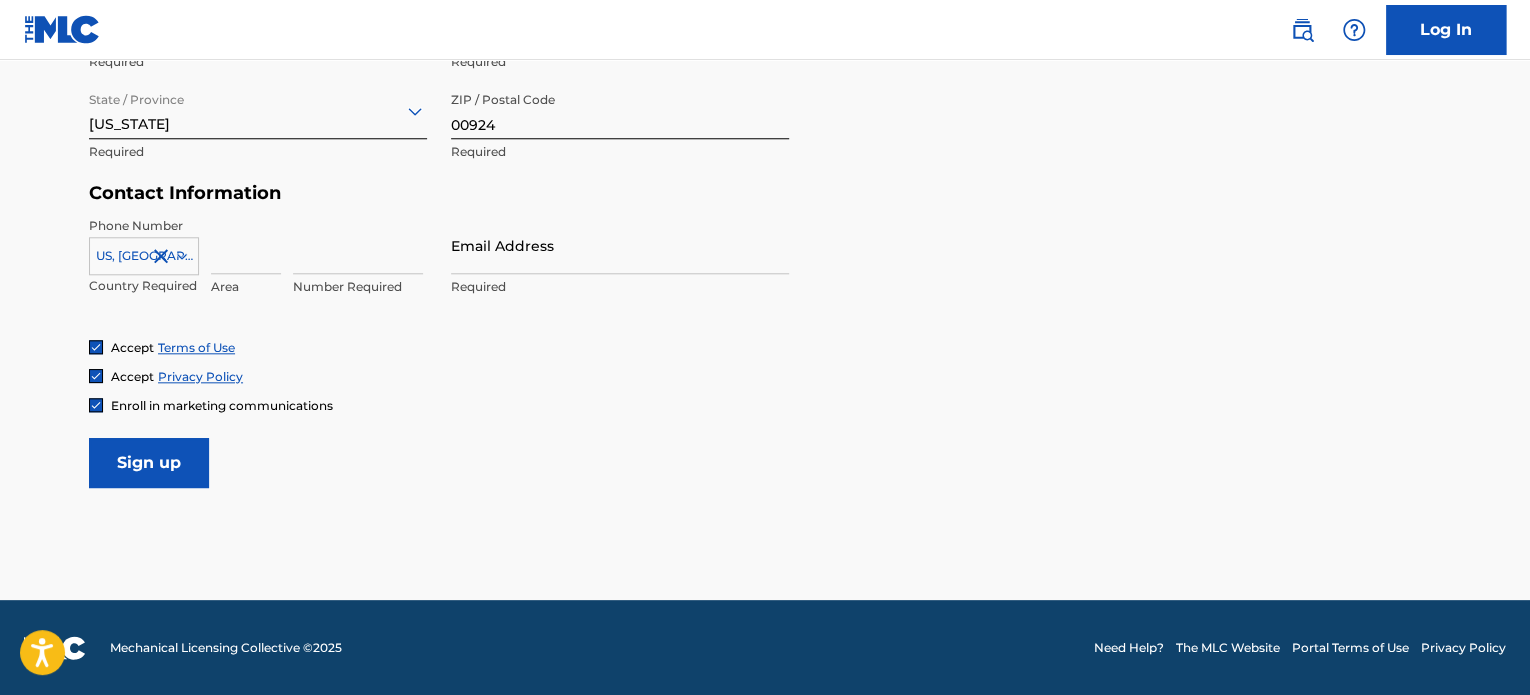 click at bounding box center [246, 245] 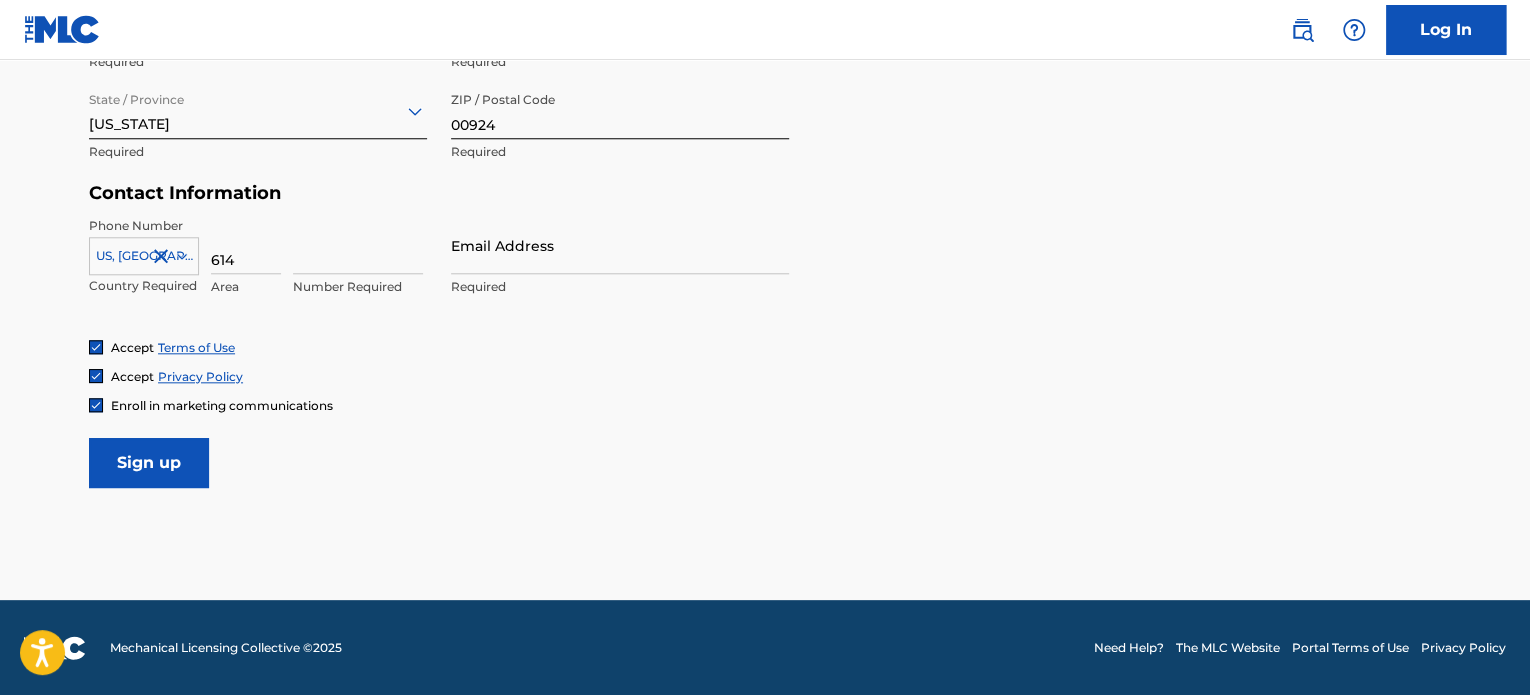 type on "[GEOGRAPHIC_DATA]" 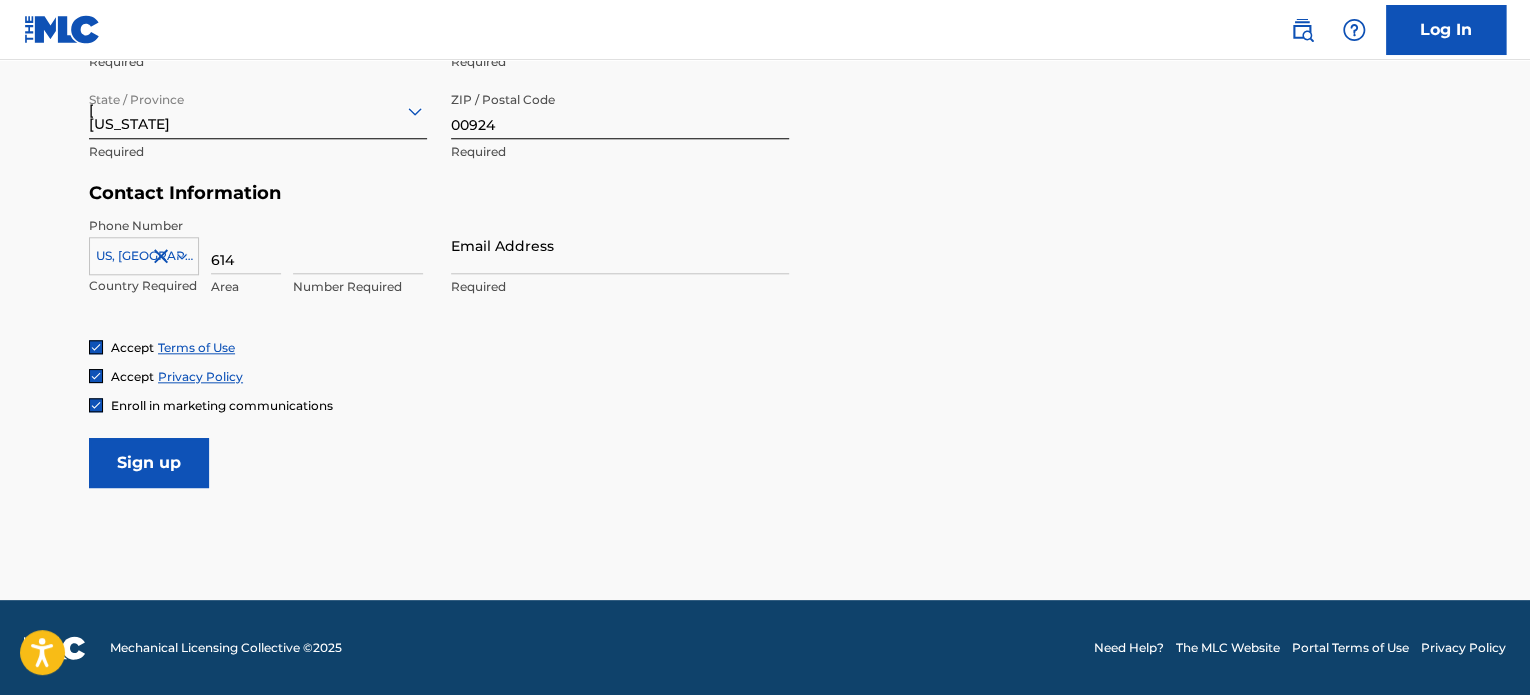 type on "1" 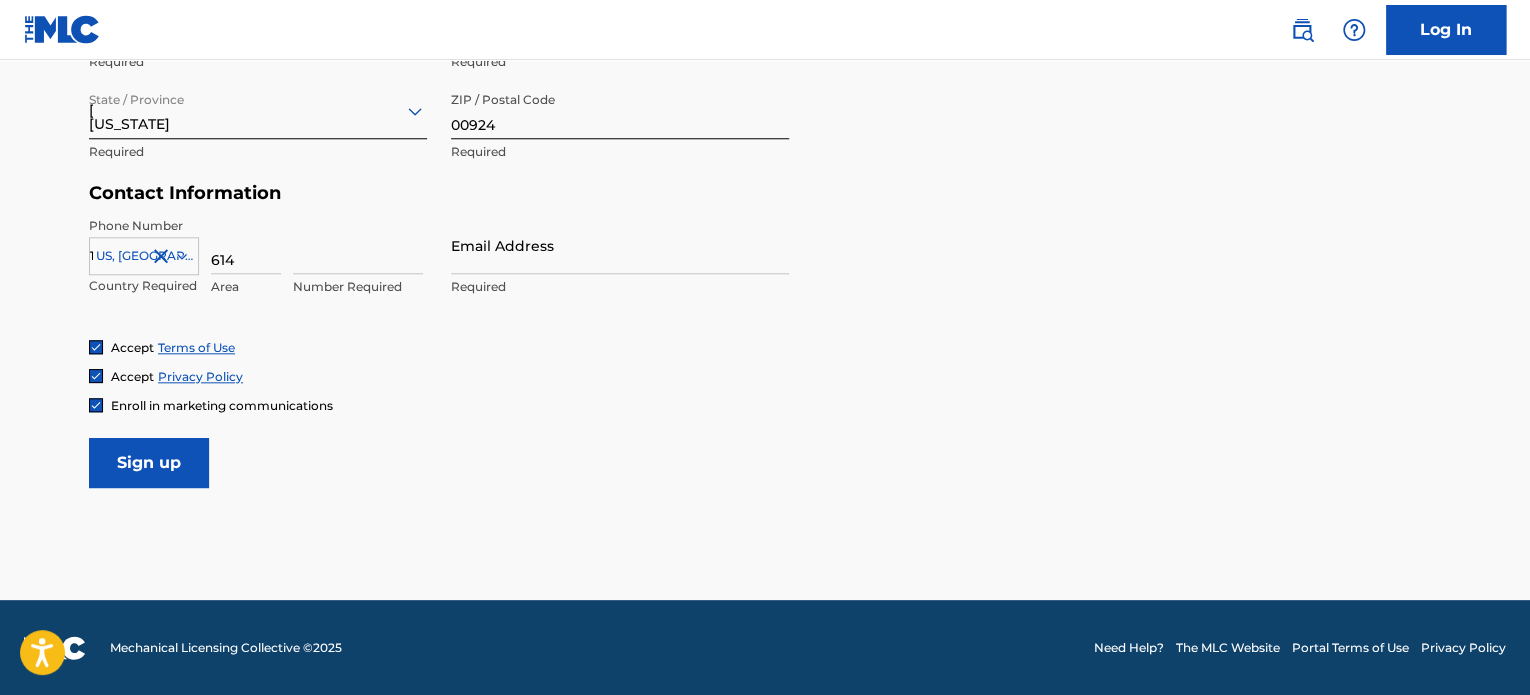 type on "2739029" 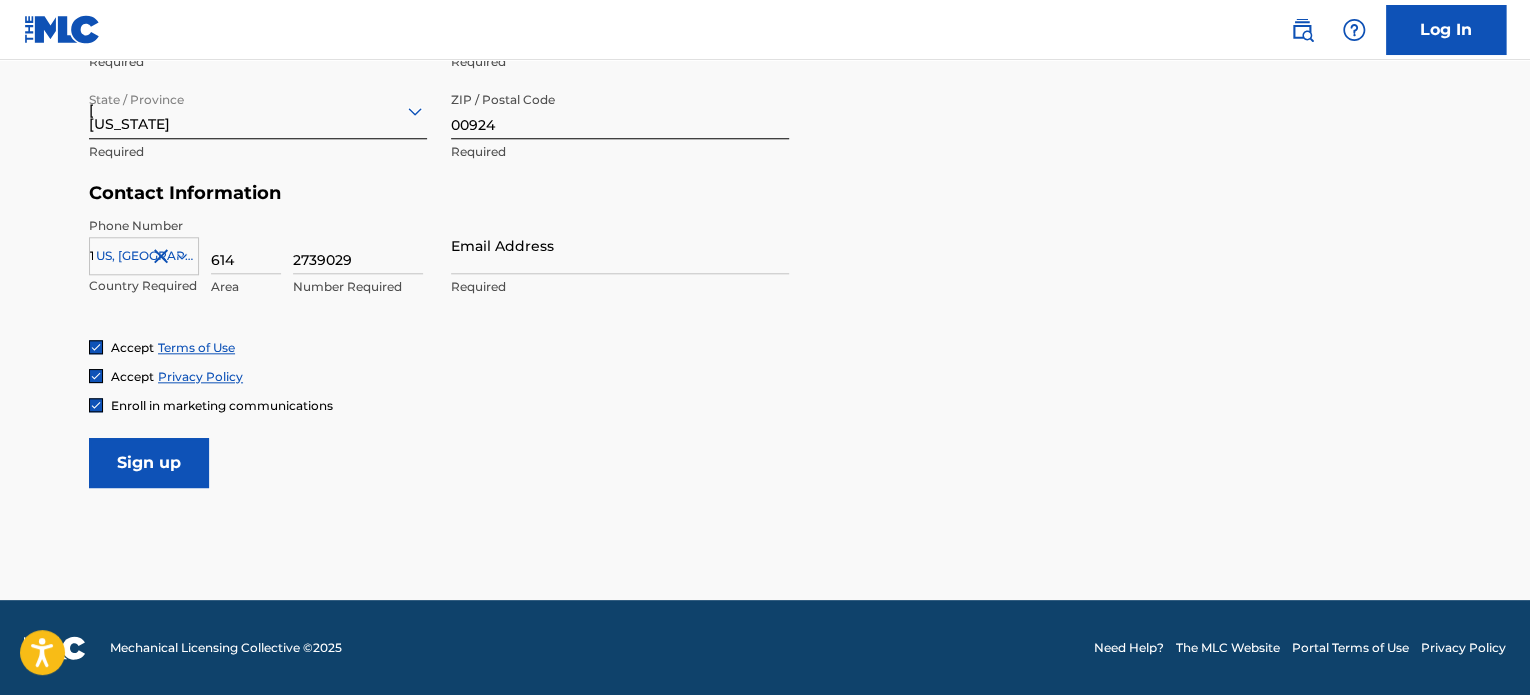 type on "[EMAIL_ADDRESS][DOMAIN_NAME]" 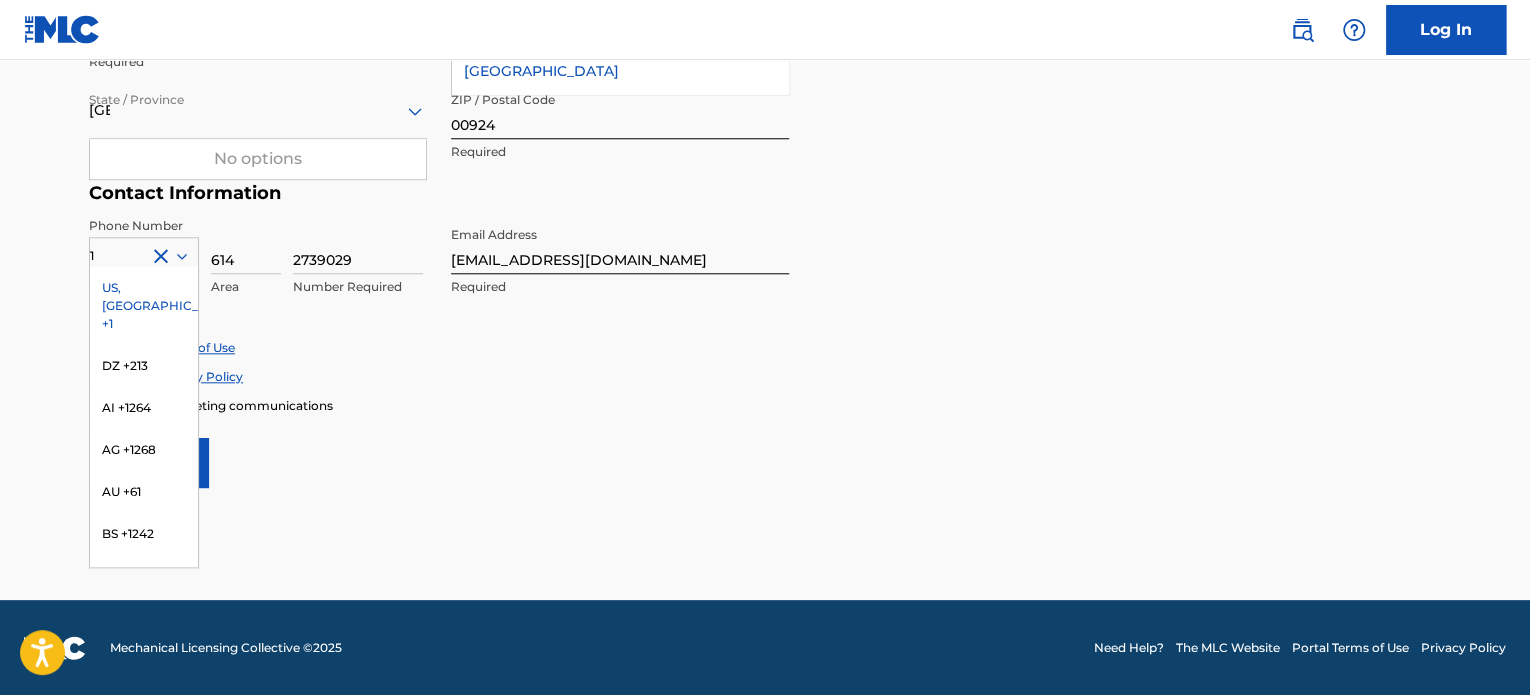 click on "User Information First Name [PERSON_NAME] Required Last Name [PERSON_NAME] Required Date Of Birth Required Personal Address i Street Address 1280 [STREET_ADDRESS][PERSON_NAME][PERSON_NAME] Required State / Province [GEOGRAPHIC_DATA] No options Required ZIP / Postal Code 00924 Required Contact Information Phone Number [GEOGRAPHIC_DATA] +1 DZ +213 AI +1264 AG +1268 AU +61 BS +1242 BB +1246 BZ +501 BM +1441 BO +591 KY +1345 DM +1767 DO +1809 ER +291 ET +251 GA +241 GD +1473 IN +91 JM +1876 JP +81 LV +371 LB +961 LR +231 LY +218 MG +261 FM +691 ME, RS +381 MS +1664 [GEOGRAPHIC_DATA], [GEOGRAPHIC_DATA] +212 NL +31 PE +51 PT +351 KN +1869 LC +1758 VC +1784 SN +221 SK +421 CH +41 TT +1868 [GEOGRAPHIC_DATA] +216 TC +1649 AE +971 VG +1284 WF +681 Country Required 614 Area 2739029 Number Required Email Address [EMAIL_ADDRESS][DOMAIN_NAME] Required Accept Terms of Use Accept Privacy Policy Enroll in marketing communications Sign up" at bounding box center [765, 44] 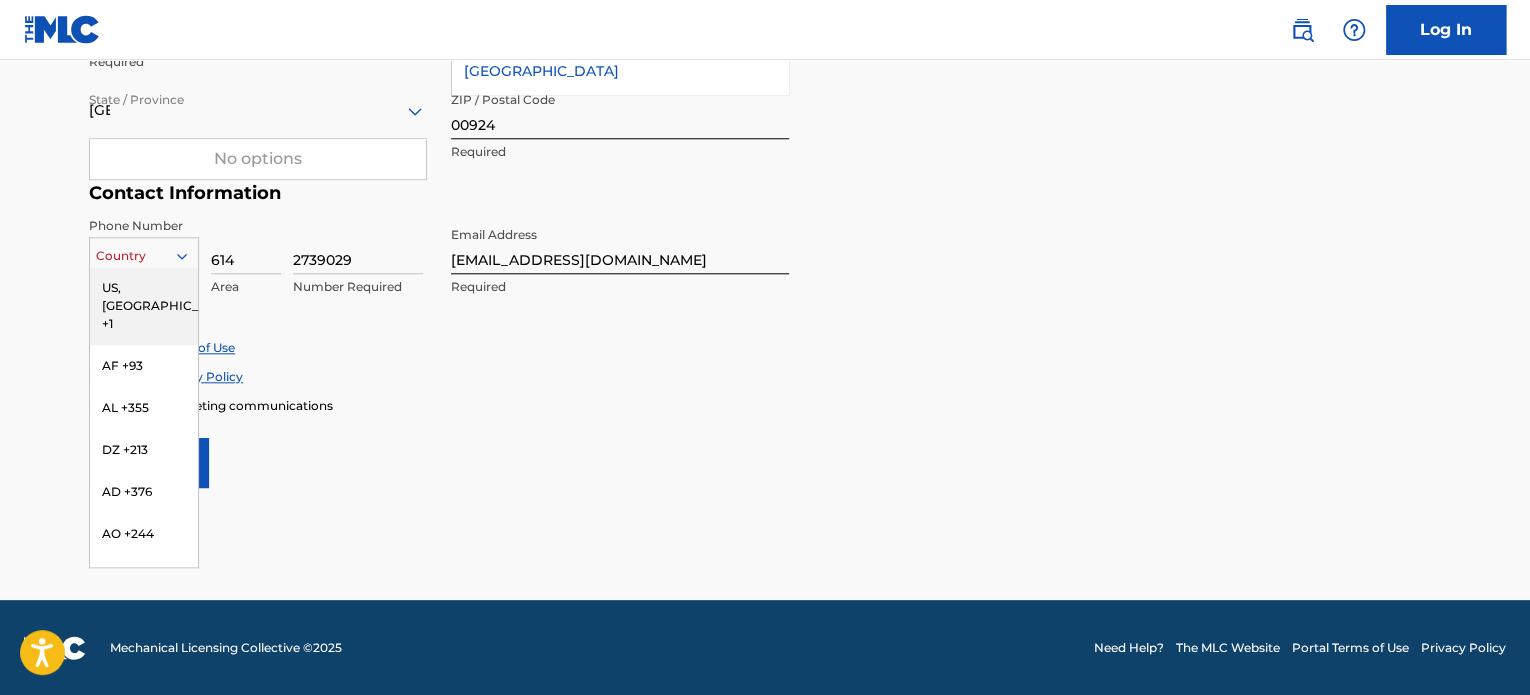 click 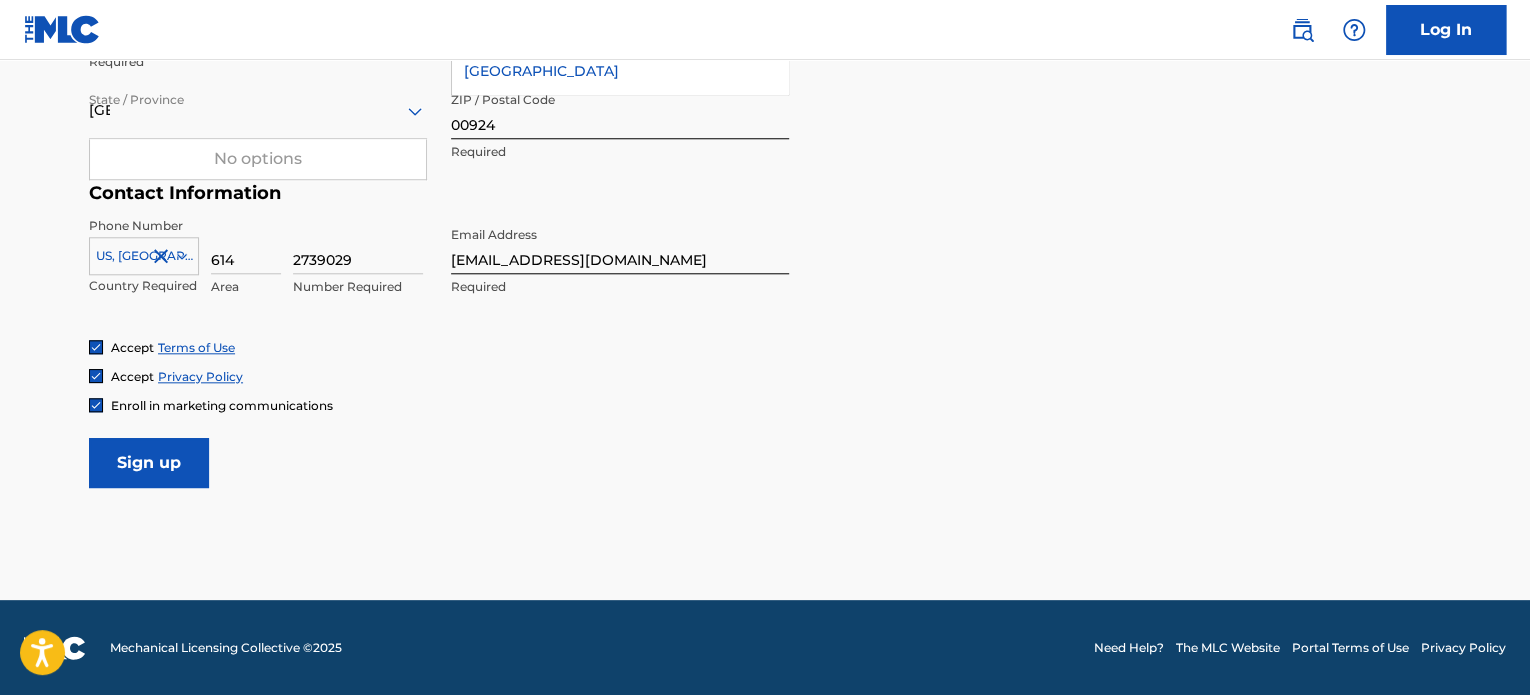 click on "Accept Terms of Use Accept Privacy Policy Enroll in marketing communications" at bounding box center (765, 376) 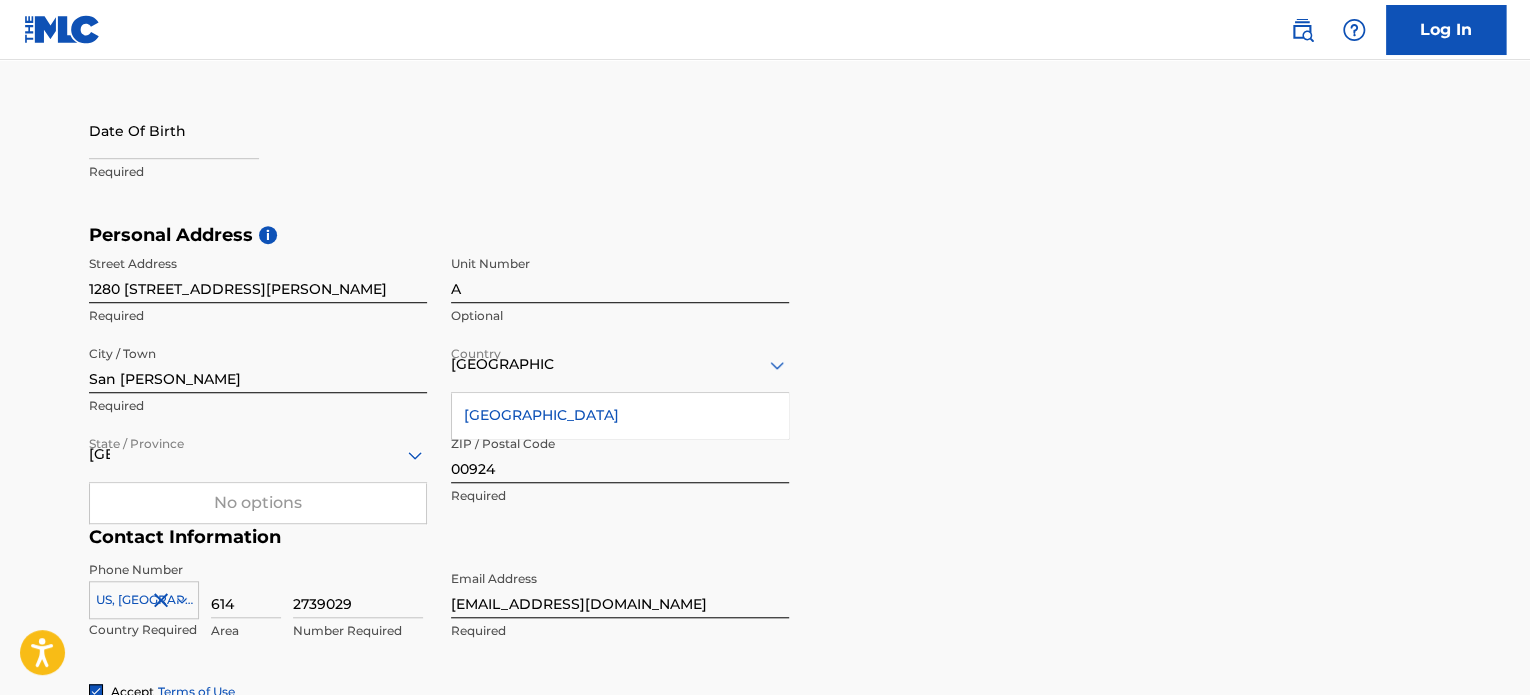 scroll, scrollTop: 468, scrollLeft: 0, axis: vertical 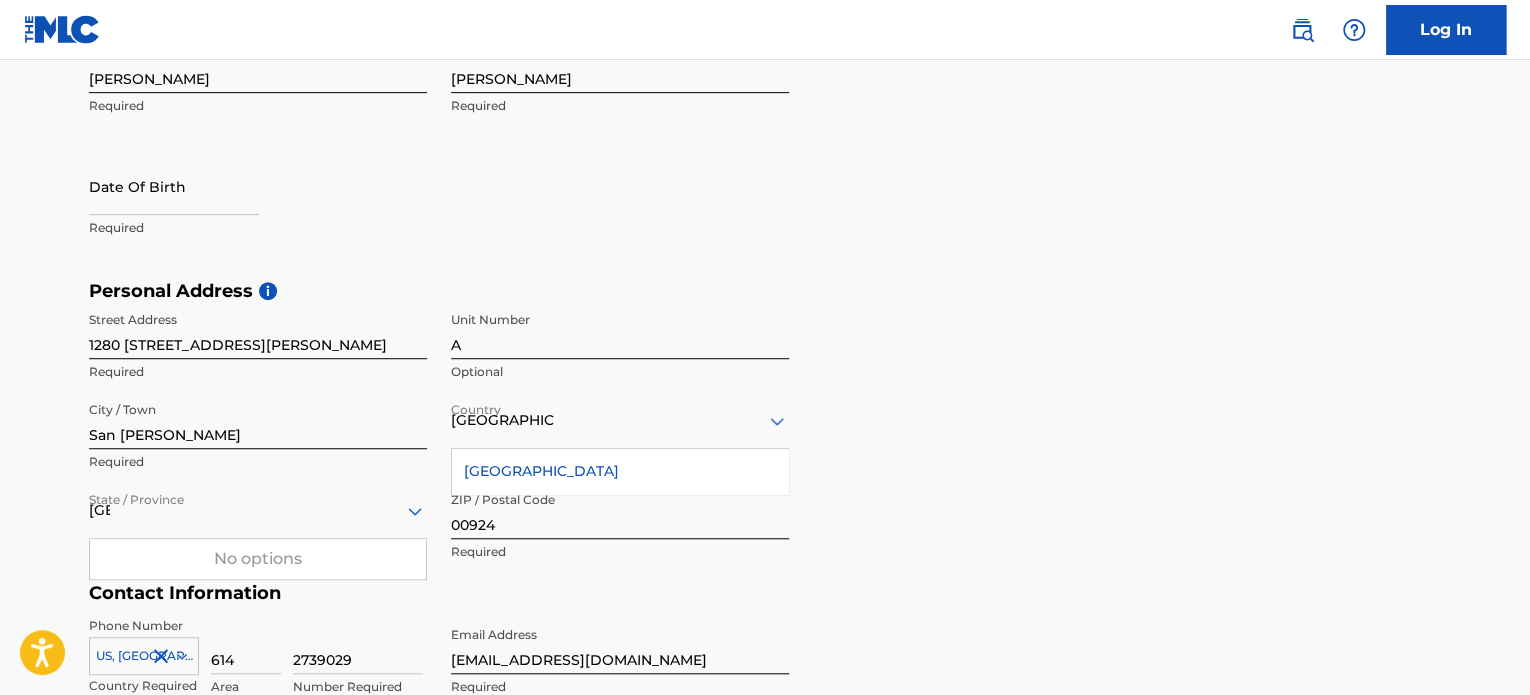 drag, startPoint x: 356, startPoint y: 559, endPoint x: 389, endPoint y: 542, distance: 37.12142 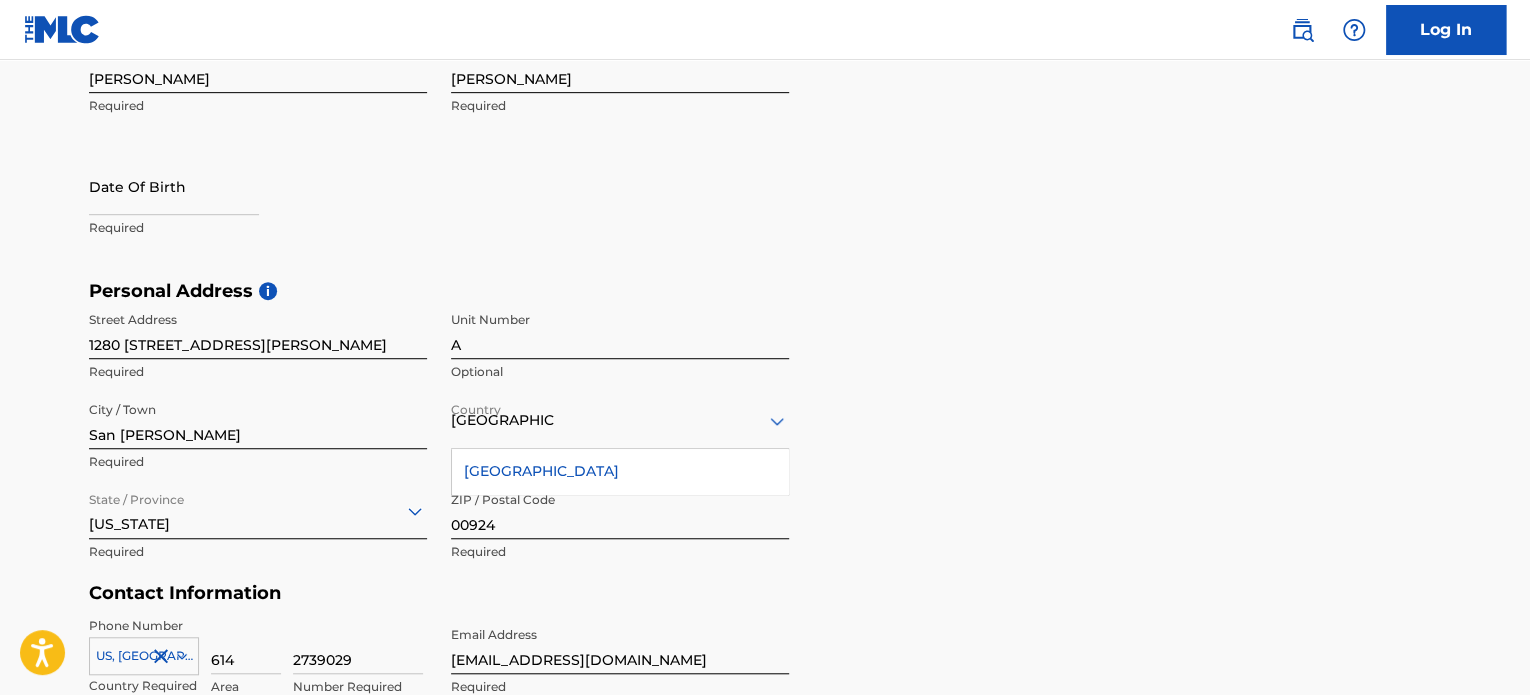 click 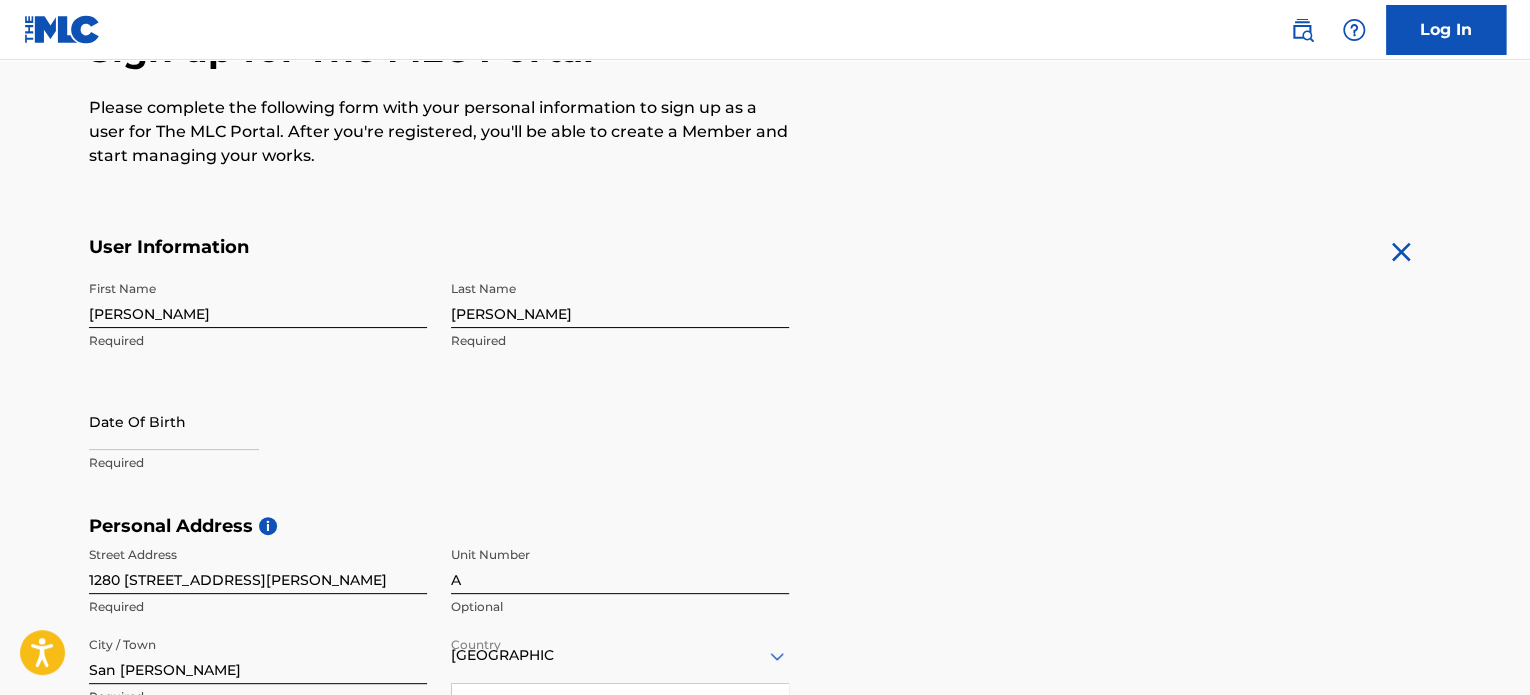 scroll, scrollTop: 268, scrollLeft: 0, axis: vertical 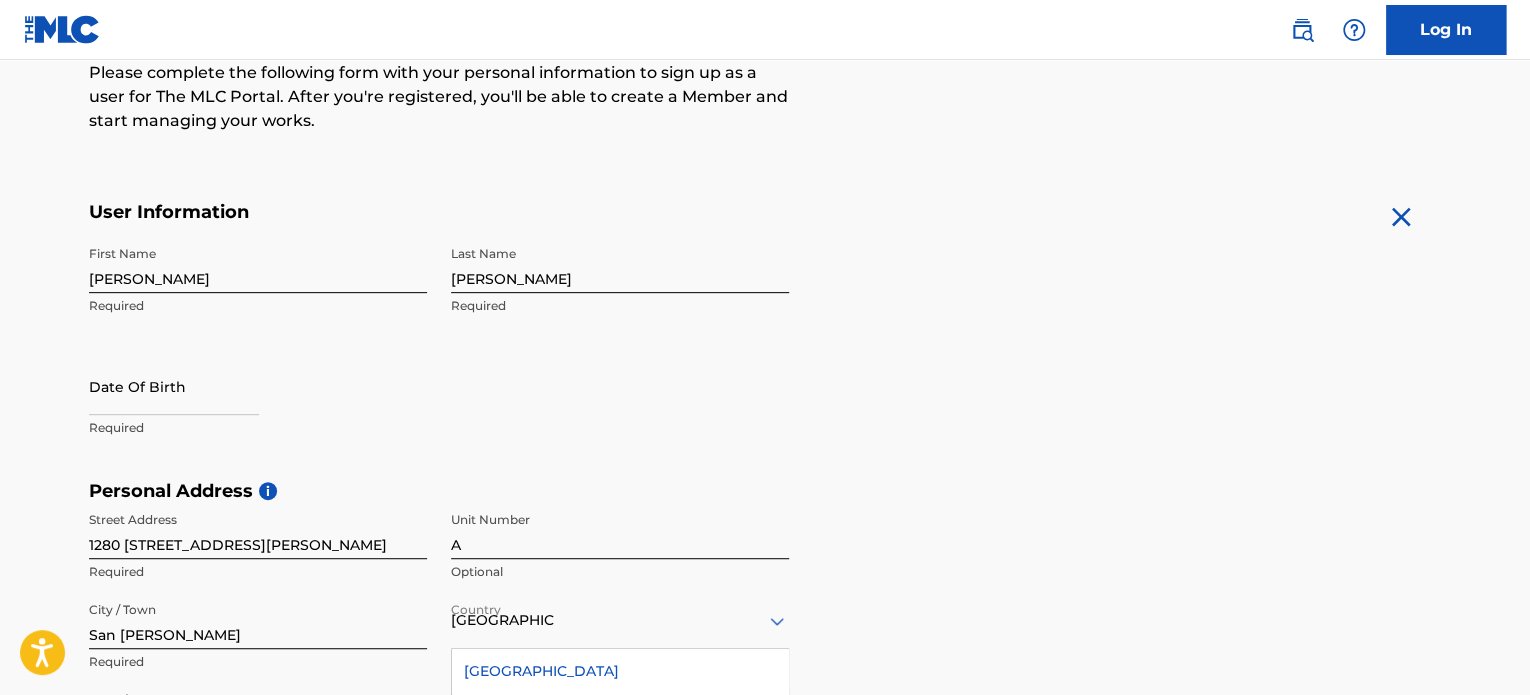 click at bounding box center [174, 386] 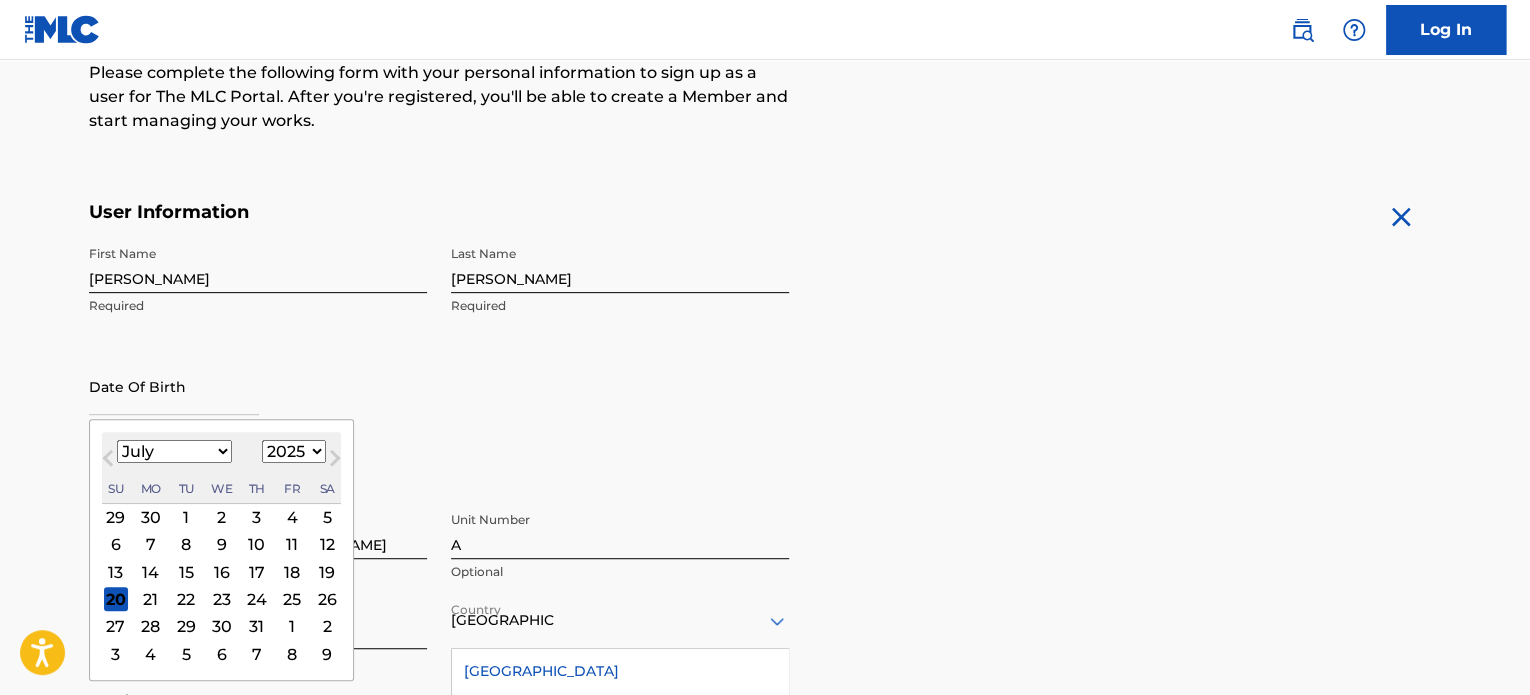 click on "January February March April May June July August September October November December" at bounding box center [174, 451] 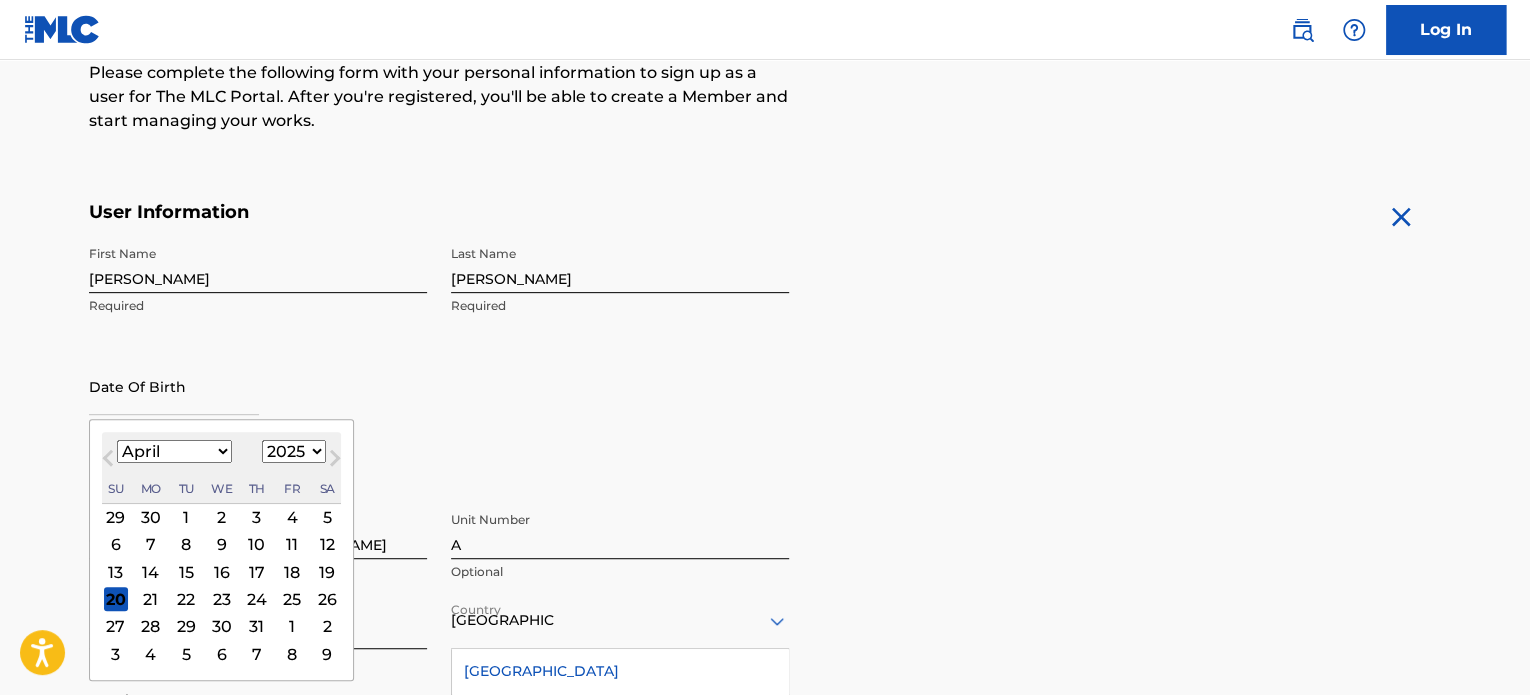 click on "January February March April May June July August September October November December" at bounding box center (174, 451) 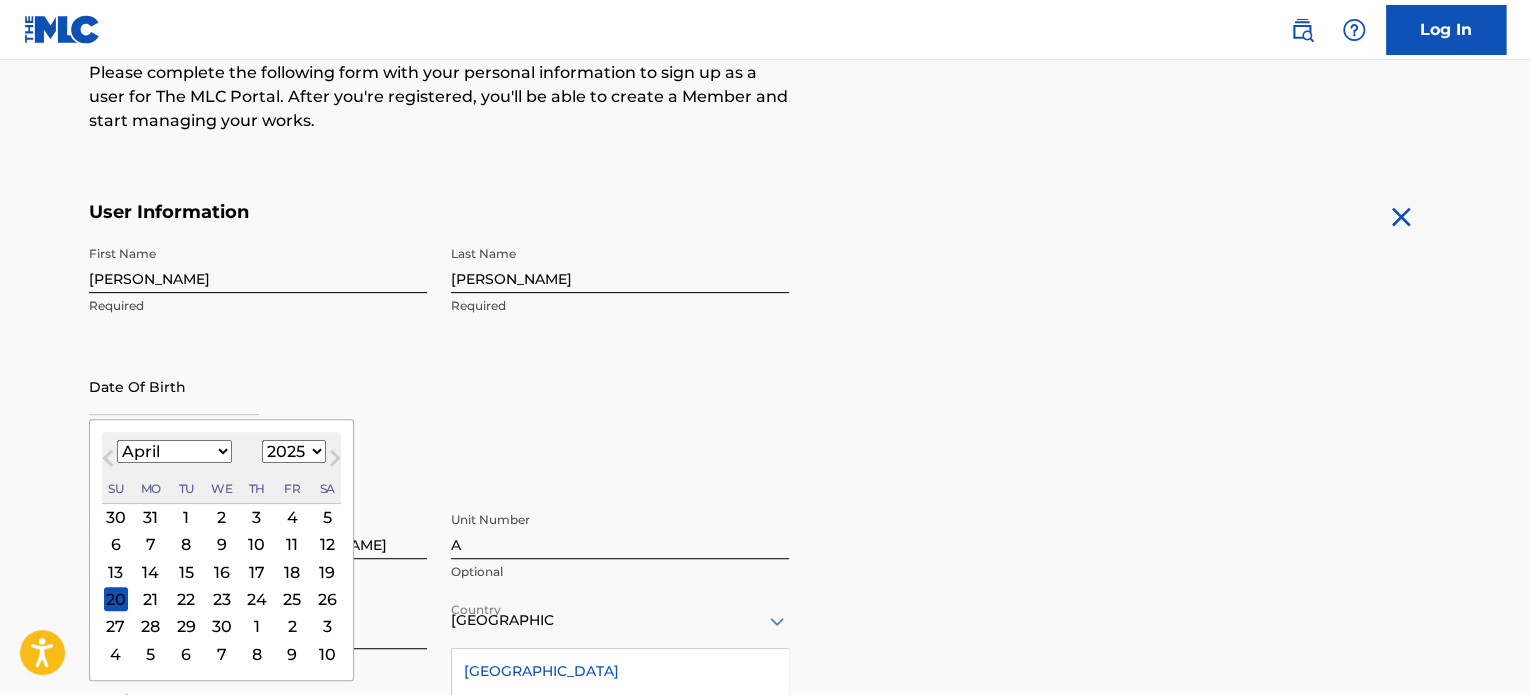 click on "1899 1900 1901 1902 1903 1904 1905 1906 1907 1908 1909 1910 1911 1912 1913 1914 1915 1916 1917 1918 1919 1920 1921 1922 1923 1924 1925 1926 1927 1928 1929 1930 1931 1932 1933 1934 1935 1936 1937 1938 1939 1940 1941 1942 1943 1944 1945 1946 1947 1948 1949 1950 1951 1952 1953 1954 1955 1956 1957 1958 1959 1960 1961 1962 1963 1964 1965 1966 1967 1968 1969 1970 1971 1972 1973 1974 1975 1976 1977 1978 1979 1980 1981 1982 1983 1984 1985 1986 1987 1988 1989 1990 1991 1992 1993 1994 1995 1996 1997 1998 1999 2000 2001 2002 2003 2004 2005 2006 2007 2008 2009 2010 2011 2012 2013 2014 2015 2016 2017 2018 2019 2020 2021 2022 2023 2024 2025 2026 2027 2028 2029 2030 2031 2032 2033 2034 2035 2036 2037 2038 2039 2040 2041 2042 2043 2044 2045 2046 2047 2048 2049 2050 2051 2052 2053 2054 2055 2056 2057 2058 2059 2060 2061 2062 2063 2064 2065 2066 2067 2068 2069 2070 2071 2072 2073 2074 2075 2076 2077 2078 2079 2080 2081 2082 2083 2084 2085 2086 2087 2088 2089 2090 2091 2092 2093 2094 2095 2096 2097 2098 2099 2100" at bounding box center [294, 451] 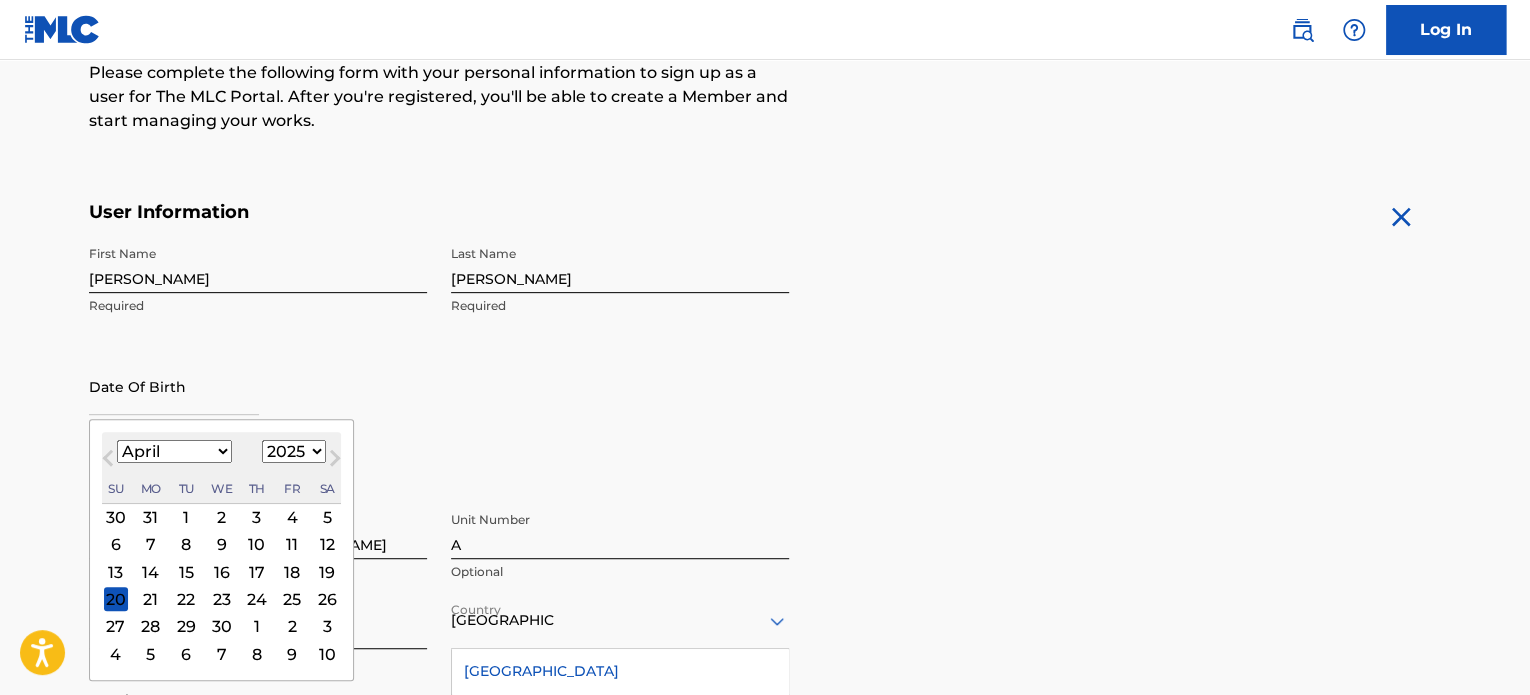 select on "1972" 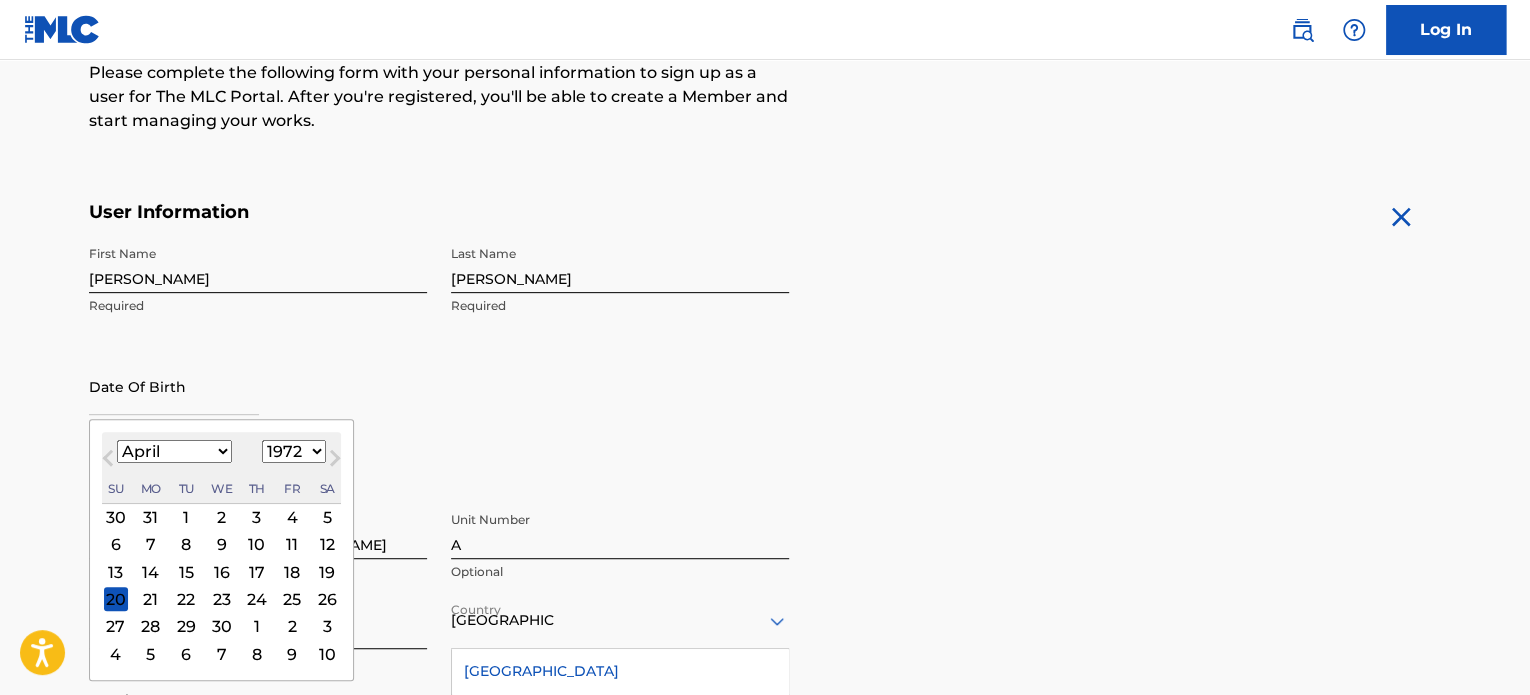 click on "1899 1900 1901 1902 1903 1904 1905 1906 1907 1908 1909 1910 1911 1912 1913 1914 1915 1916 1917 1918 1919 1920 1921 1922 1923 1924 1925 1926 1927 1928 1929 1930 1931 1932 1933 1934 1935 1936 1937 1938 1939 1940 1941 1942 1943 1944 1945 1946 1947 1948 1949 1950 1951 1952 1953 1954 1955 1956 1957 1958 1959 1960 1961 1962 1963 1964 1965 1966 1967 1968 1969 1970 1971 1972 1973 1974 1975 1976 1977 1978 1979 1980 1981 1982 1983 1984 1985 1986 1987 1988 1989 1990 1991 1992 1993 1994 1995 1996 1997 1998 1999 2000 2001 2002 2003 2004 2005 2006 2007 2008 2009 2010 2011 2012 2013 2014 2015 2016 2017 2018 2019 2020 2021 2022 2023 2024 2025 2026 2027 2028 2029 2030 2031 2032 2033 2034 2035 2036 2037 2038 2039 2040 2041 2042 2043 2044 2045 2046 2047 2048 2049 2050 2051 2052 2053 2054 2055 2056 2057 2058 2059 2060 2061 2062 2063 2064 2065 2066 2067 2068 2069 2070 2071 2072 2073 2074 2075 2076 2077 2078 2079 2080 2081 2082 2083 2084 2085 2086 2087 2088 2089 2090 2091 2092 2093 2094 2095 2096 2097 2098 2099 2100" at bounding box center [294, 451] 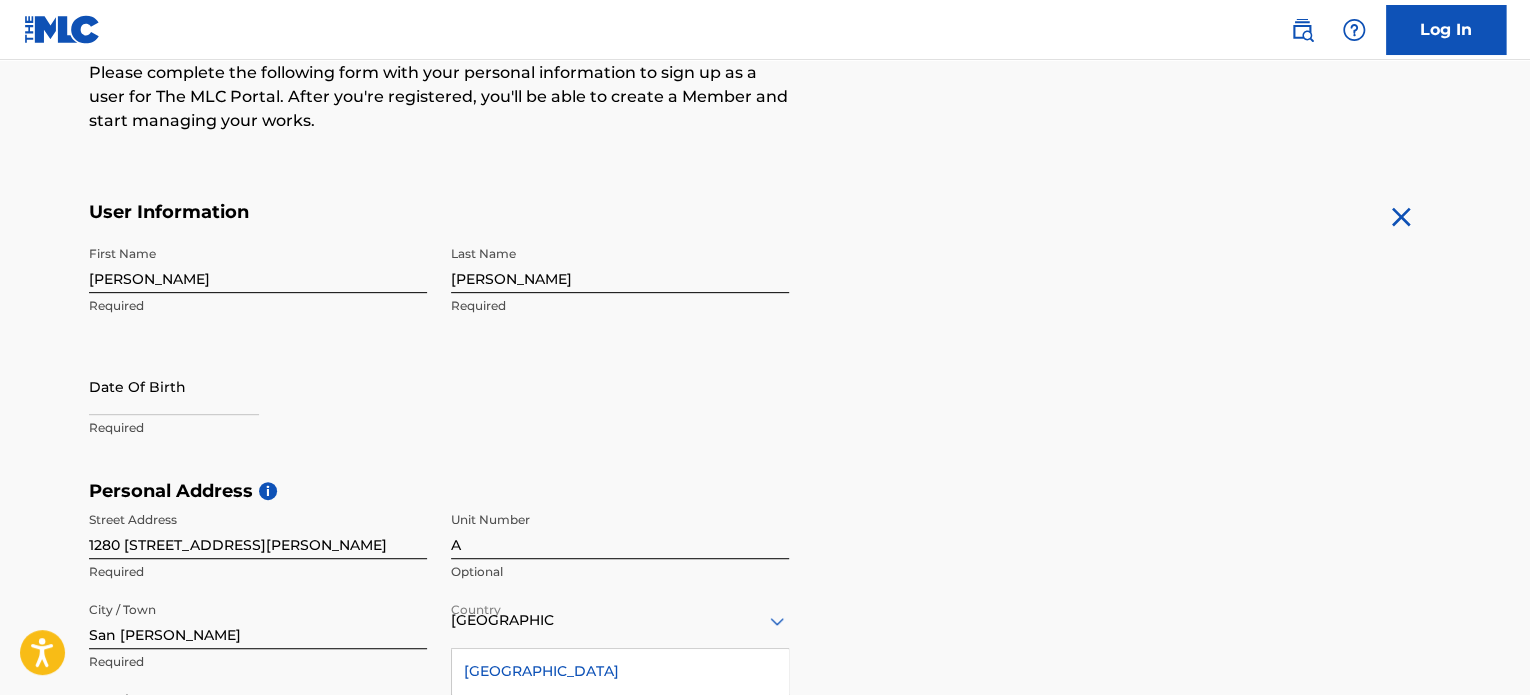 click on "User Information First Name [PERSON_NAME] Required Last Name [PERSON_NAME] Required Date Of Birth Required Personal Address i Street Address [STREET_ADDRESS][PERSON_NAME][PERSON_NAME] Required State / Province [US_STATE] Required ZIP / Postal Code 00924 Required Contact Information Phone Number [GEOGRAPHIC_DATA] +1 Country Required 614 Area 2739029 Number Required Email Address [EMAIL_ADDRESS][DOMAIN_NAME] Required Accept Terms of Use Accept Privacy Policy Enroll in marketing communications Sign up" at bounding box center [765, 644] 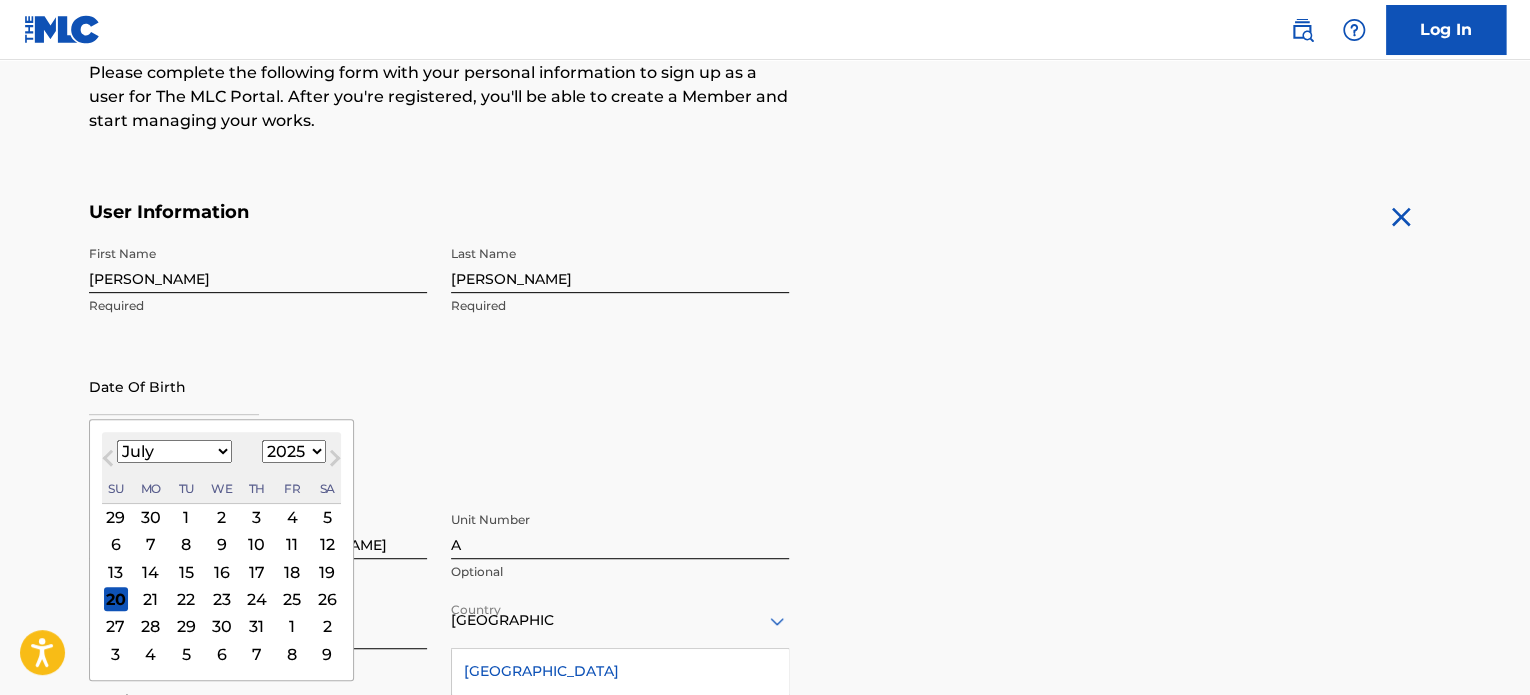 click at bounding box center [174, 386] 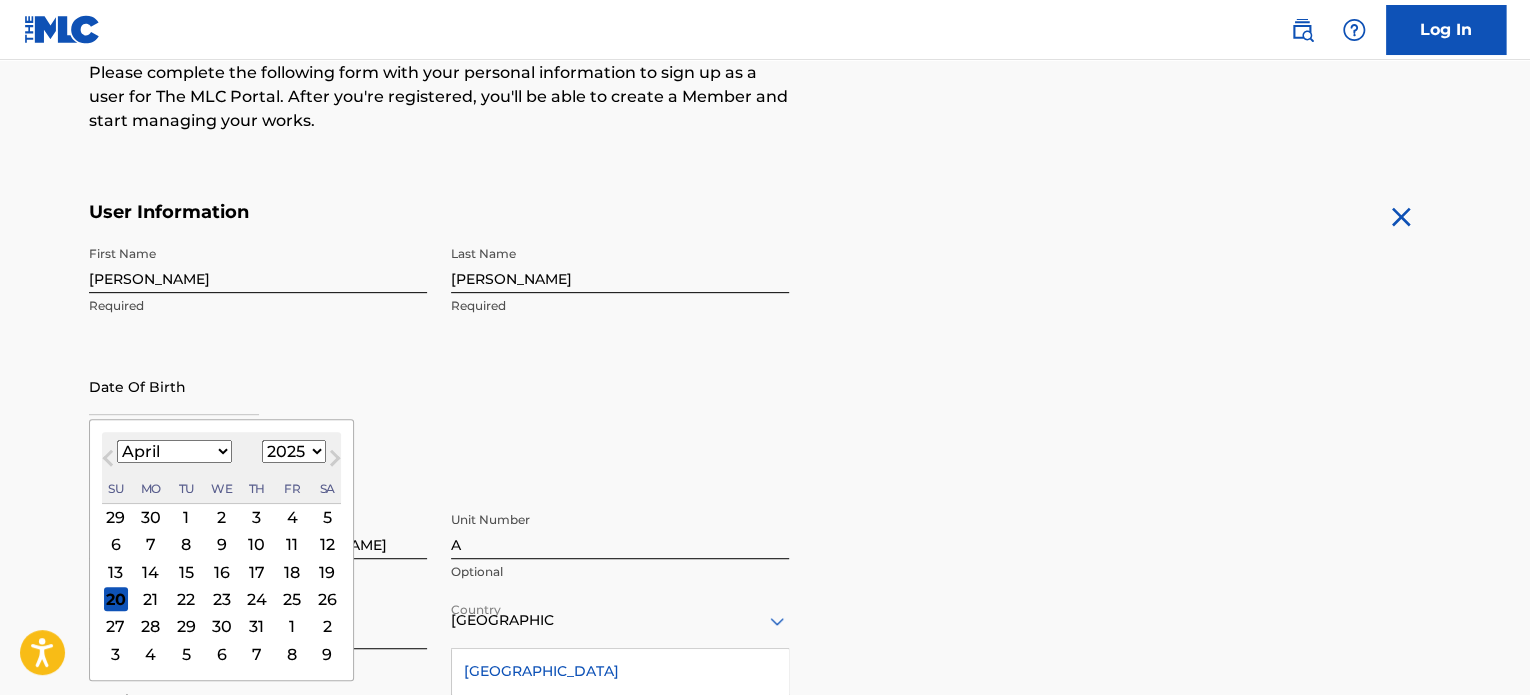 click on "January February March April May June July August September October November December" at bounding box center (174, 451) 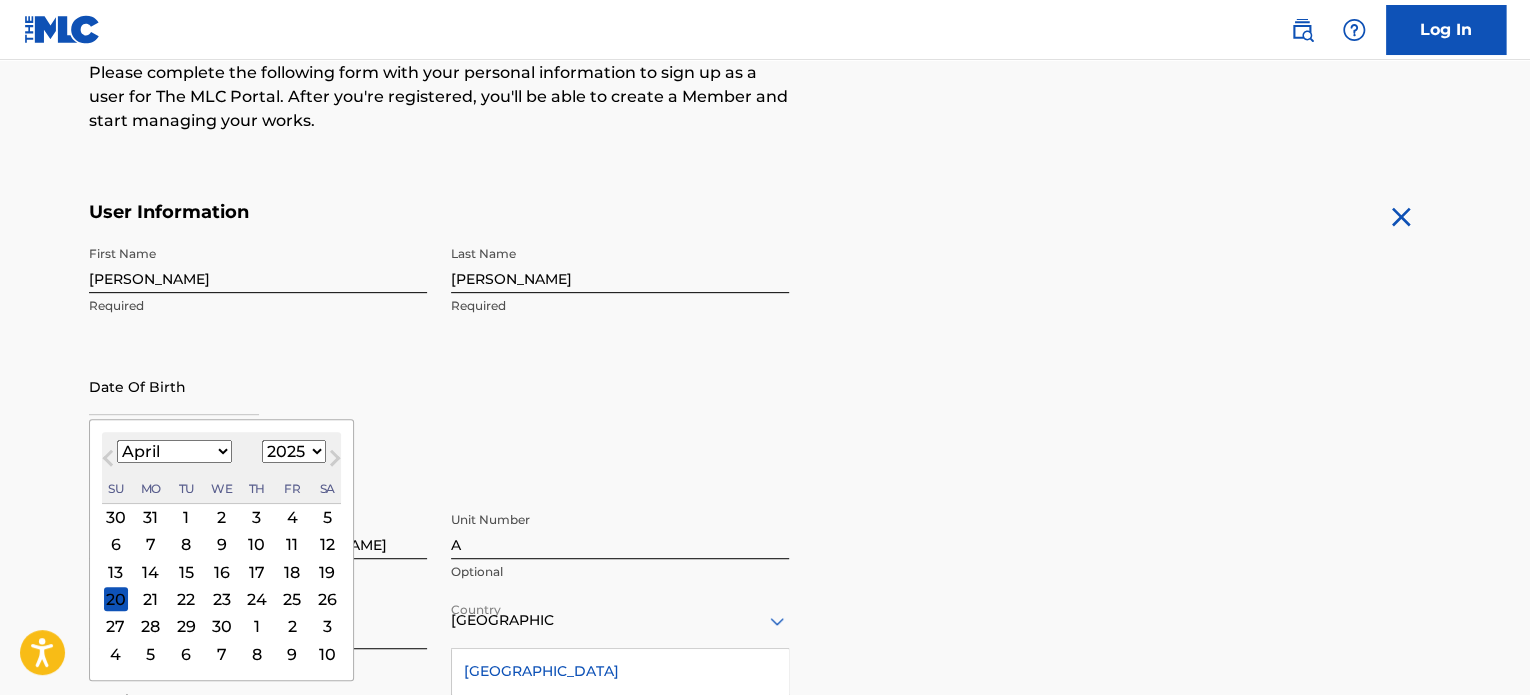 click on "Next Month" at bounding box center (335, 462) 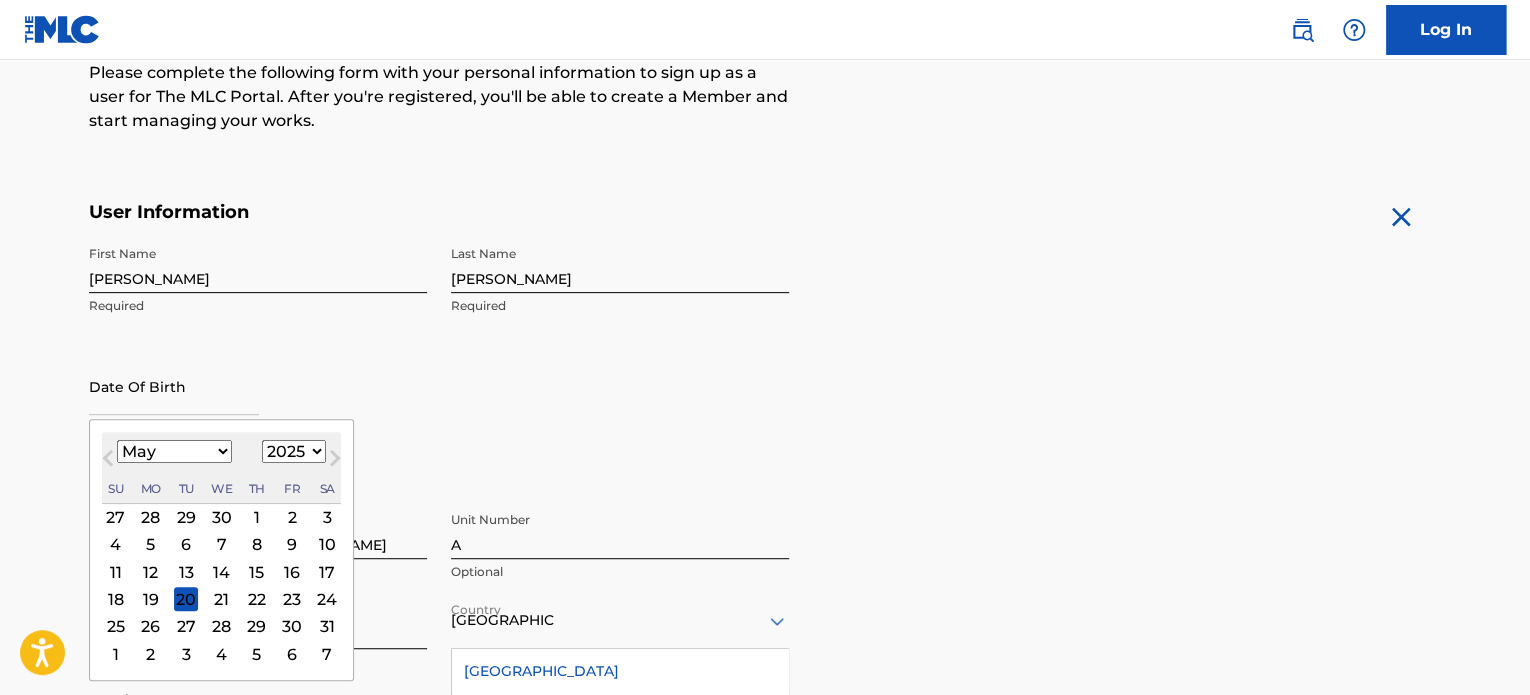 click on "Next Month" at bounding box center [335, 462] 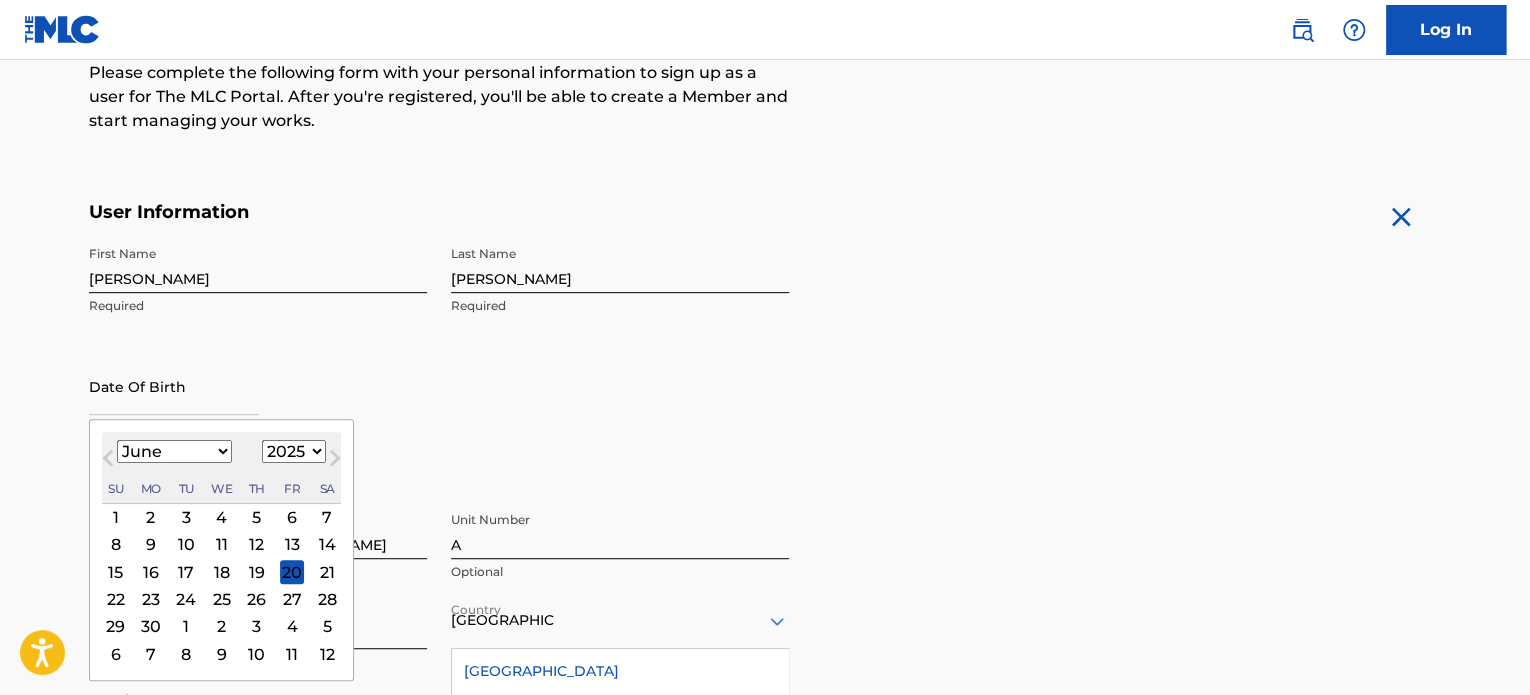 click on "Next Month" at bounding box center (335, 462) 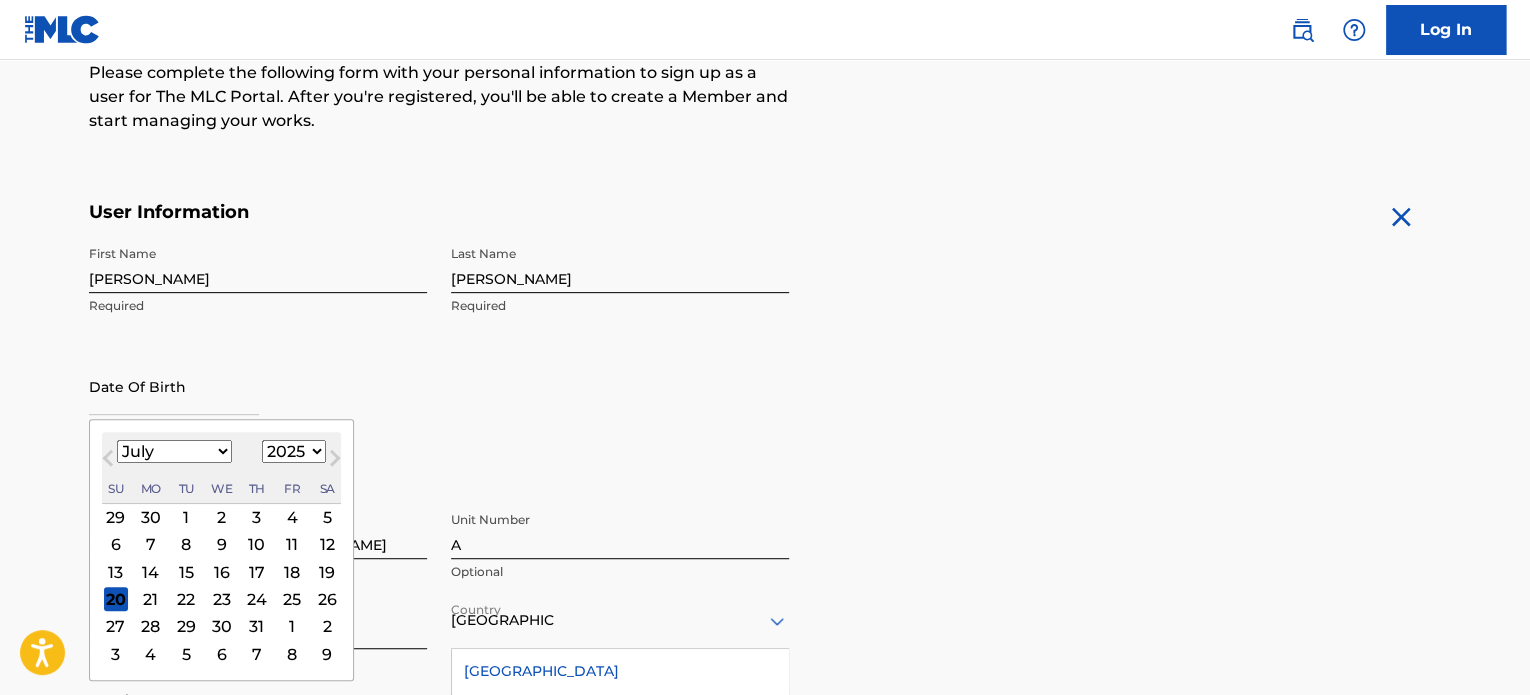 click on "1899 1900 1901 1902 1903 1904 1905 1906 1907 1908 1909 1910 1911 1912 1913 1914 1915 1916 1917 1918 1919 1920 1921 1922 1923 1924 1925 1926 1927 1928 1929 1930 1931 1932 1933 1934 1935 1936 1937 1938 1939 1940 1941 1942 1943 1944 1945 1946 1947 1948 1949 1950 1951 1952 1953 1954 1955 1956 1957 1958 1959 1960 1961 1962 1963 1964 1965 1966 1967 1968 1969 1970 1971 1972 1973 1974 1975 1976 1977 1978 1979 1980 1981 1982 1983 1984 1985 1986 1987 1988 1989 1990 1991 1992 1993 1994 1995 1996 1997 1998 1999 2000 2001 2002 2003 2004 2005 2006 2007 2008 2009 2010 2011 2012 2013 2014 2015 2016 2017 2018 2019 2020 2021 2022 2023 2024 2025 2026 2027 2028 2029 2030 2031 2032 2033 2034 2035 2036 2037 2038 2039 2040 2041 2042 2043 2044 2045 2046 2047 2048 2049 2050 2051 2052 2053 2054 2055 2056 2057 2058 2059 2060 2061 2062 2063 2064 2065 2066 2067 2068 2069 2070 2071 2072 2073 2074 2075 2076 2077 2078 2079 2080 2081 2082 2083 2084 2085 2086 2087 2088 2089 2090 2091 2092 2093 2094 2095 2096 2097 2098 2099 2100" at bounding box center (294, 451) 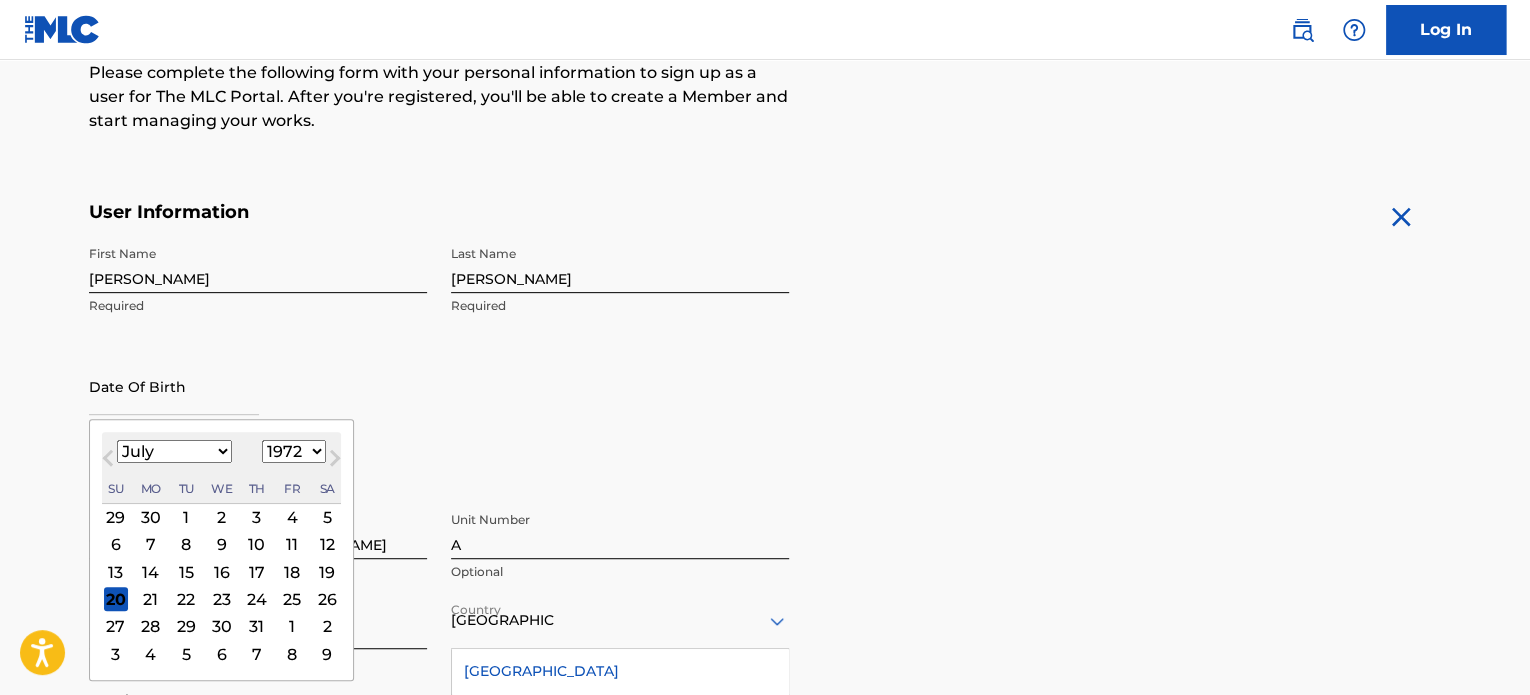 click on "1899 1900 1901 1902 1903 1904 1905 1906 1907 1908 1909 1910 1911 1912 1913 1914 1915 1916 1917 1918 1919 1920 1921 1922 1923 1924 1925 1926 1927 1928 1929 1930 1931 1932 1933 1934 1935 1936 1937 1938 1939 1940 1941 1942 1943 1944 1945 1946 1947 1948 1949 1950 1951 1952 1953 1954 1955 1956 1957 1958 1959 1960 1961 1962 1963 1964 1965 1966 1967 1968 1969 1970 1971 1972 1973 1974 1975 1976 1977 1978 1979 1980 1981 1982 1983 1984 1985 1986 1987 1988 1989 1990 1991 1992 1993 1994 1995 1996 1997 1998 1999 2000 2001 2002 2003 2004 2005 2006 2007 2008 2009 2010 2011 2012 2013 2014 2015 2016 2017 2018 2019 2020 2021 2022 2023 2024 2025 2026 2027 2028 2029 2030 2031 2032 2033 2034 2035 2036 2037 2038 2039 2040 2041 2042 2043 2044 2045 2046 2047 2048 2049 2050 2051 2052 2053 2054 2055 2056 2057 2058 2059 2060 2061 2062 2063 2064 2065 2066 2067 2068 2069 2070 2071 2072 2073 2074 2075 2076 2077 2078 2079 2080 2081 2082 2083 2084 2085 2086 2087 2088 2089 2090 2091 2092 2093 2094 2095 2096 2097 2098 2099 2100" at bounding box center [294, 451] 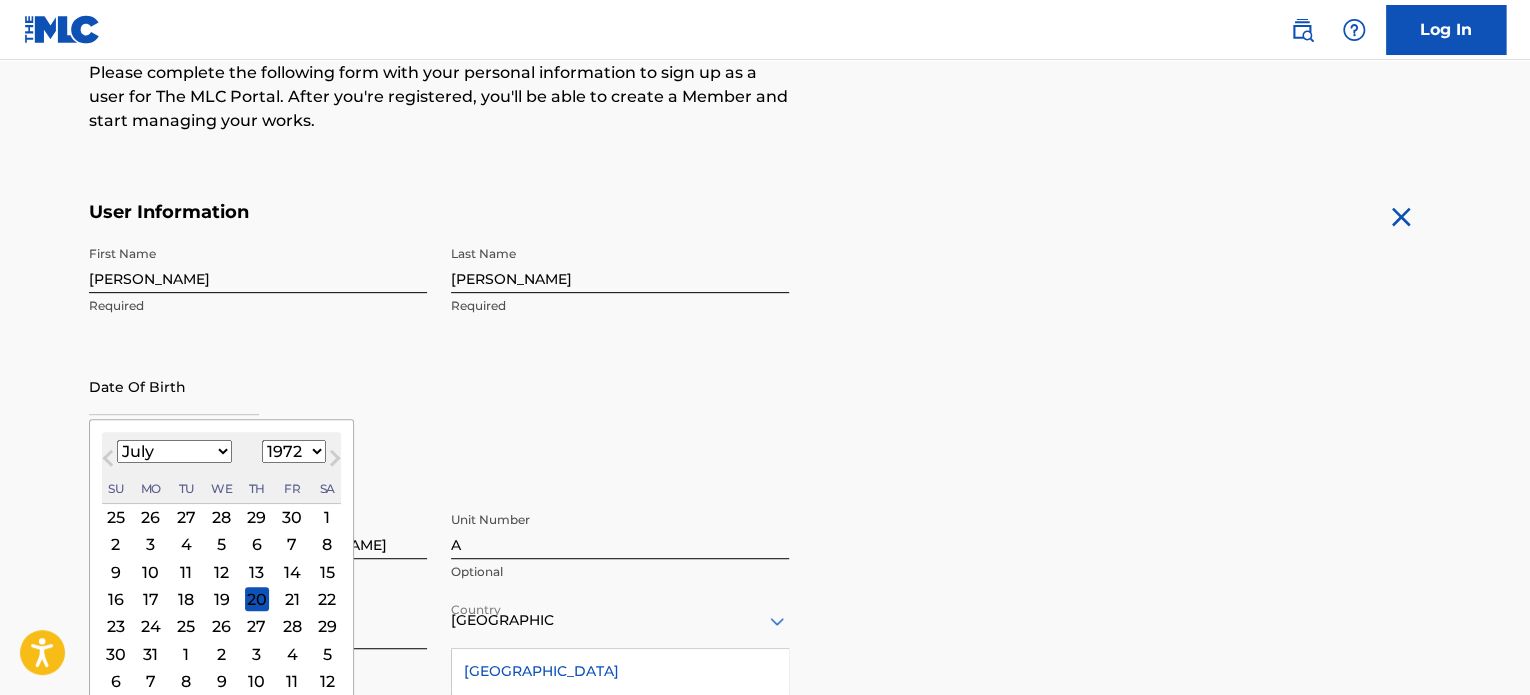 click on "January February March April May June July August September October November December" at bounding box center [174, 451] 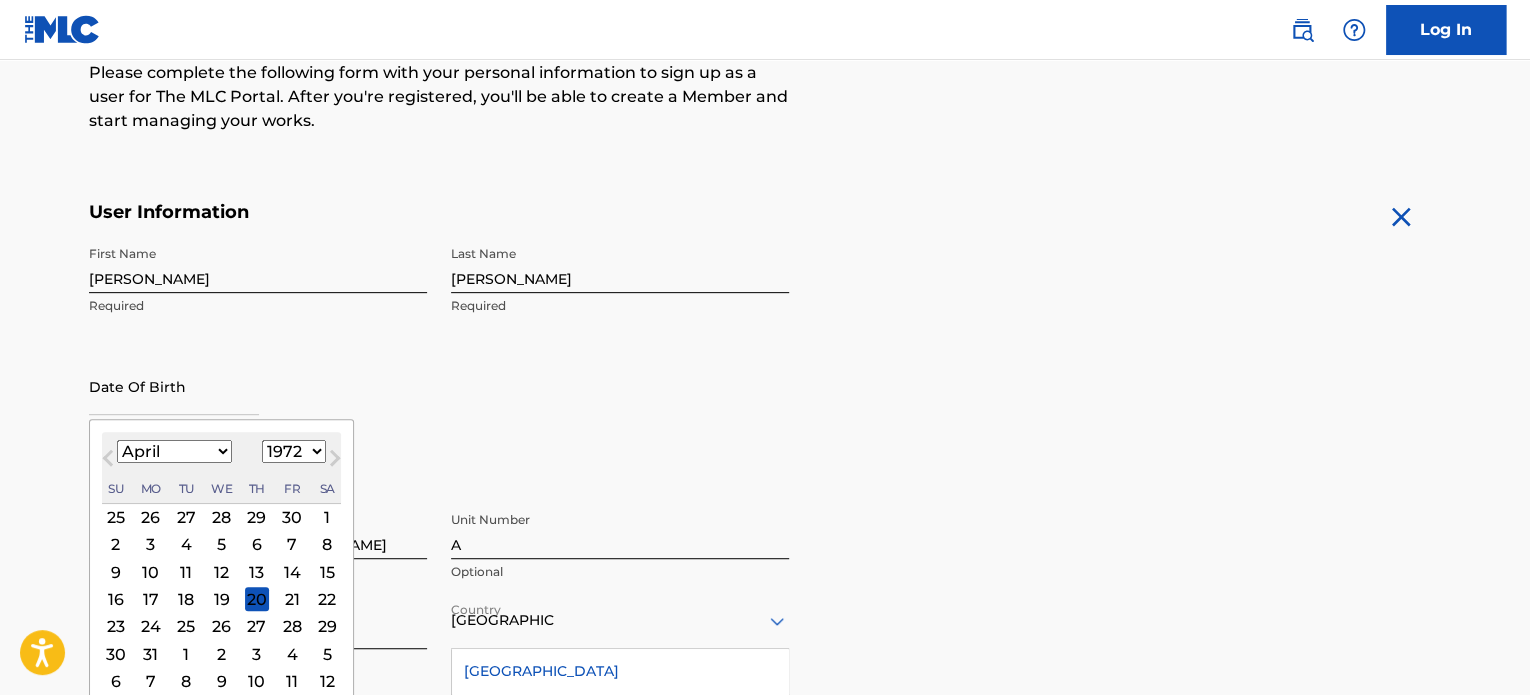 click on "January February March April May June July August September October November December" at bounding box center [174, 451] 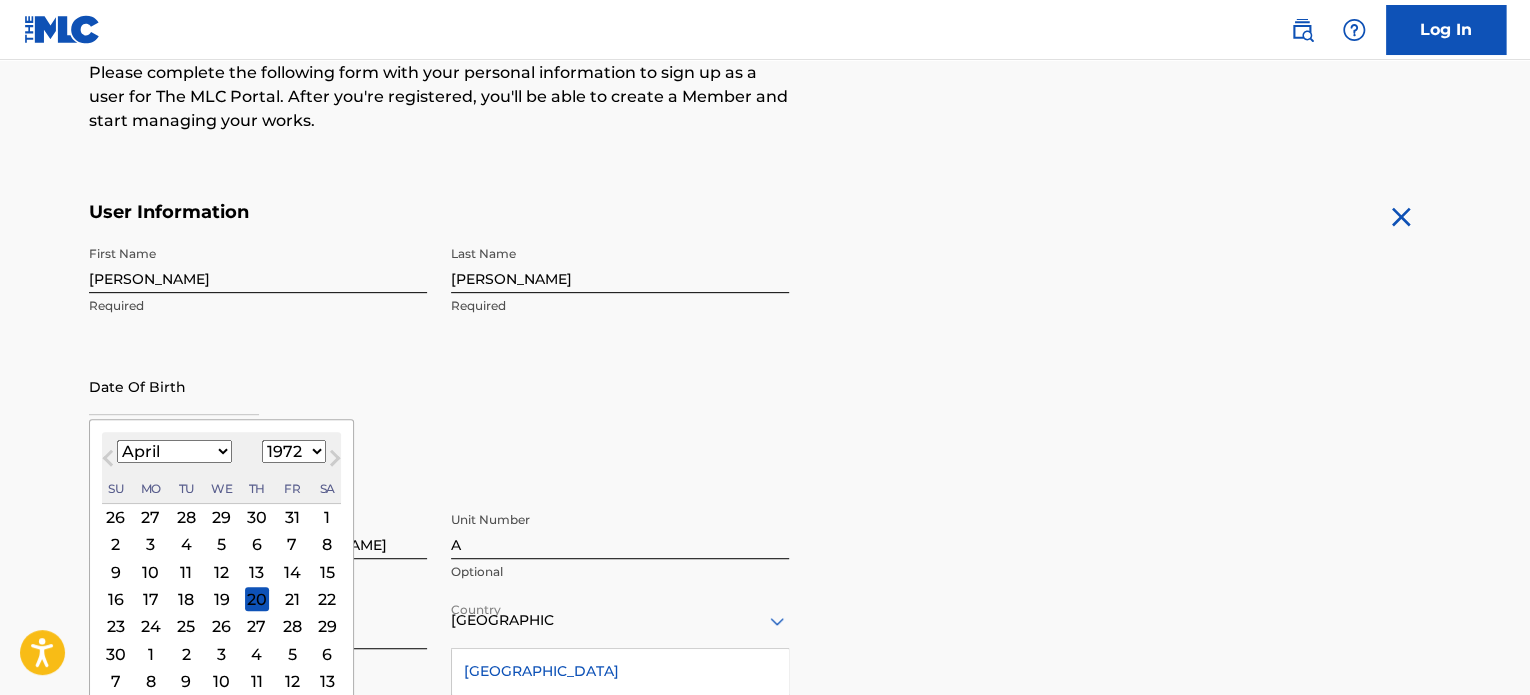 drag, startPoint x: 117, startPoint y: 618, endPoint x: 151, endPoint y: 606, distance: 36.05551 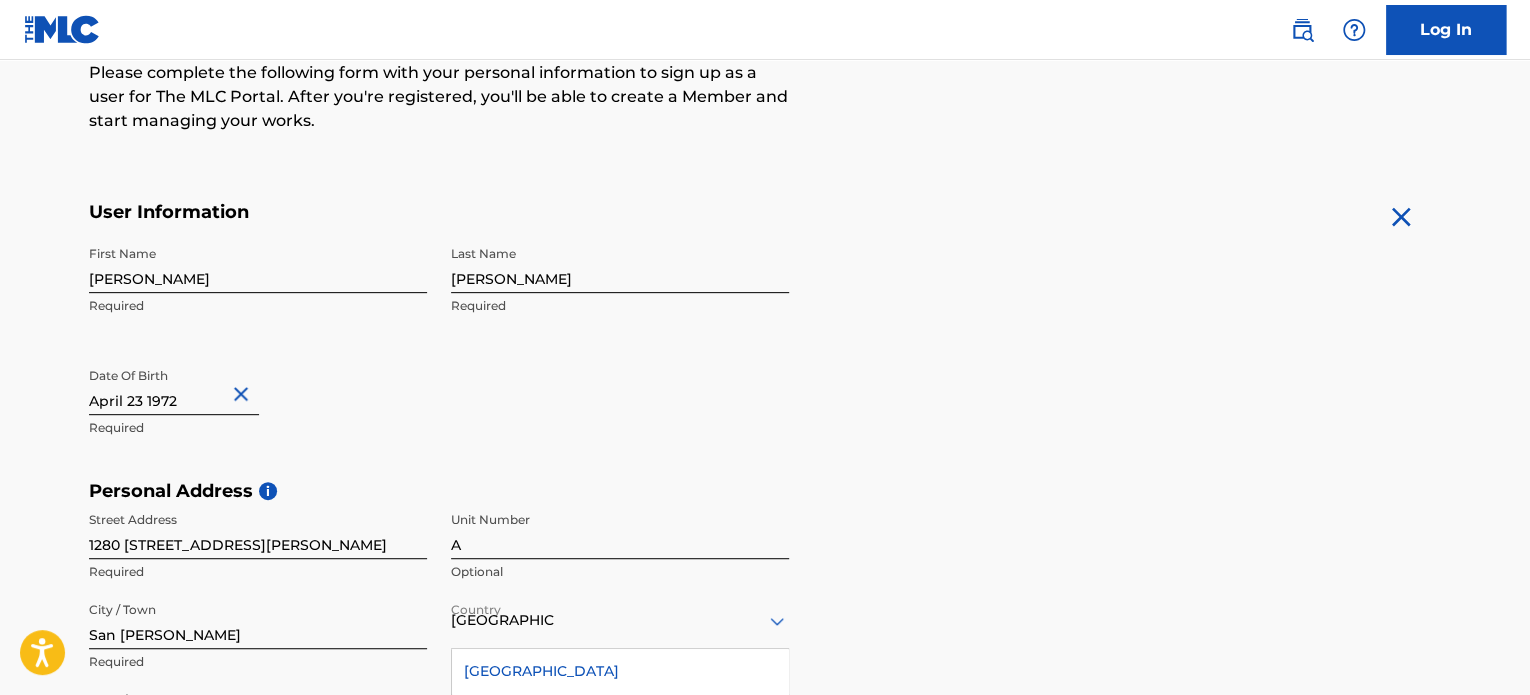 click on "User Information First Name [PERSON_NAME] Required Last Name [PERSON_NAME] Required Date Of Birth Required Personal Address i Street Address [STREET_ADDRESS][PERSON_NAME][PERSON_NAME] Required State / Province [US_STATE] Required ZIP / Postal Code 00924 Required Contact Information Phone Number [GEOGRAPHIC_DATA] +1 Country Required 614 Area 2739029 Number Required Email Address [EMAIL_ADDRESS][DOMAIN_NAME] Required Accept Terms of Use Accept Privacy Policy Enroll in marketing communications Sign up" at bounding box center [765, 644] 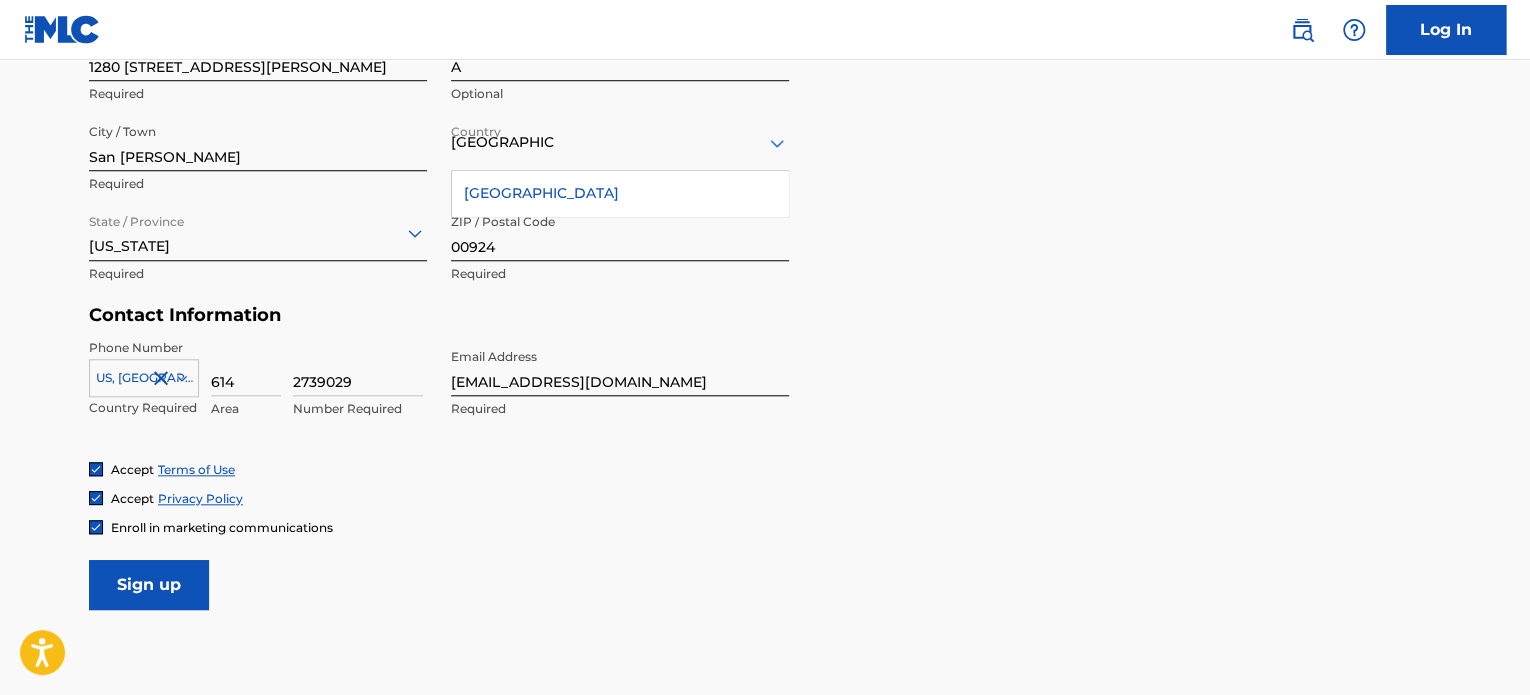 scroll, scrollTop: 868, scrollLeft: 0, axis: vertical 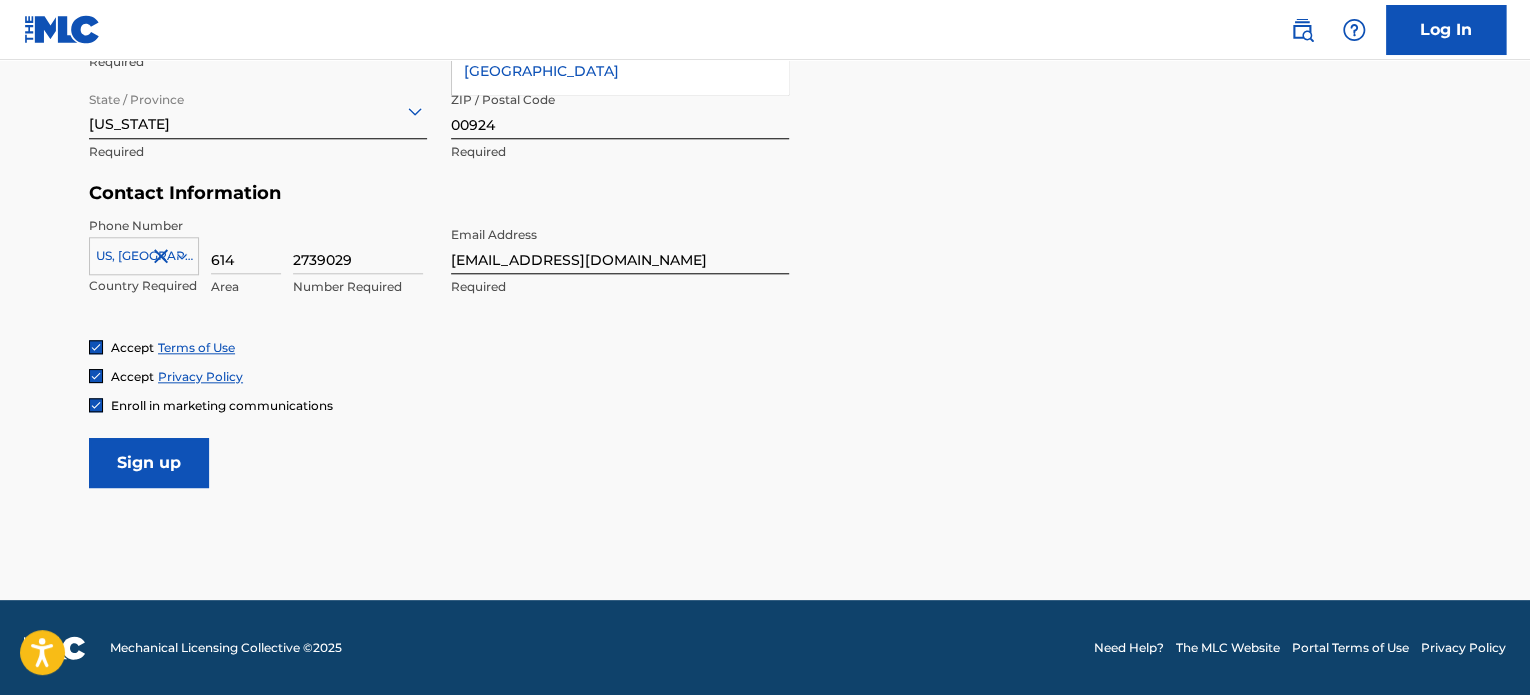 click on "Sign up" at bounding box center (149, 463) 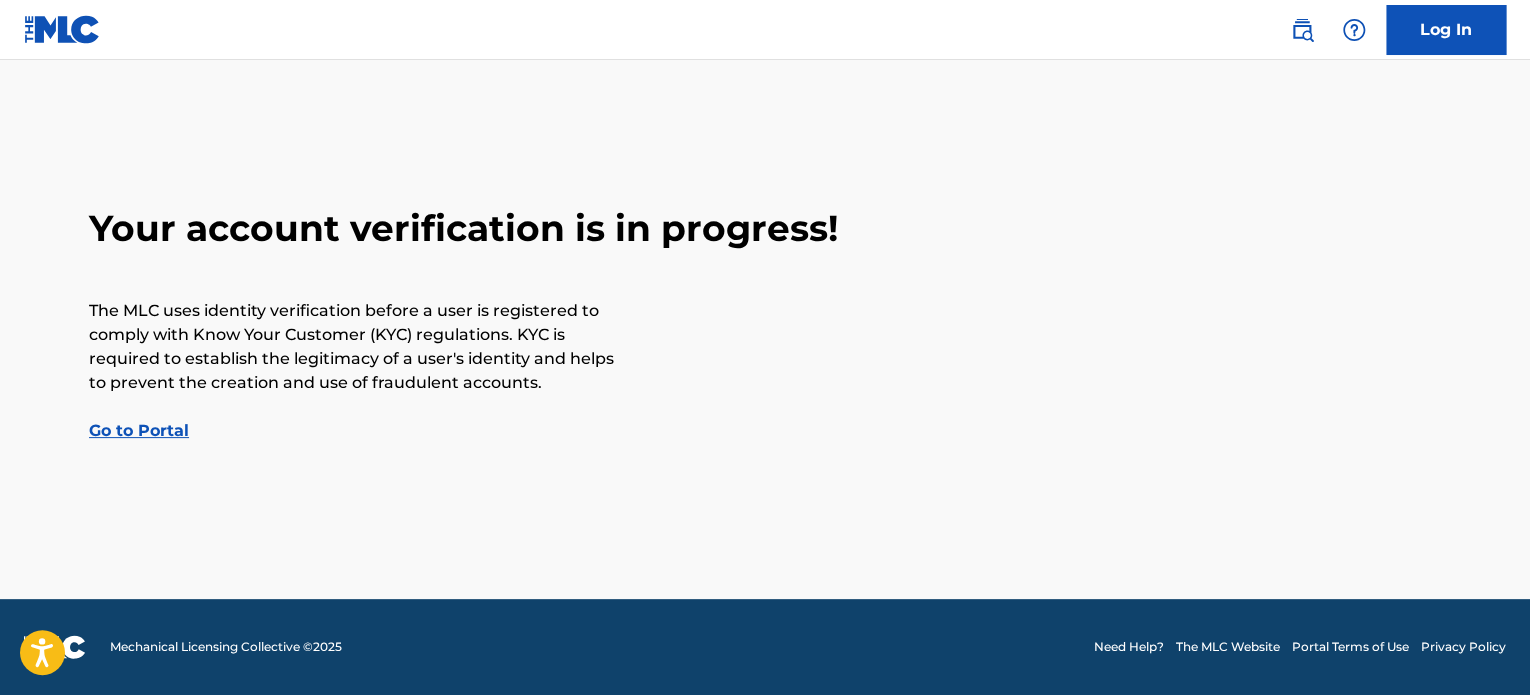 scroll, scrollTop: 0, scrollLeft: 0, axis: both 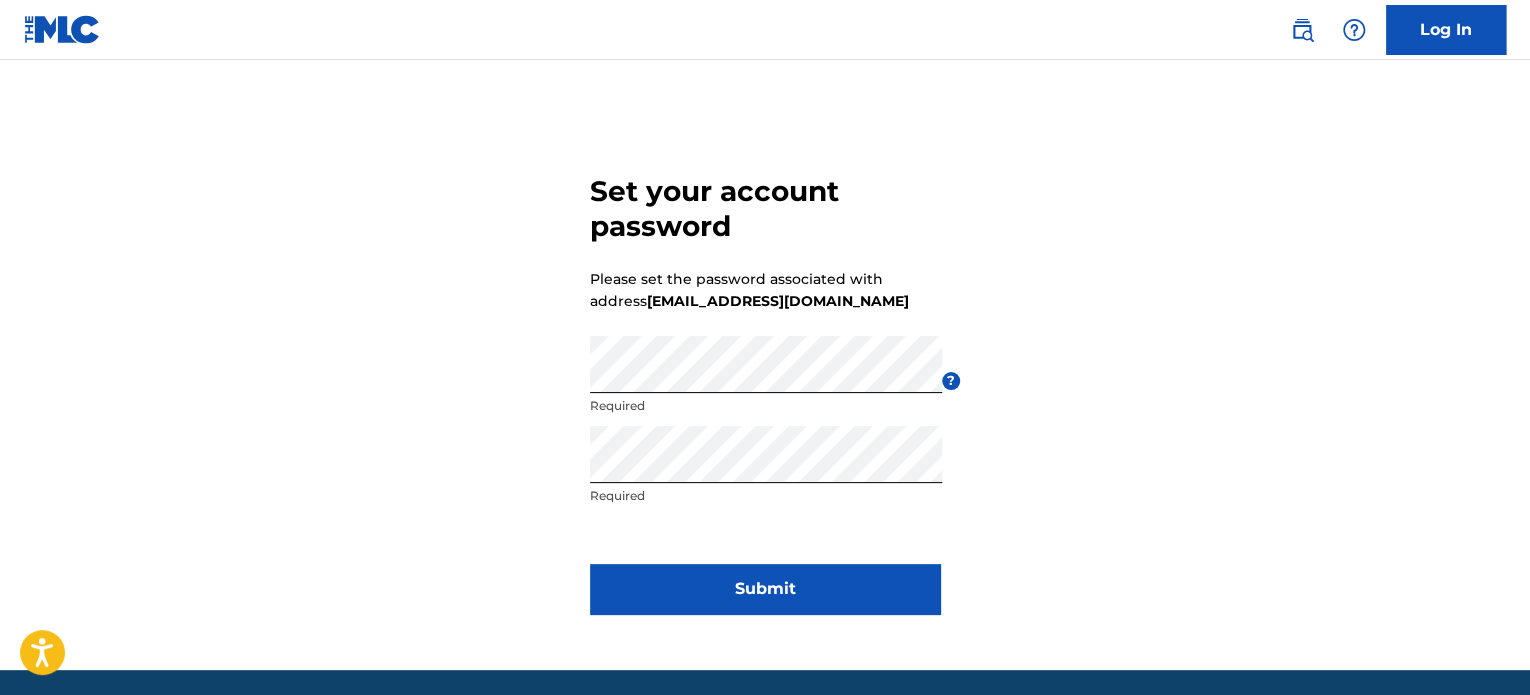 click on "Submit" at bounding box center (765, 589) 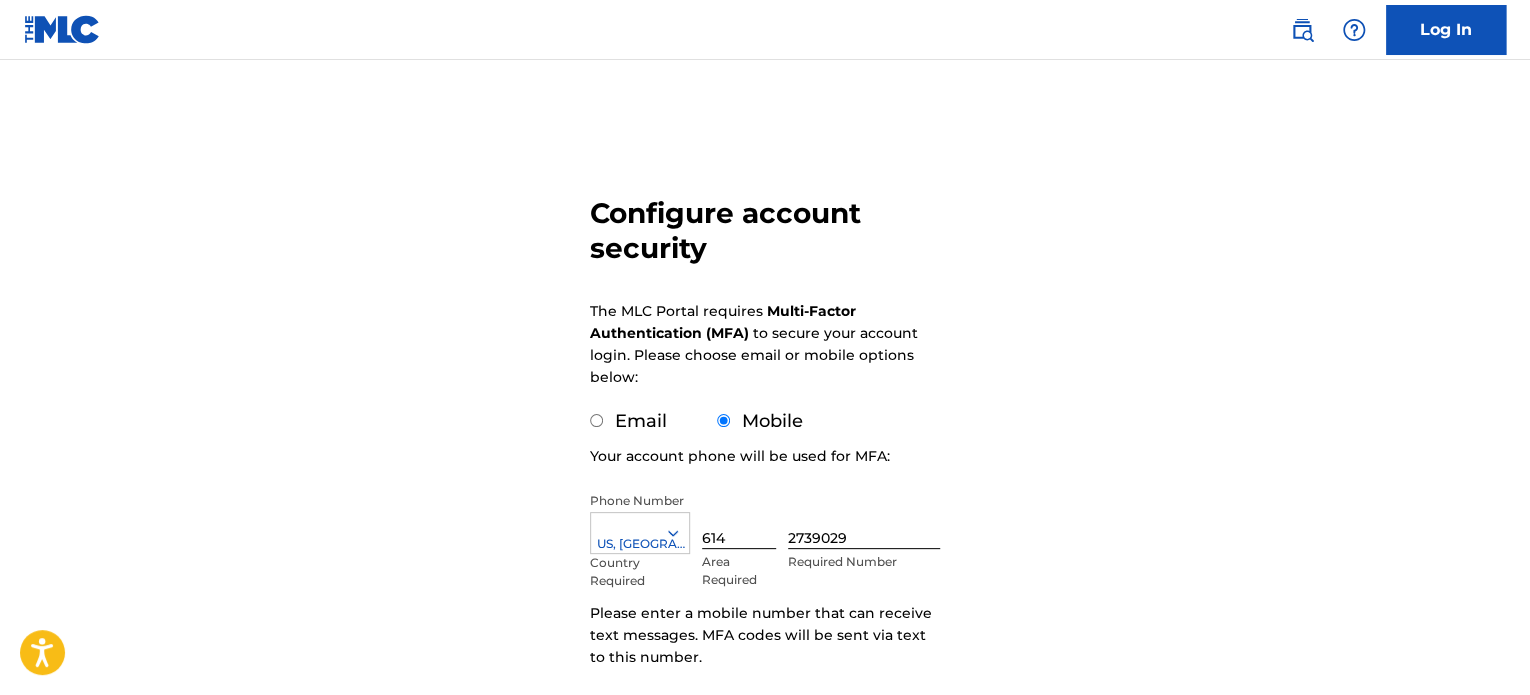 scroll, scrollTop: 100, scrollLeft: 0, axis: vertical 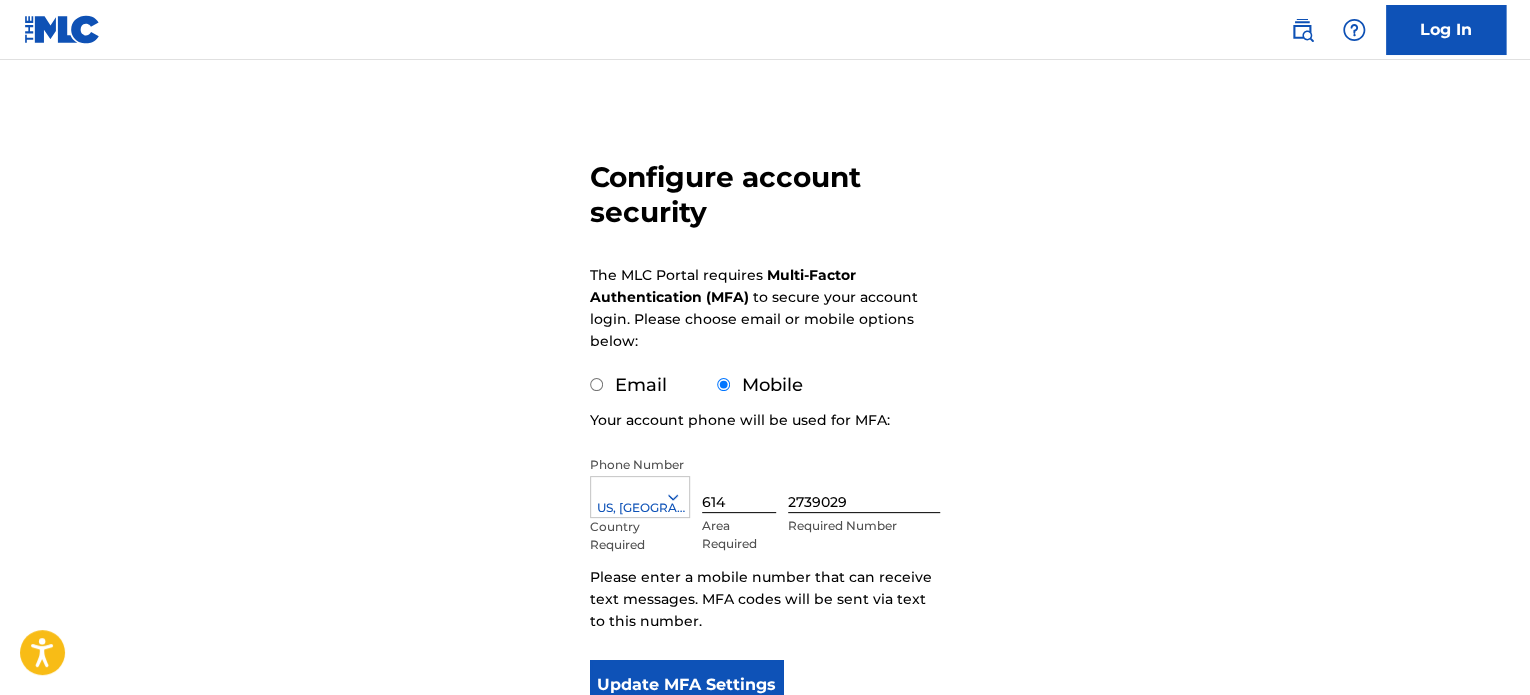 click on "Configure account security The MLC Portal requires     Multi-Factor   Authentication (MFA)   to secure your account   login. Please choose email or mobile options   below: Email Mobile Your account phone will be used for MFA:  Phone Number US, [GEOGRAPHIC_DATA] +1 Country Required   614 Area Required   2739029 Required Number Please enter a mobile number that can receive text messages. MFA codes will be sent via text to this number. Update MFA Settings" at bounding box center (765, 388) 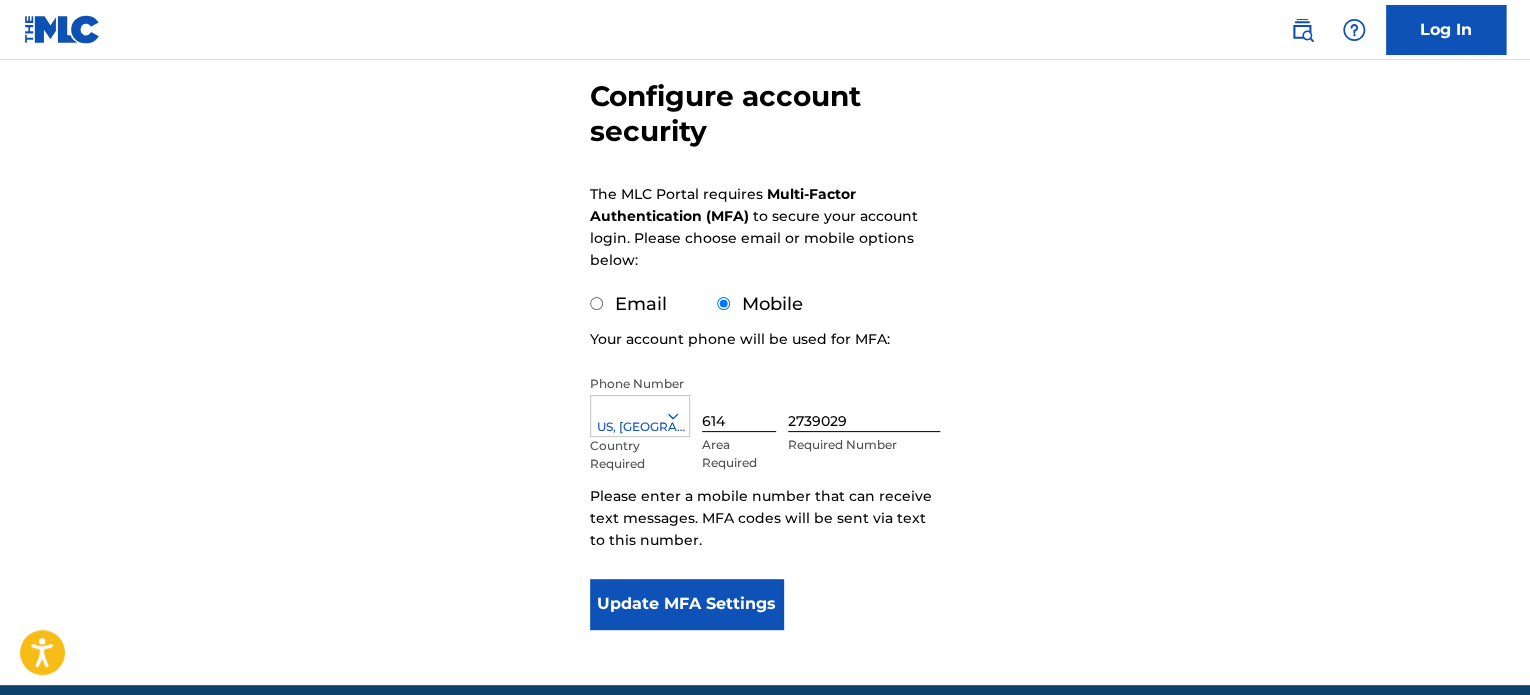 scroll, scrollTop: 267, scrollLeft: 0, axis: vertical 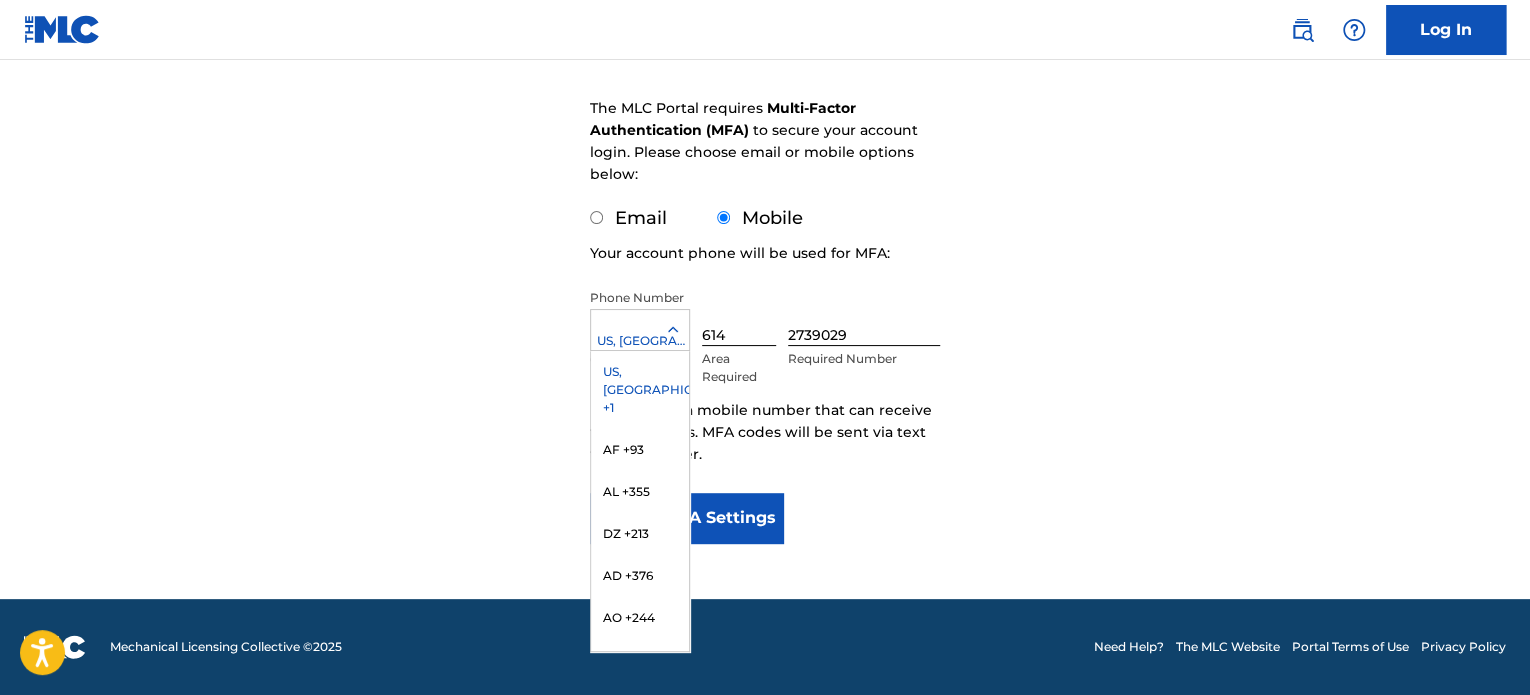 click at bounding box center (640, 330) 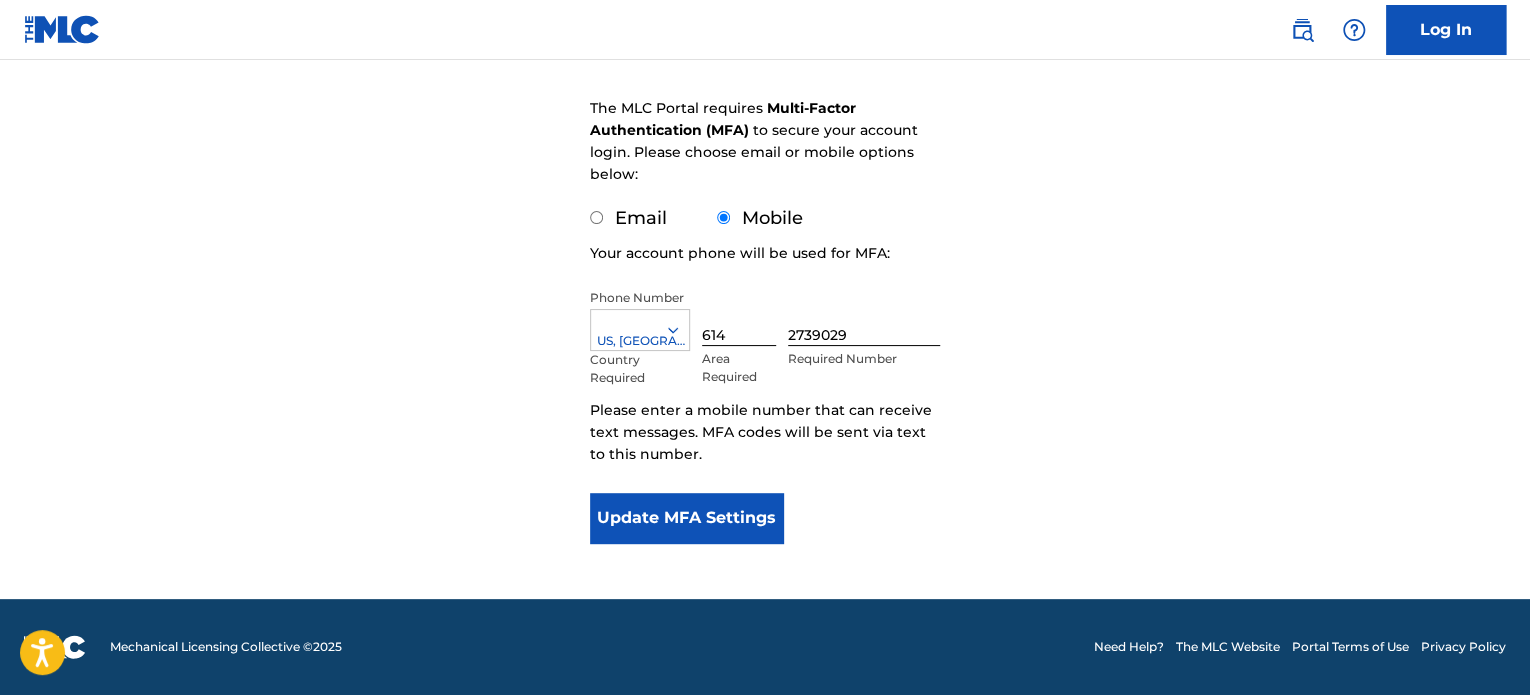click on "Configure account security The MLC Portal requires     Multi-Factor   Authentication (MFA)   to secure your account   login. Please choose email or mobile options   below: Email Mobile Your account phone will be used for MFA:  Phone Number US, CA +1 Country Required   614 Area Required   2739029 Required Number Please enter a mobile number that can receive text messages. MFA codes will be sent via text to this number. Update MFA Settings" at bounding box center [765, 221] 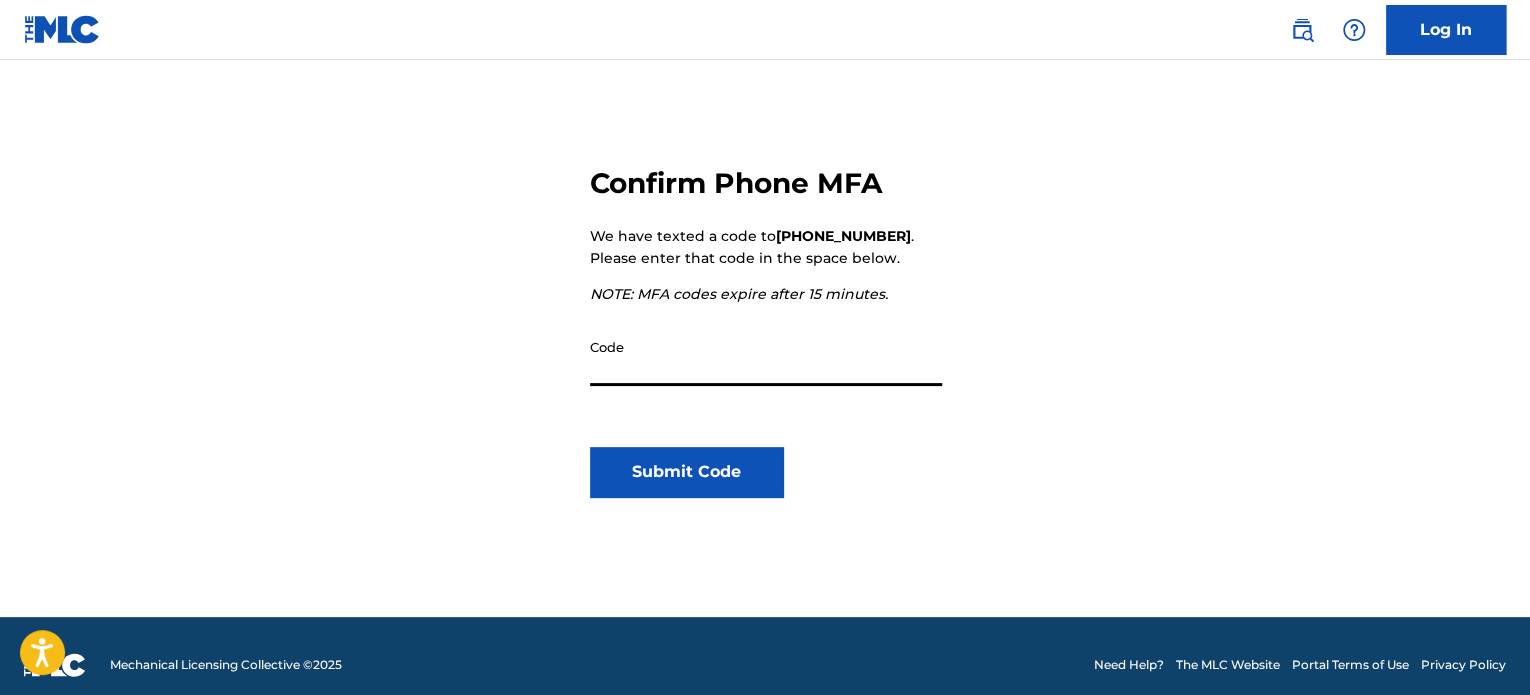 scroll, scrollTop: 200, scrollLeft: 0, axis: vertical 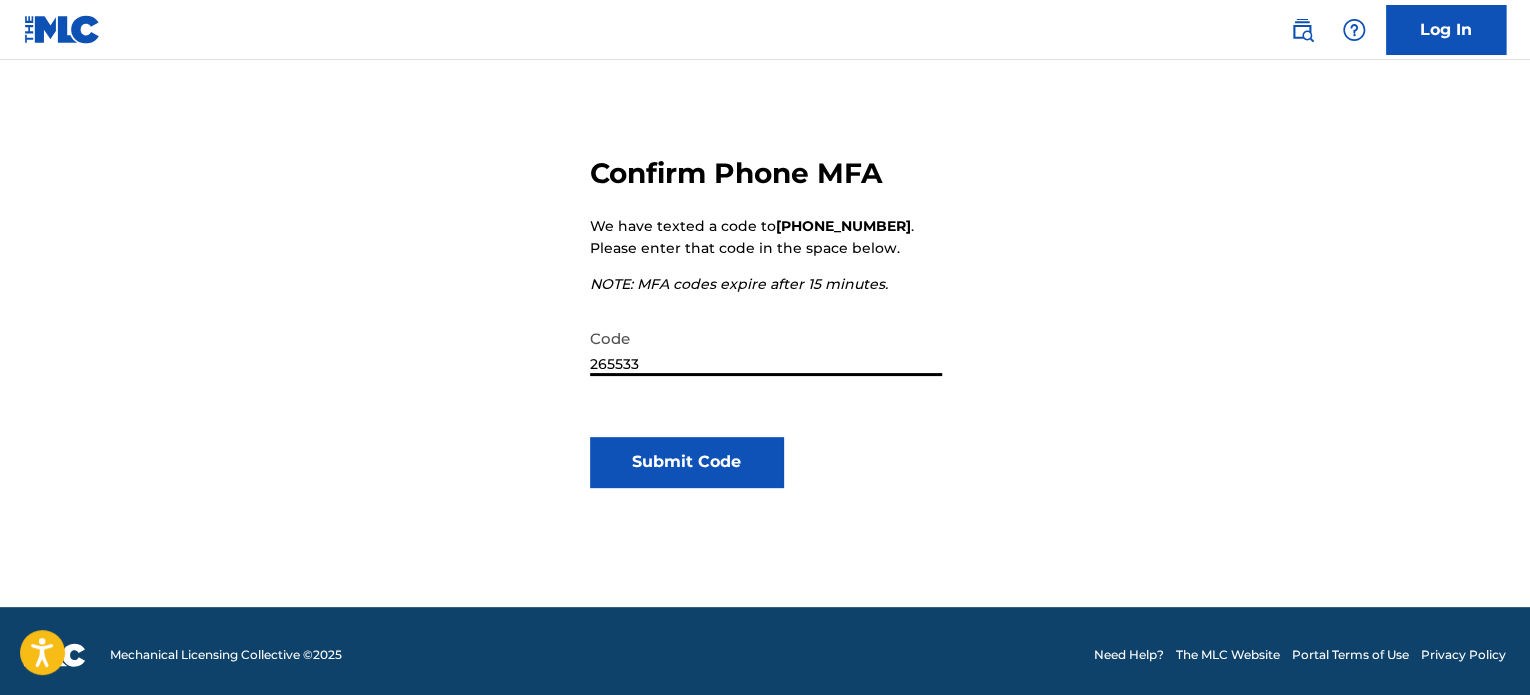 type on "265533" 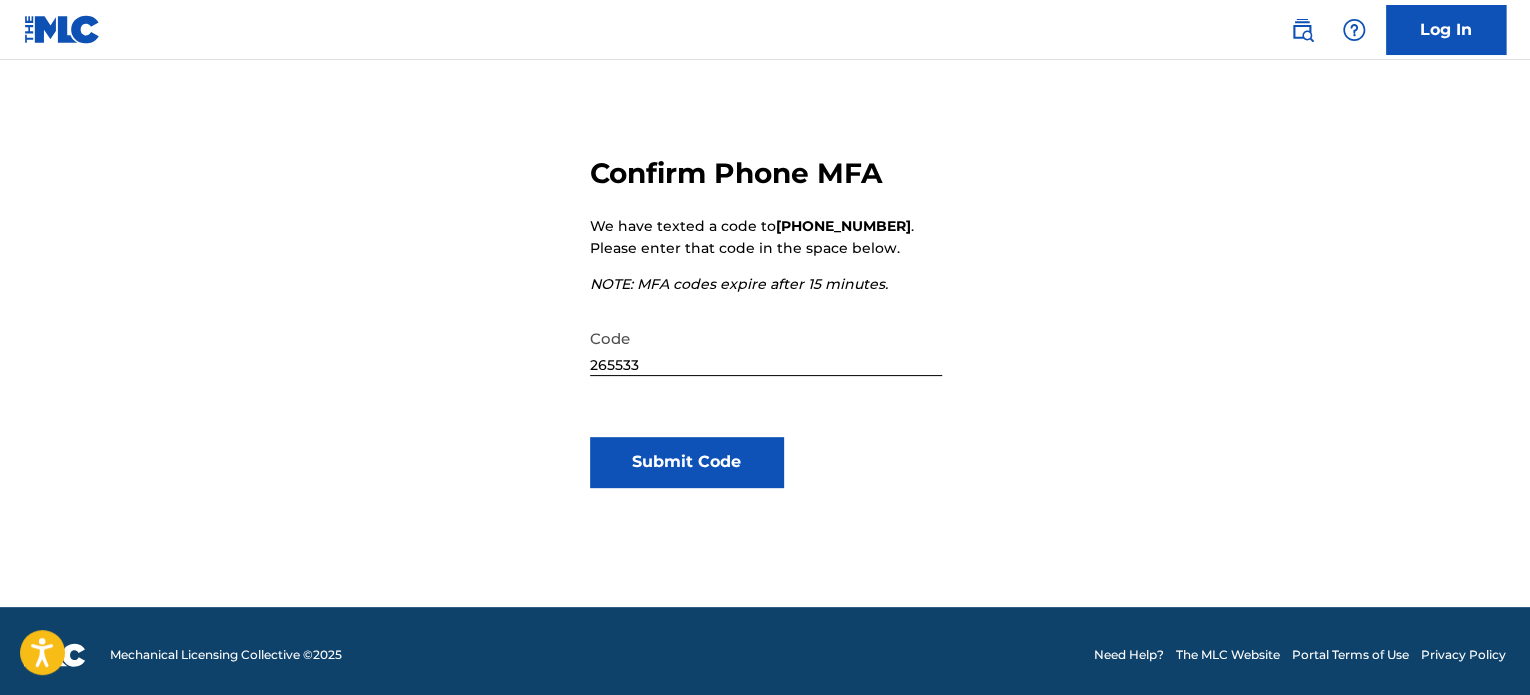 click on "Submit Code" at bounding box center (686, 462) 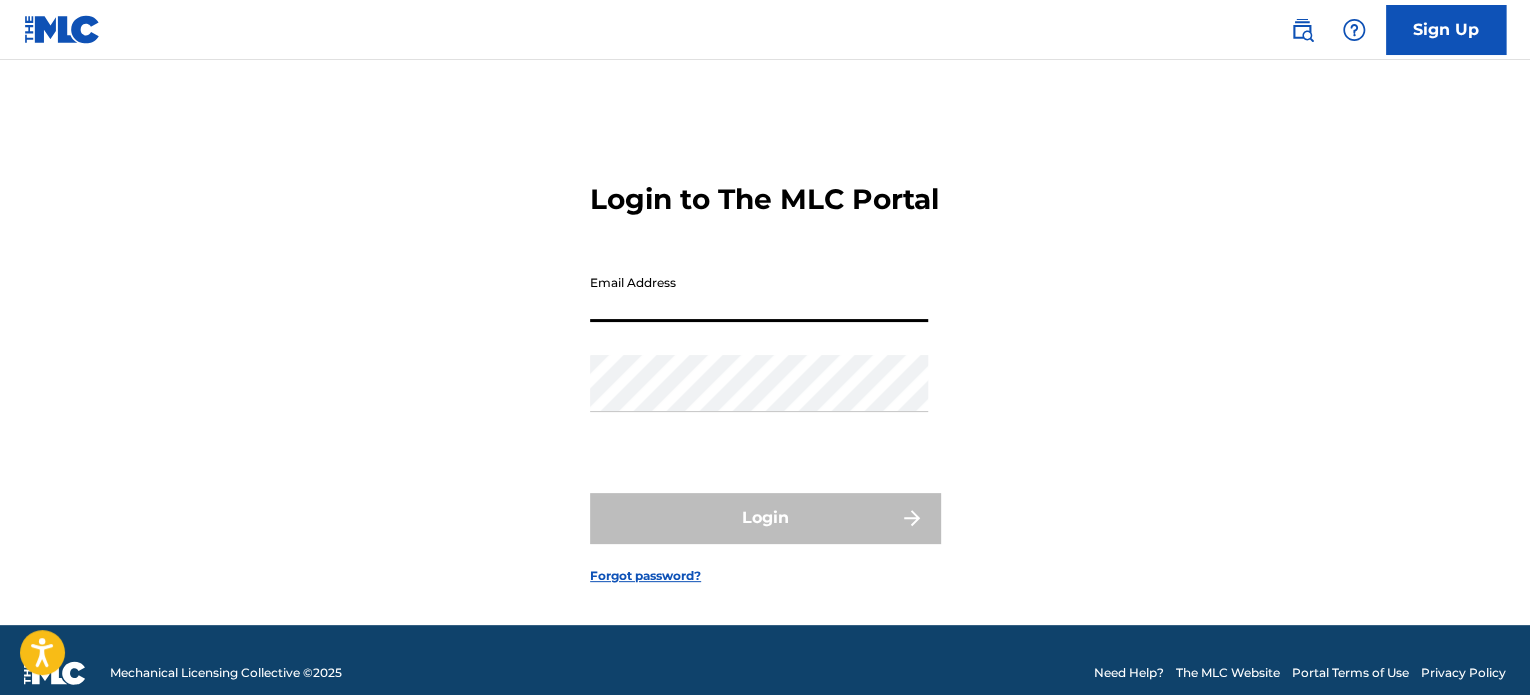 click on "Email Address" at bounding box center [759, 293] 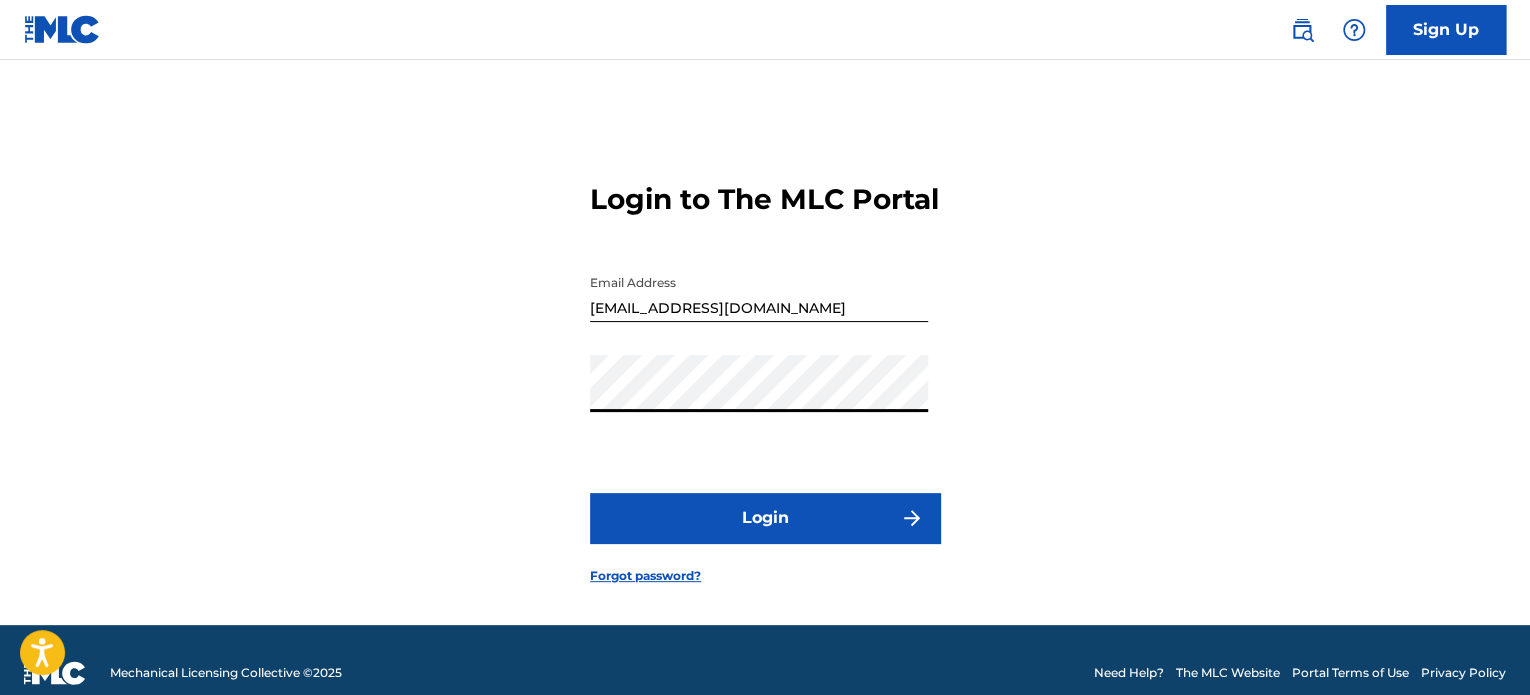 click on "Login" at bounding box center [765, 518] 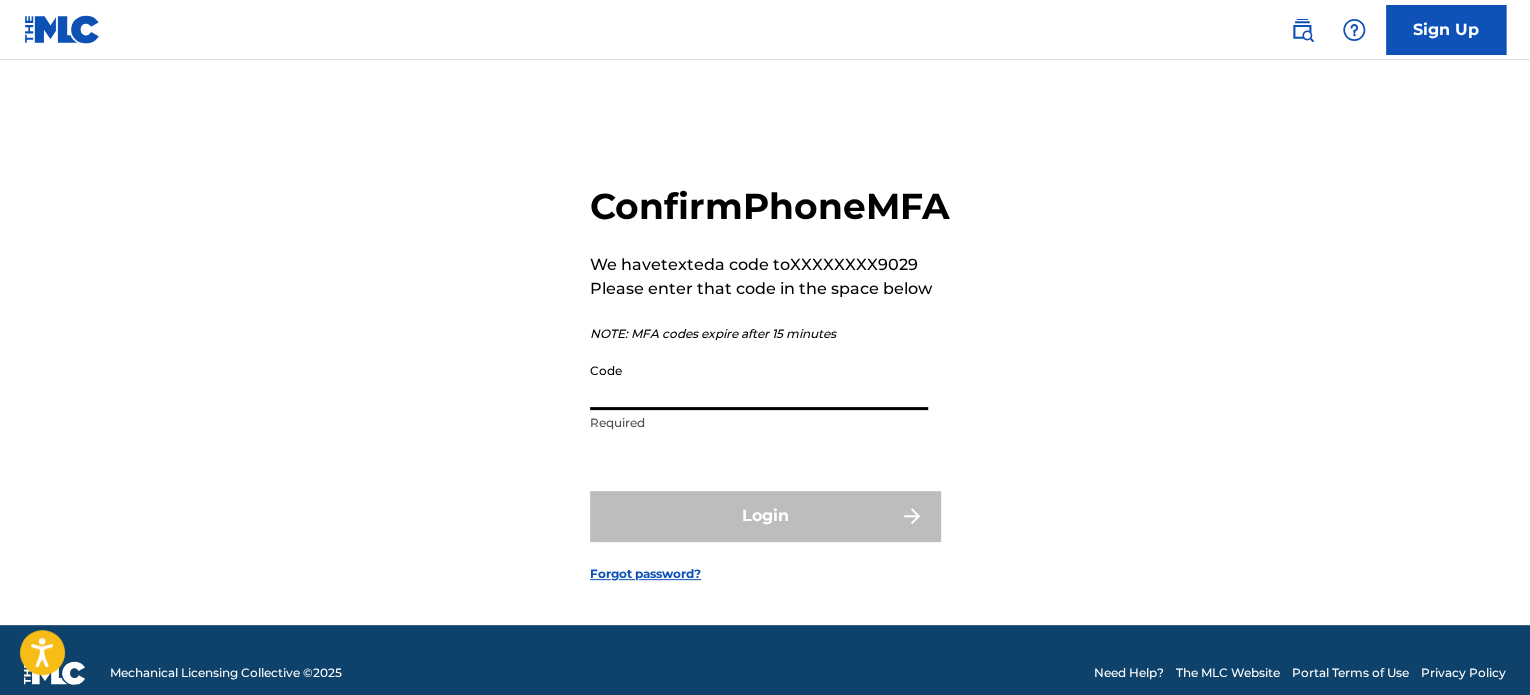 click on "Code" at bounding box center [759, 381] 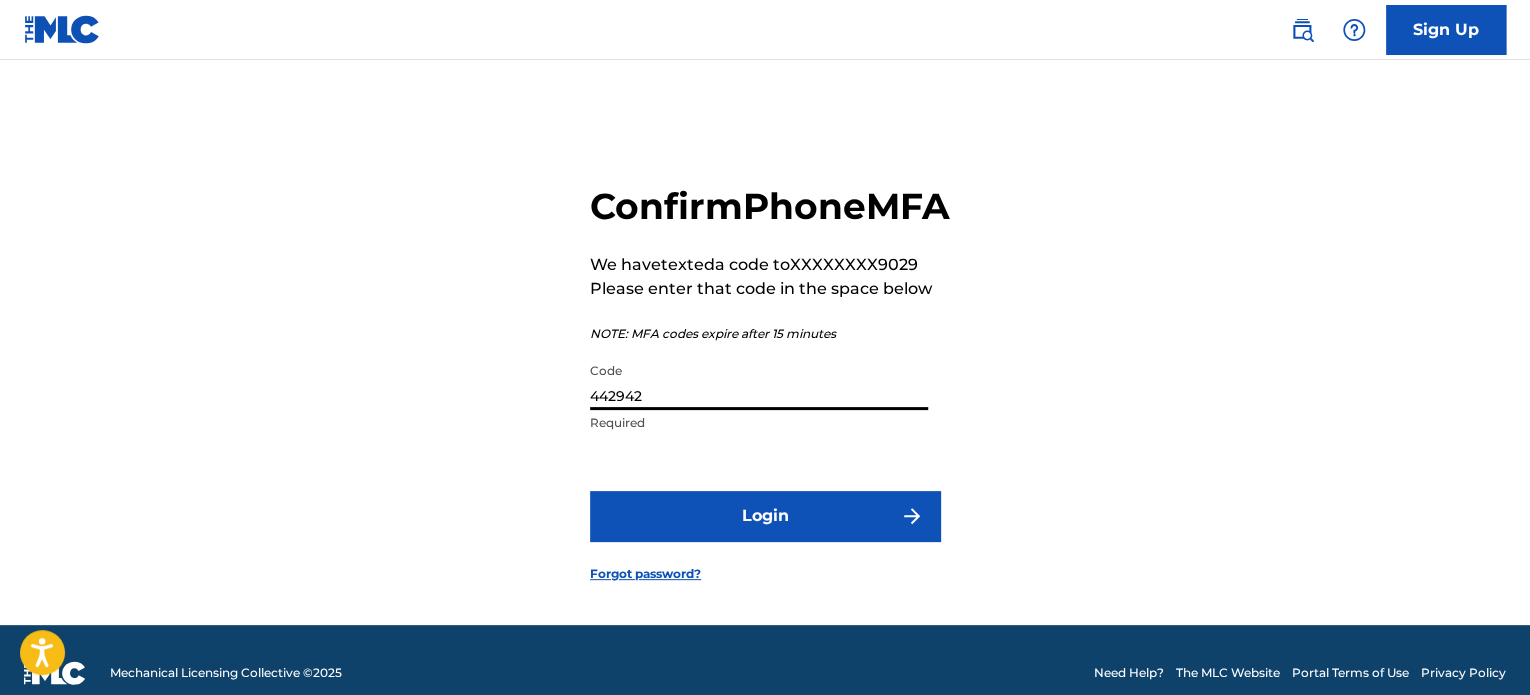 type on "442942" 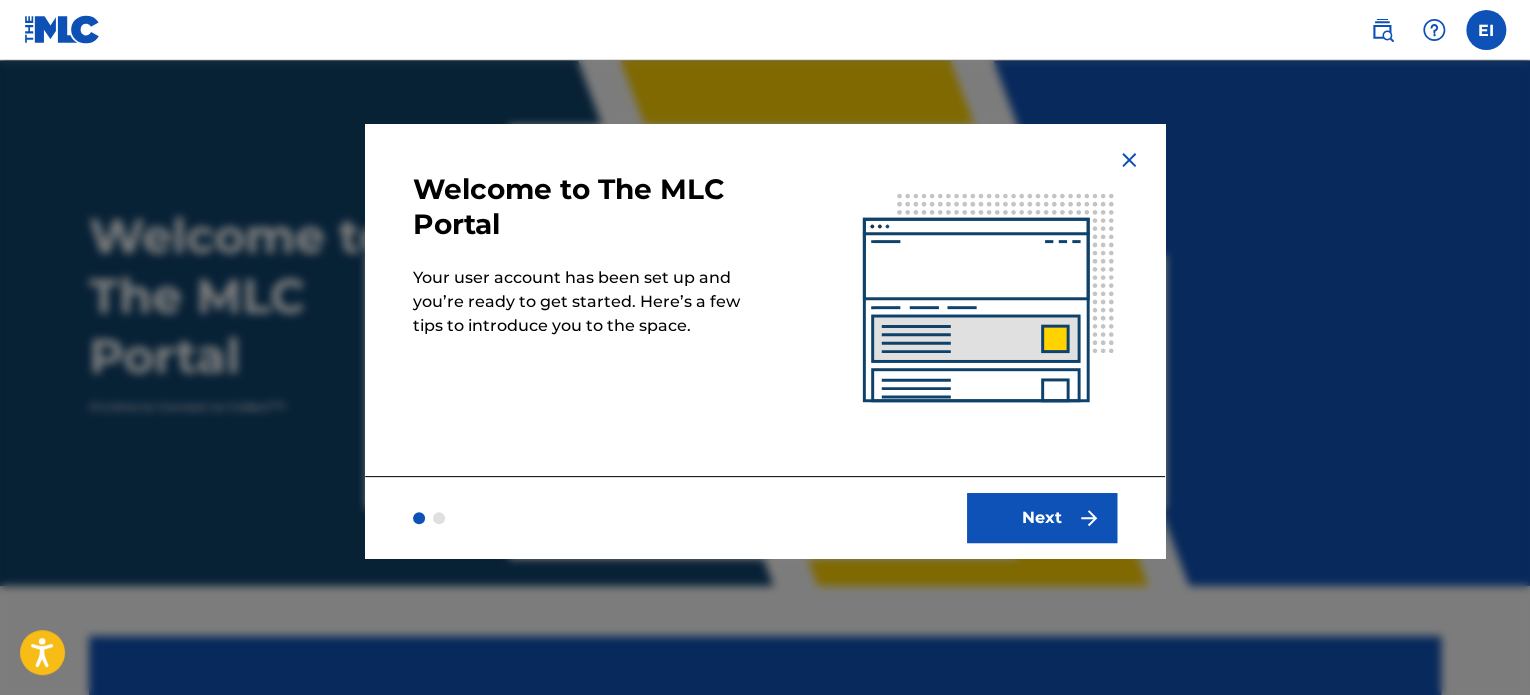 scroll, scrollTop: 0, scrollLeft: 0, axis: both 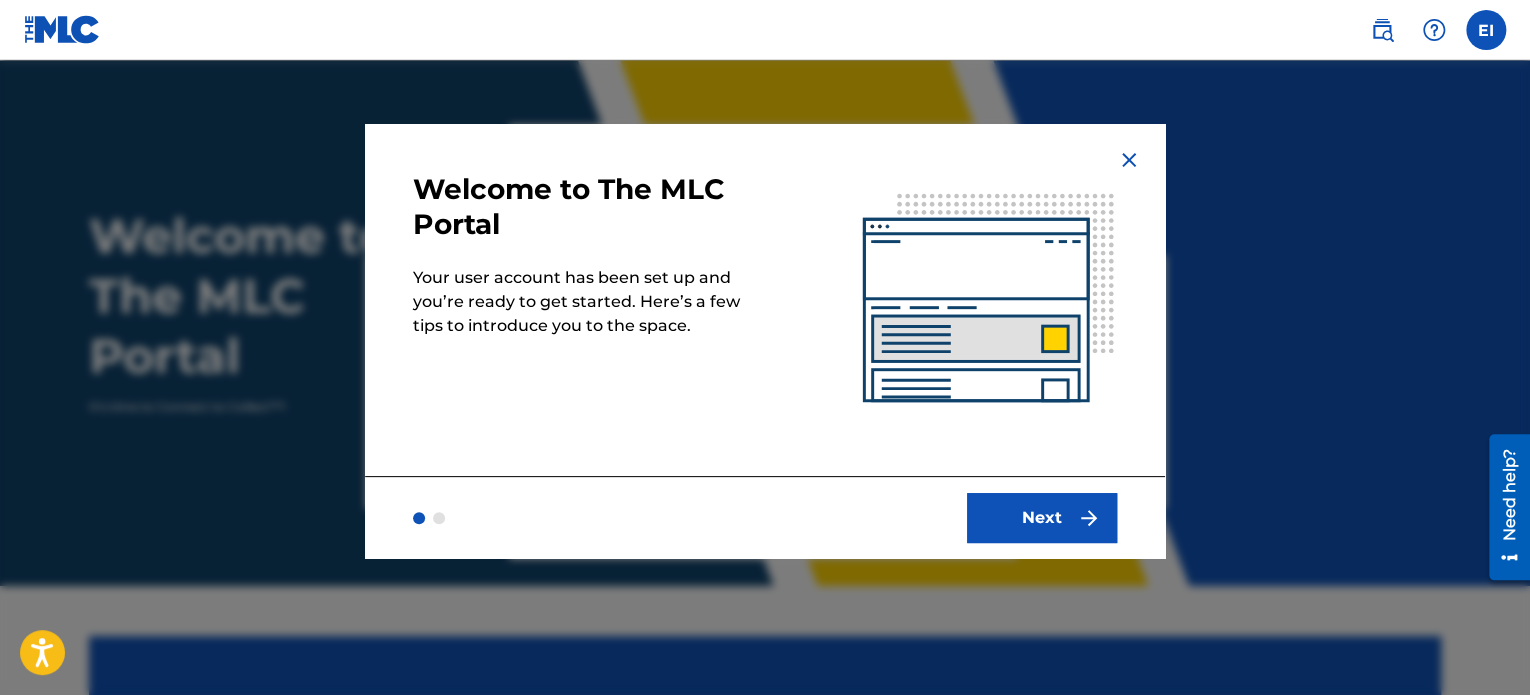 click on "Next" at bounding box center (1042, 518) 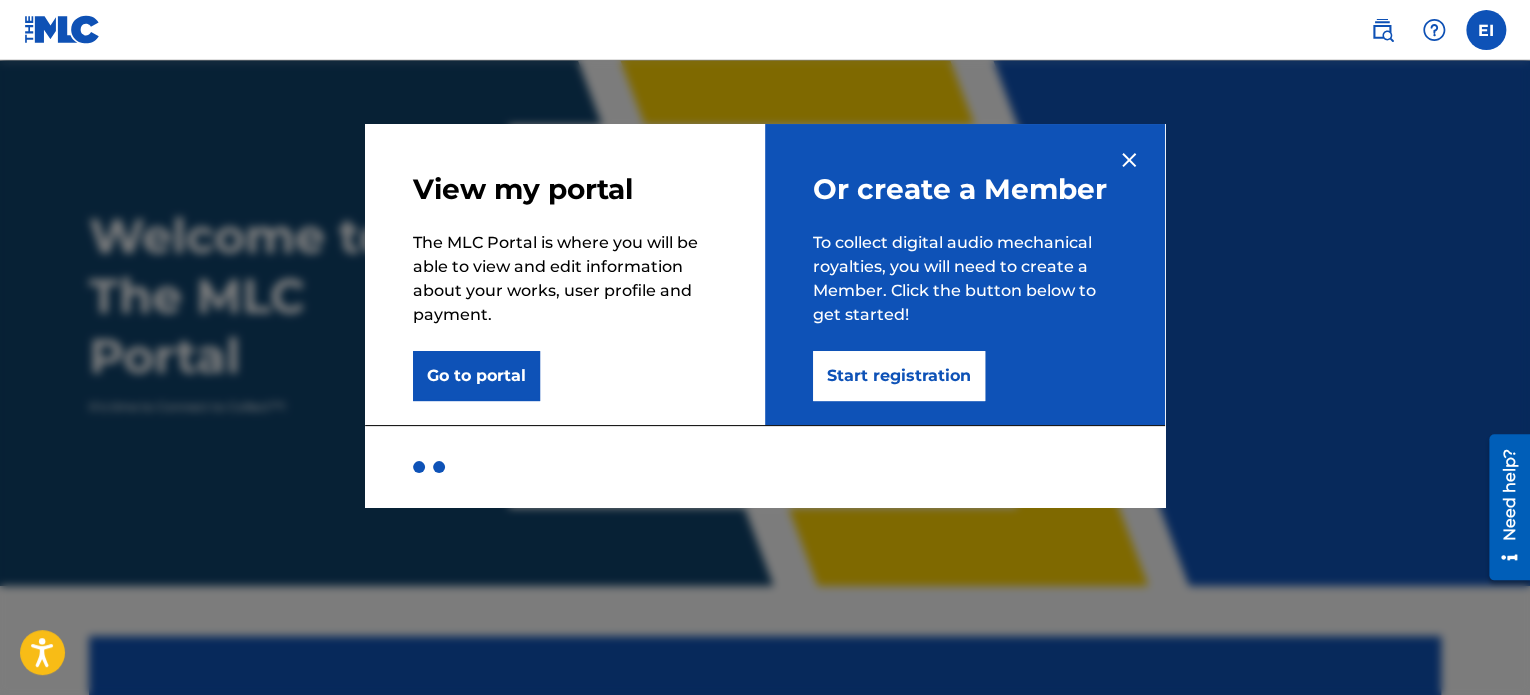 click on "Start registration" at bounding box center [899, 376] 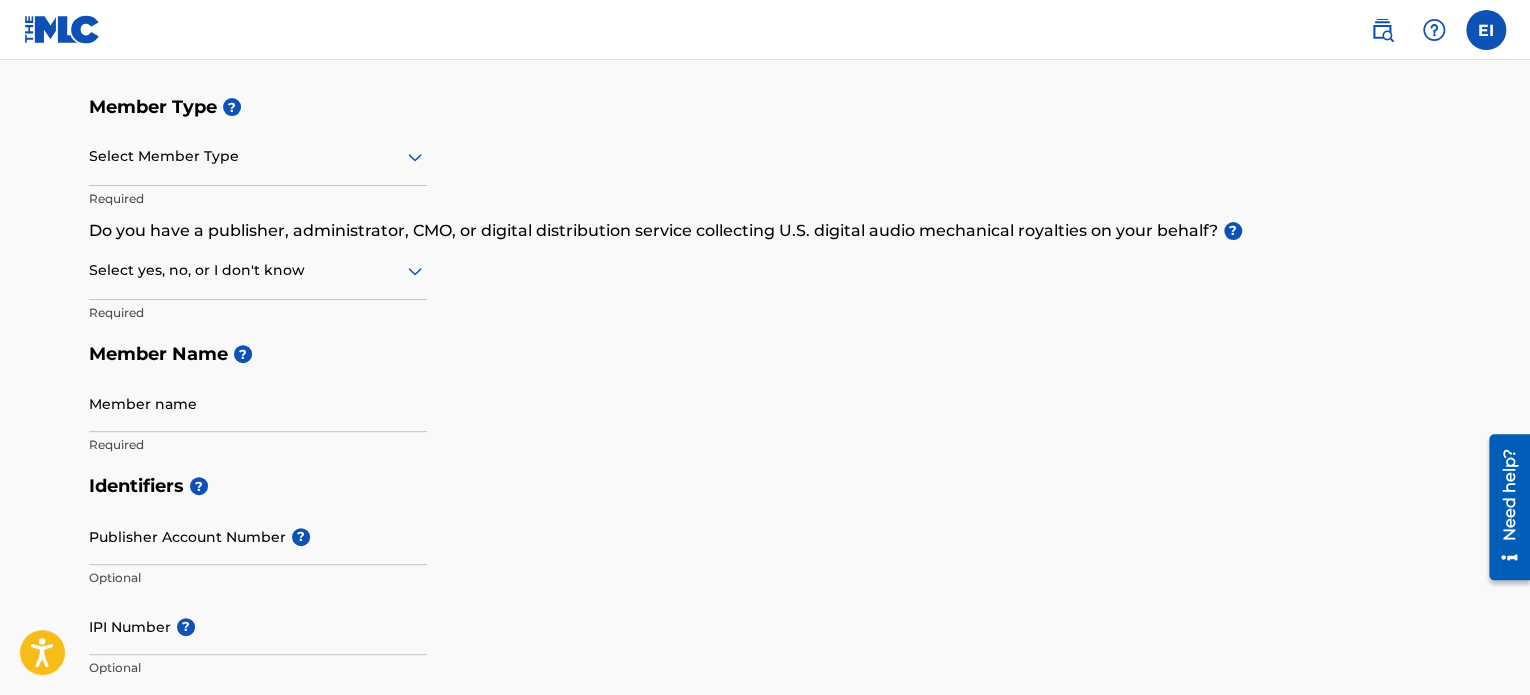scroll, scrollTop: 100, scrollLeft: 0, axis: vertical 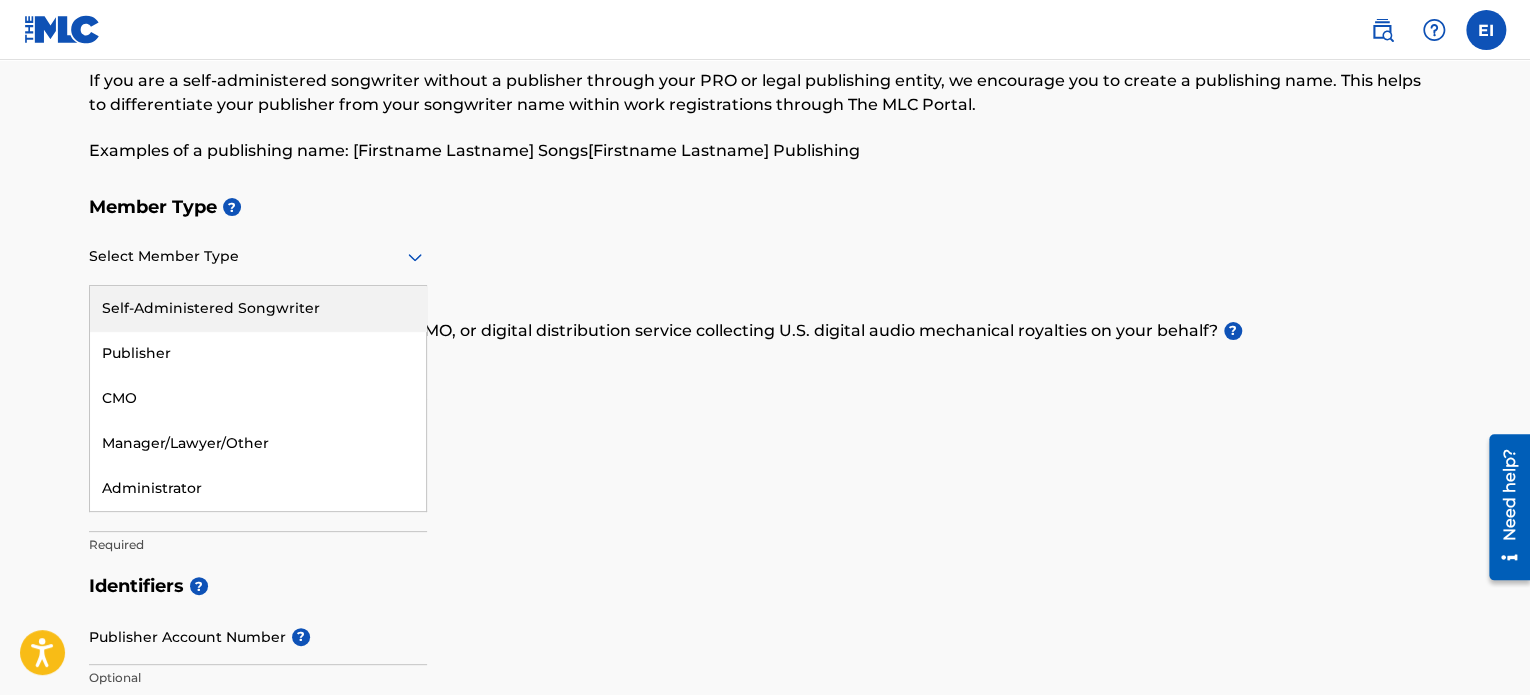 click 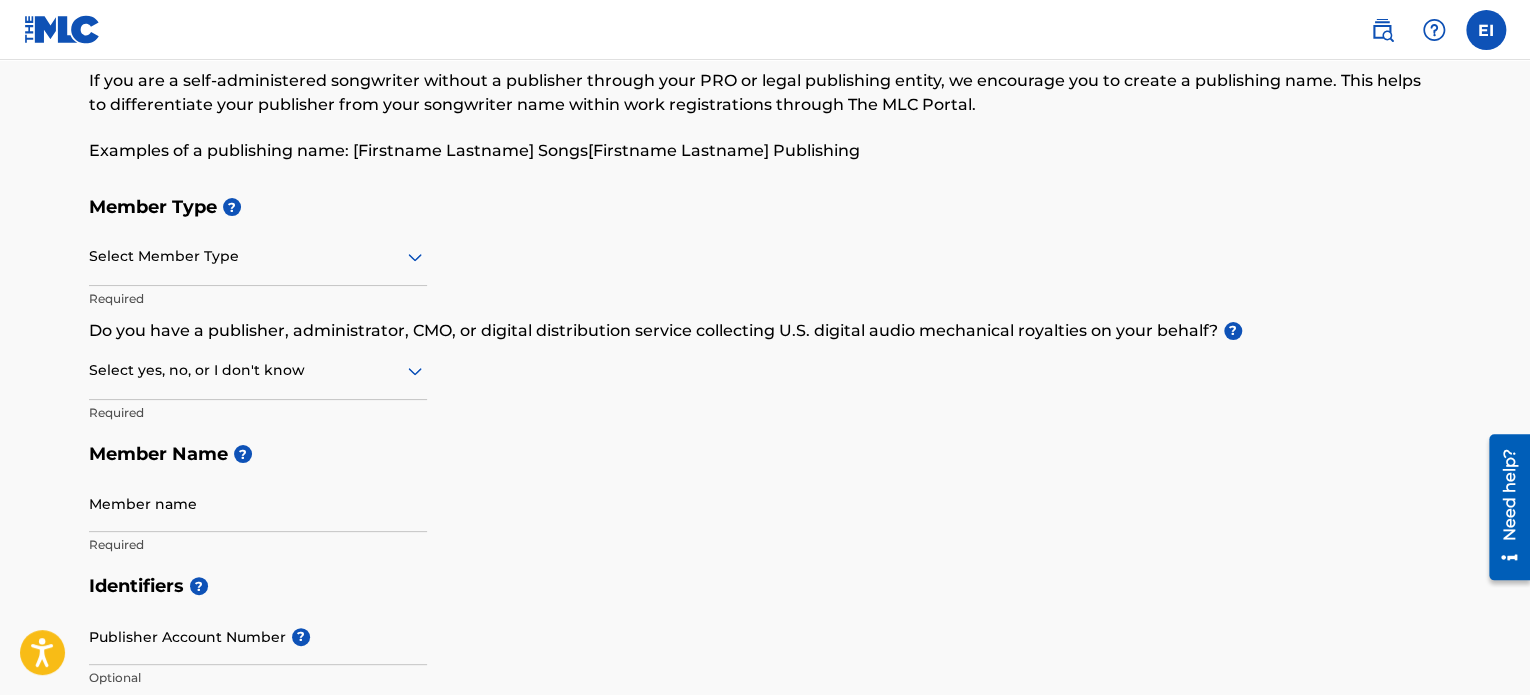 drag, startPoint x: 604, startPoint y: 402, endPoint x: 657, endPoint y: 406, distance: 53.15073 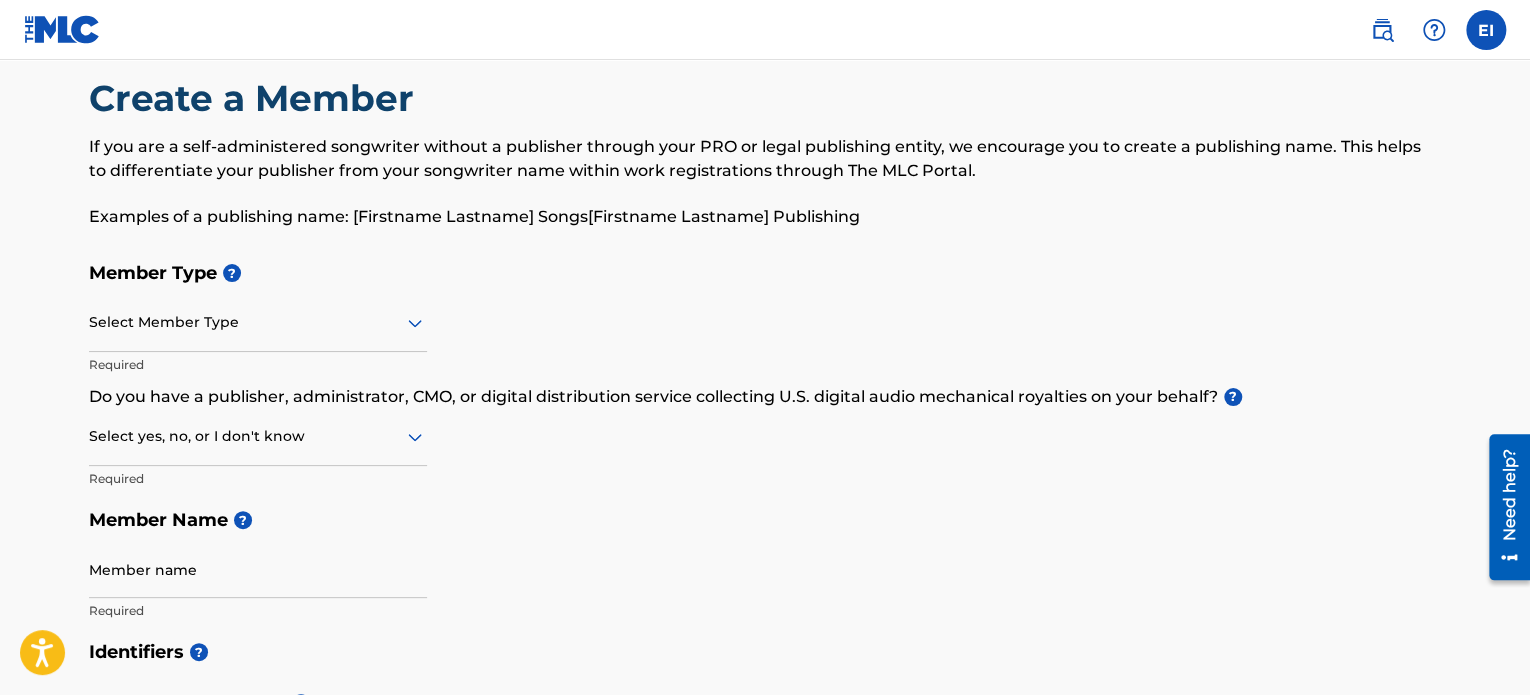 scroll, scrollTop: 0, scrollLeft: 0, axis: both 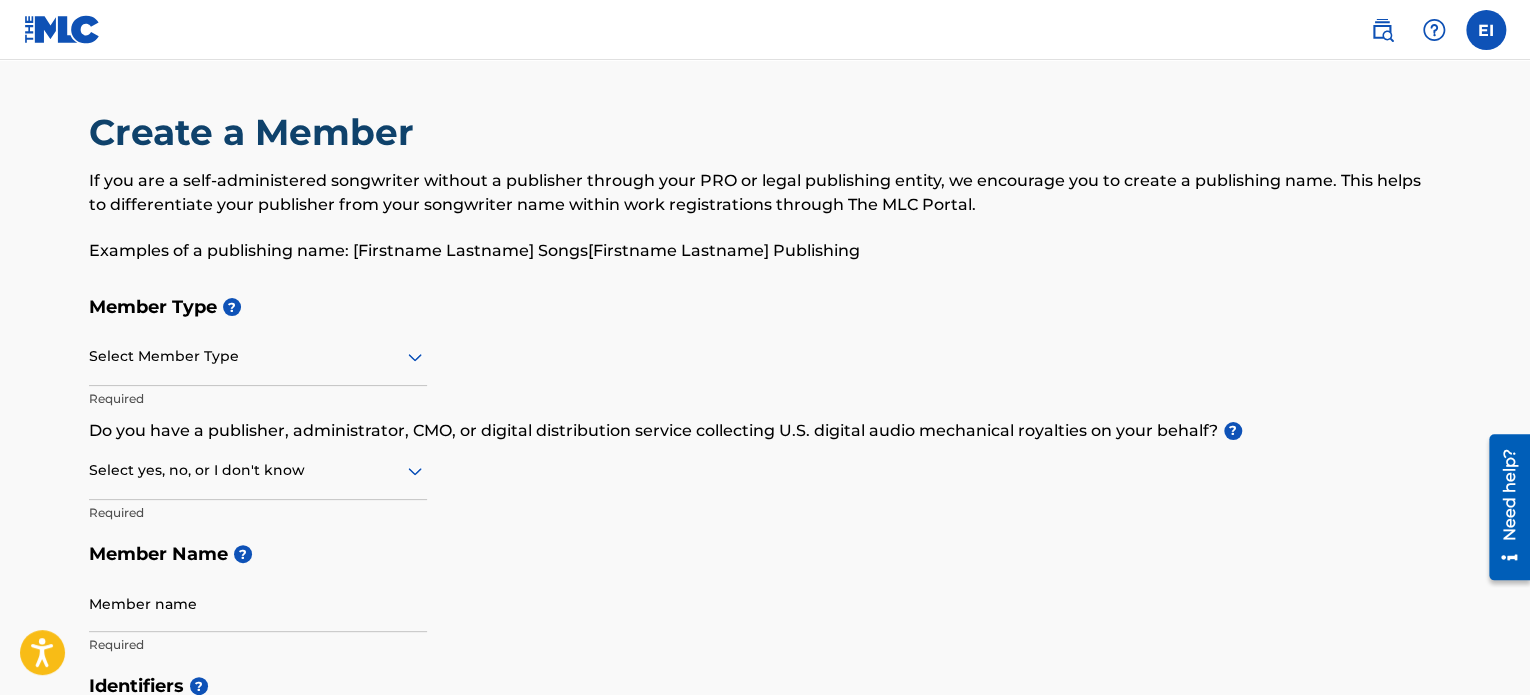 click at bounding box center [1486, 30] 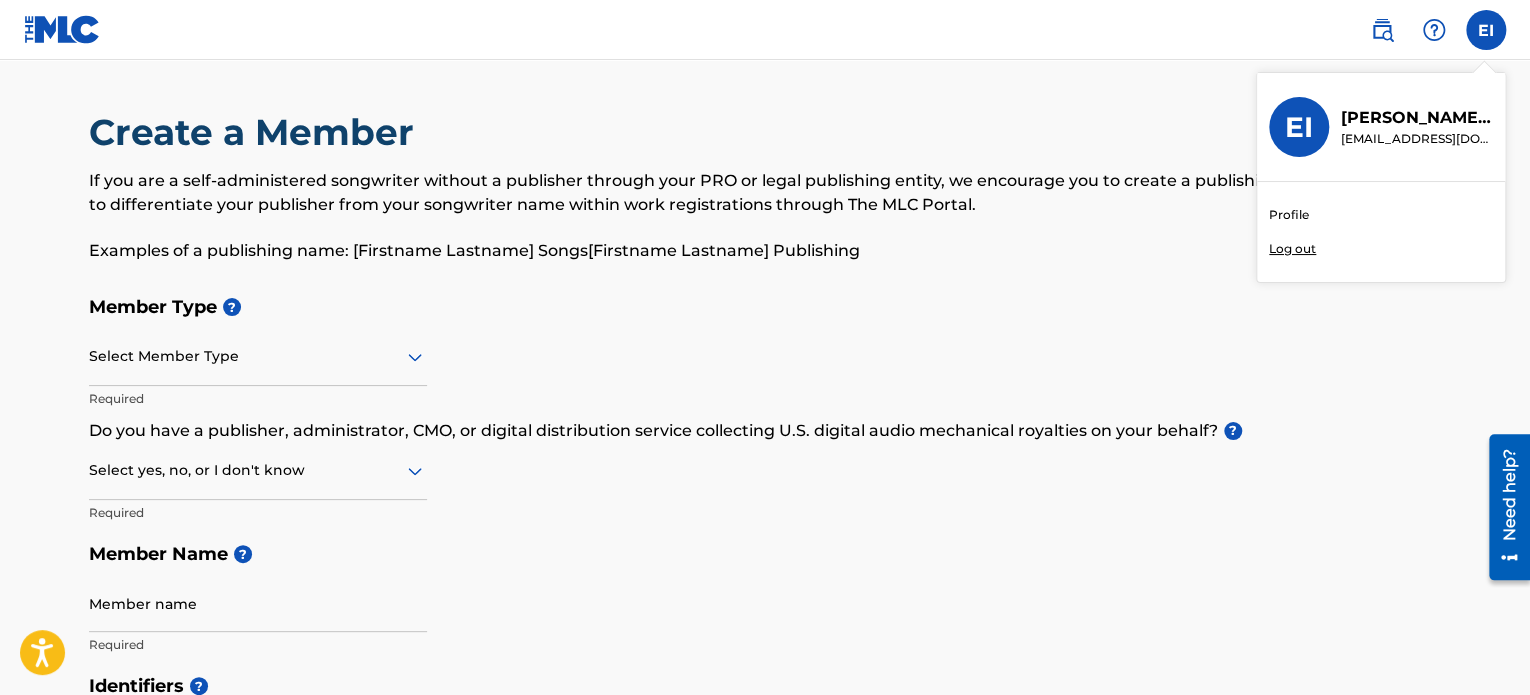 click on "Enrique   Infante" at bounding box center [1417, 118] 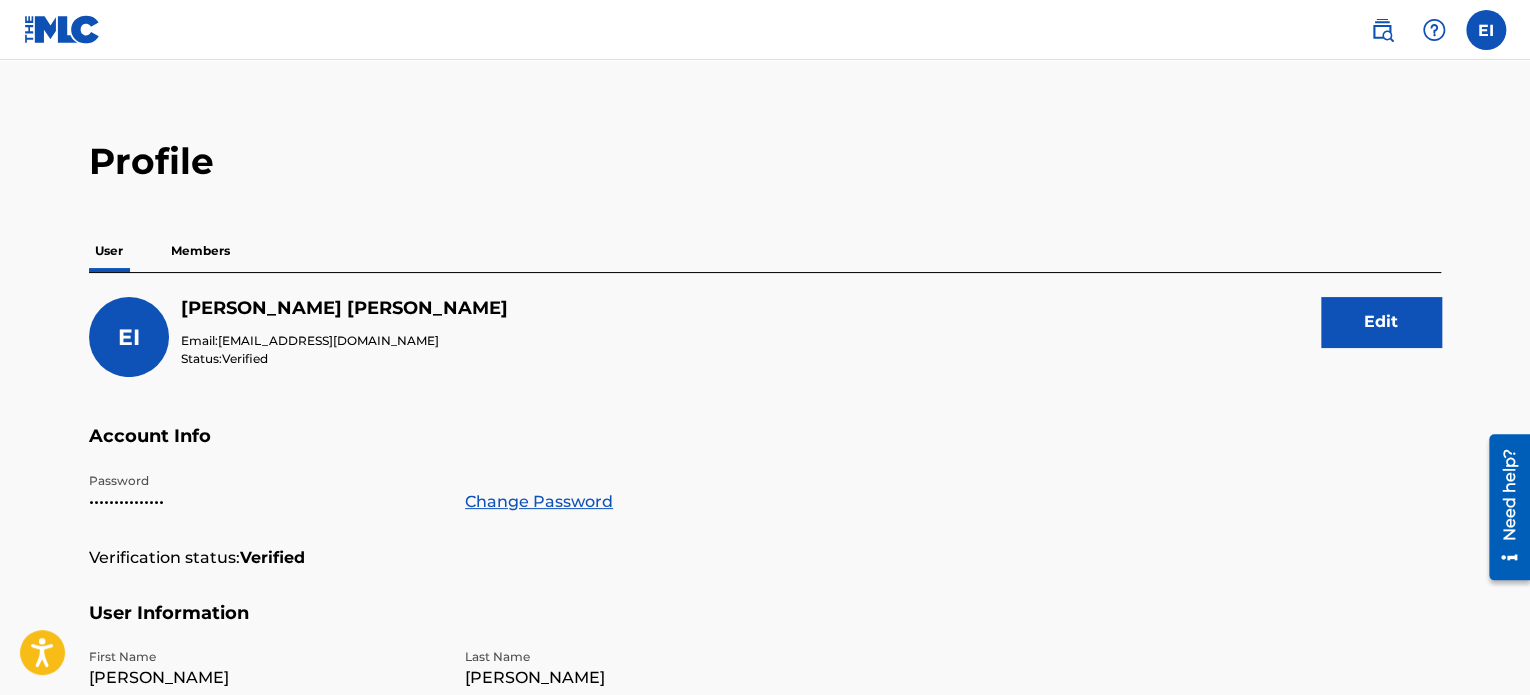 scroll, scrollTop: 0, scrollLeft: 0, axis: both 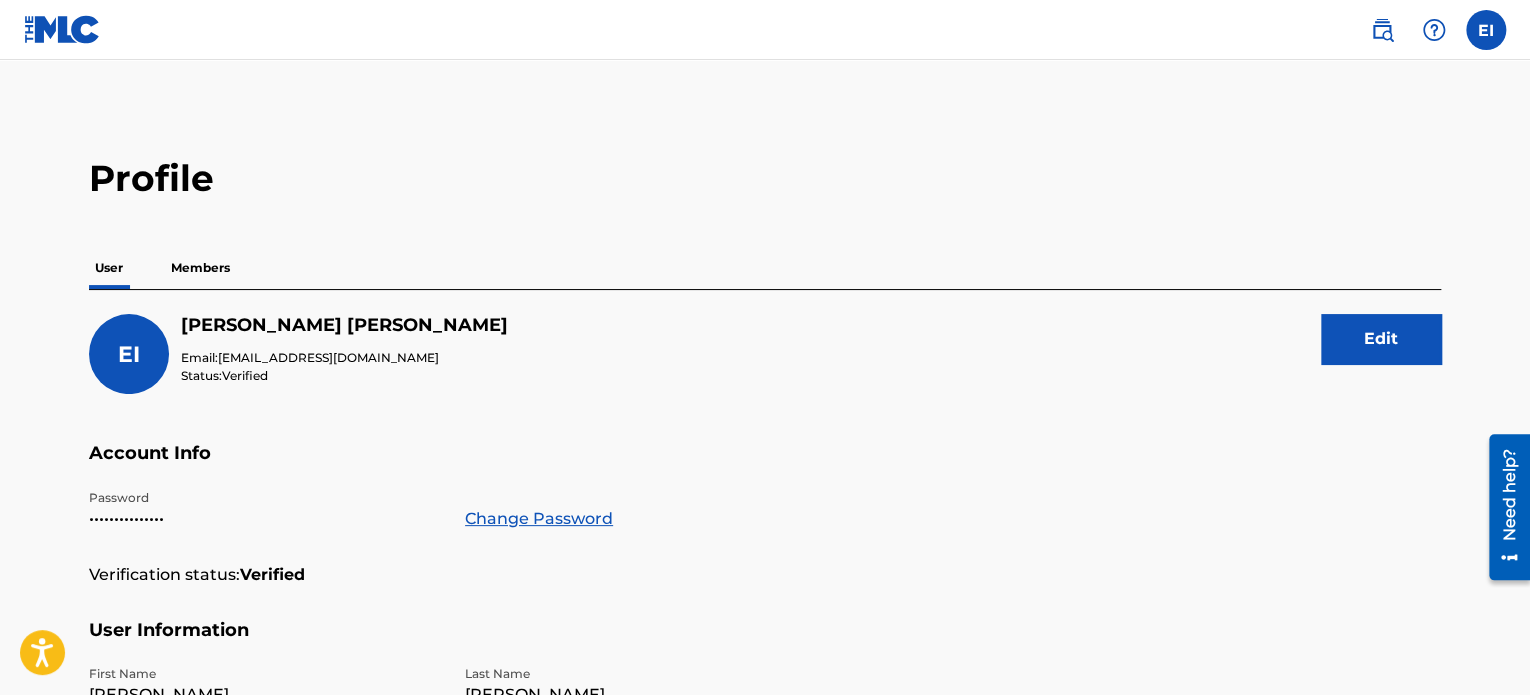 click on "Members" at bounding box center [200, 268] 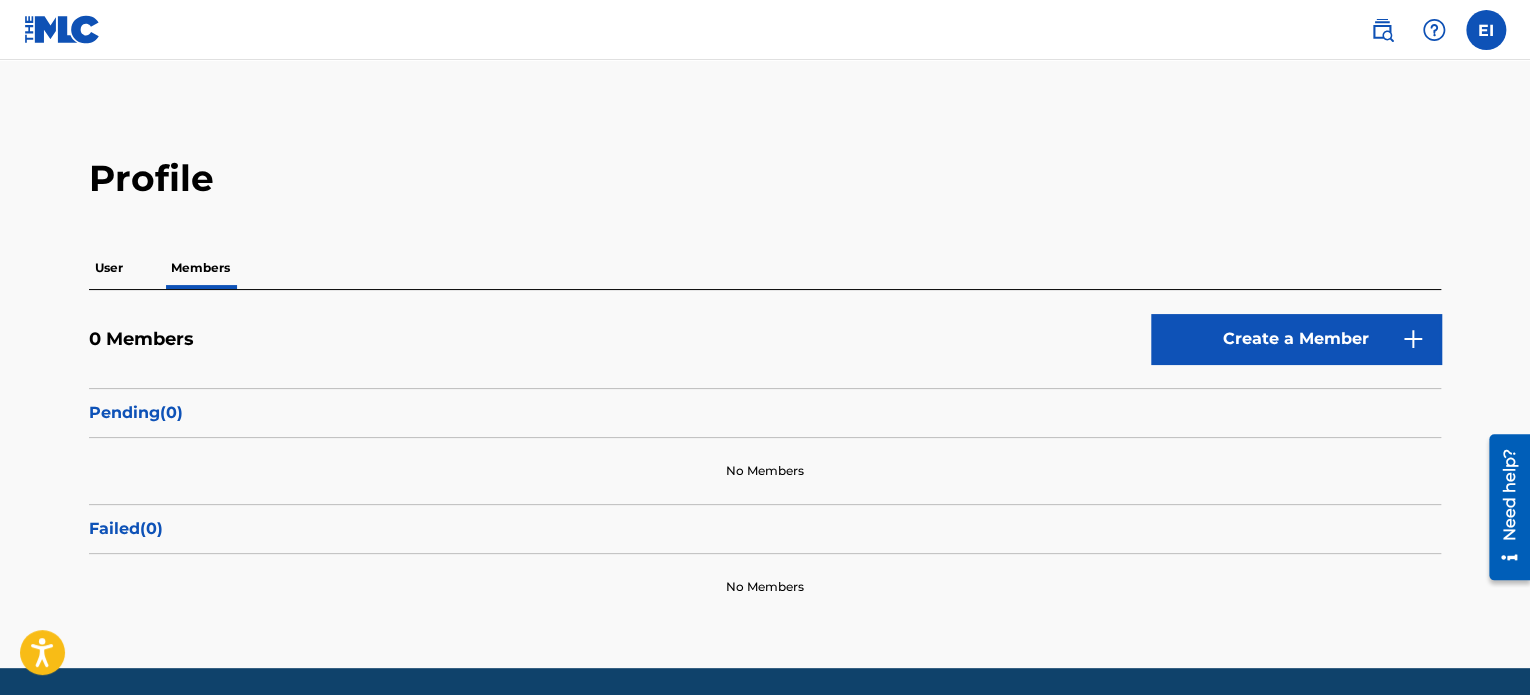 click on "User" at bounding box center (109, 268) 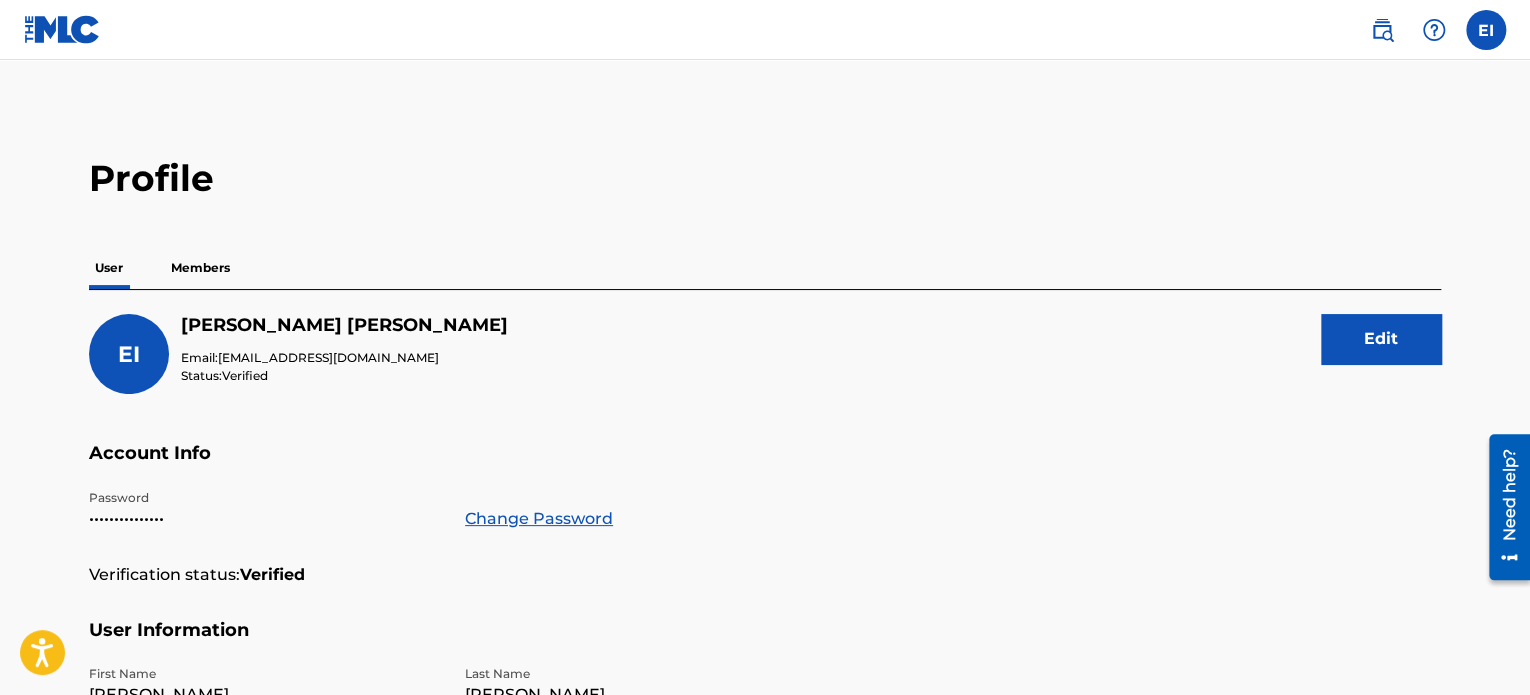 click at bounding box center (1382, 30) 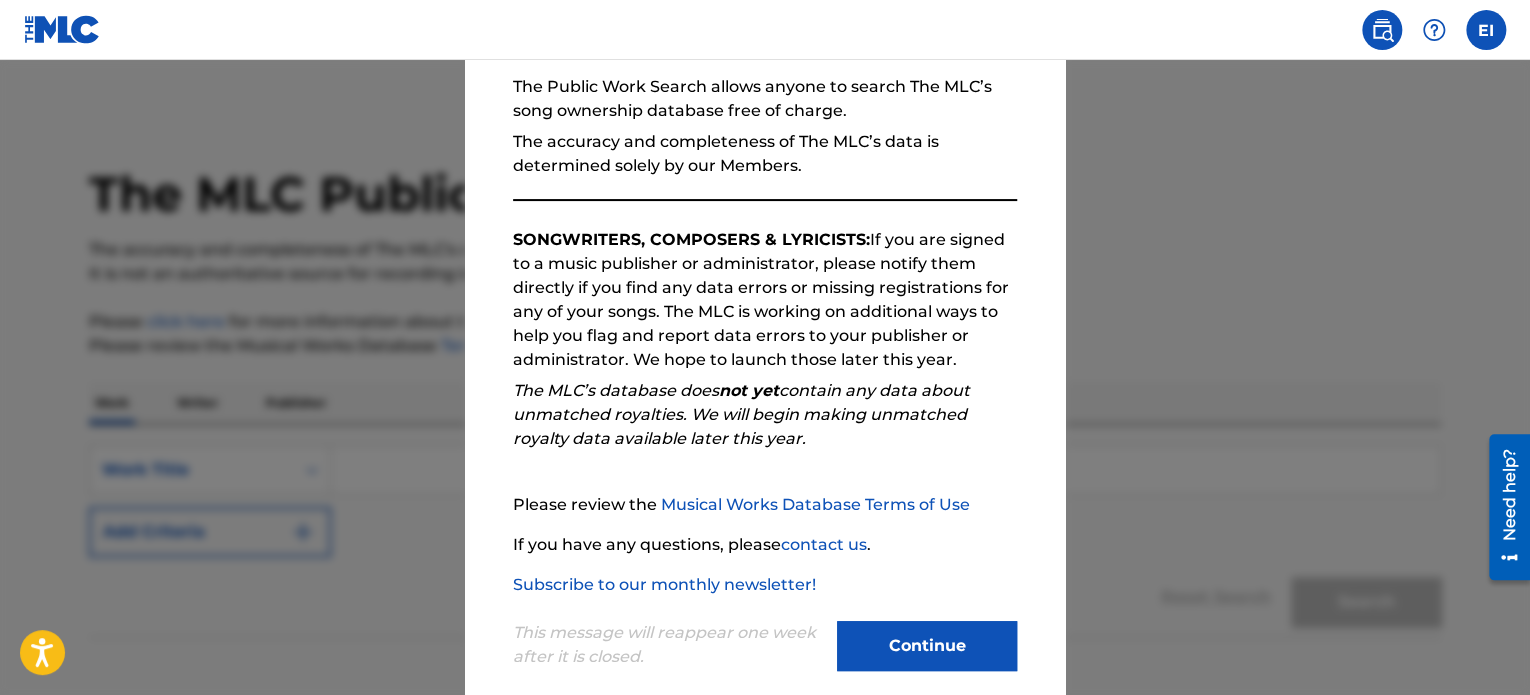 scroll, scrollTop: 220, scrollLeft: 0, axis: vertical 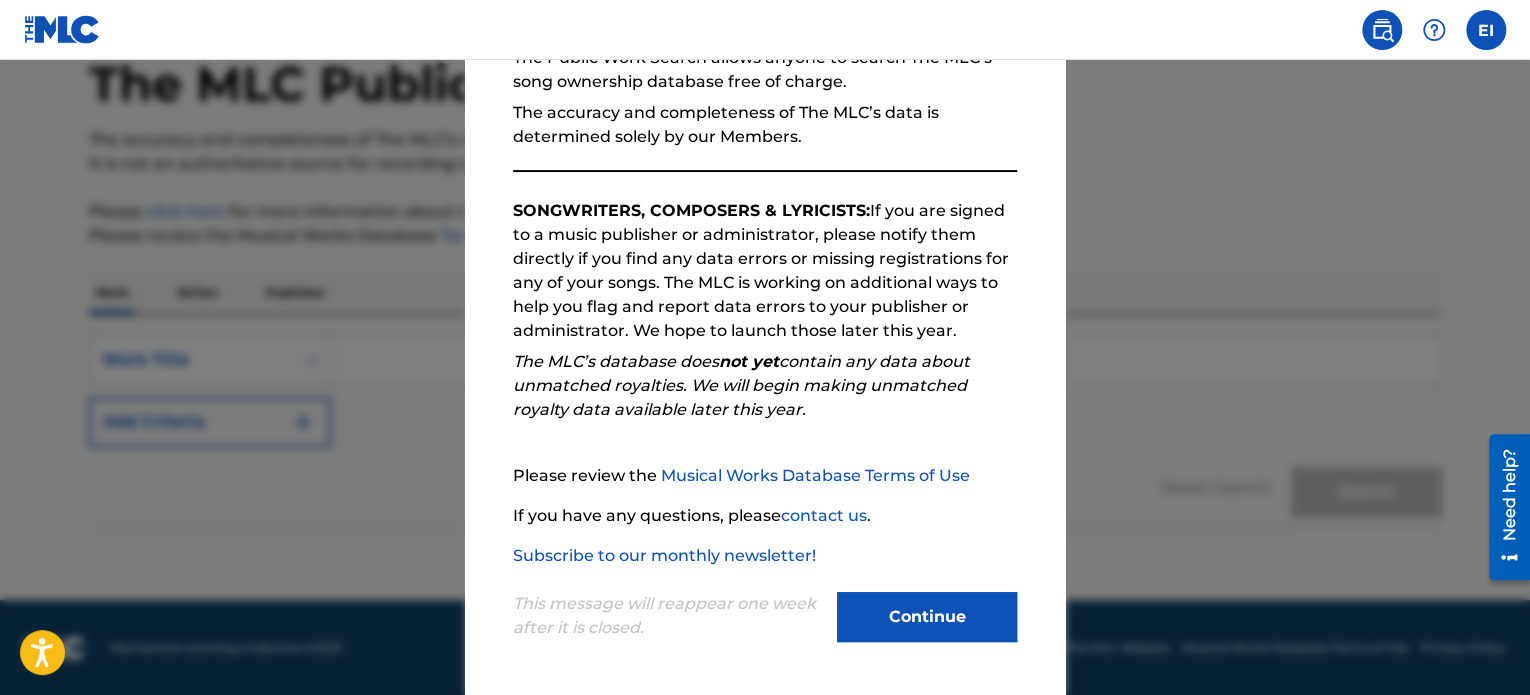 click on "Continue" at bounding box center [927, 617] 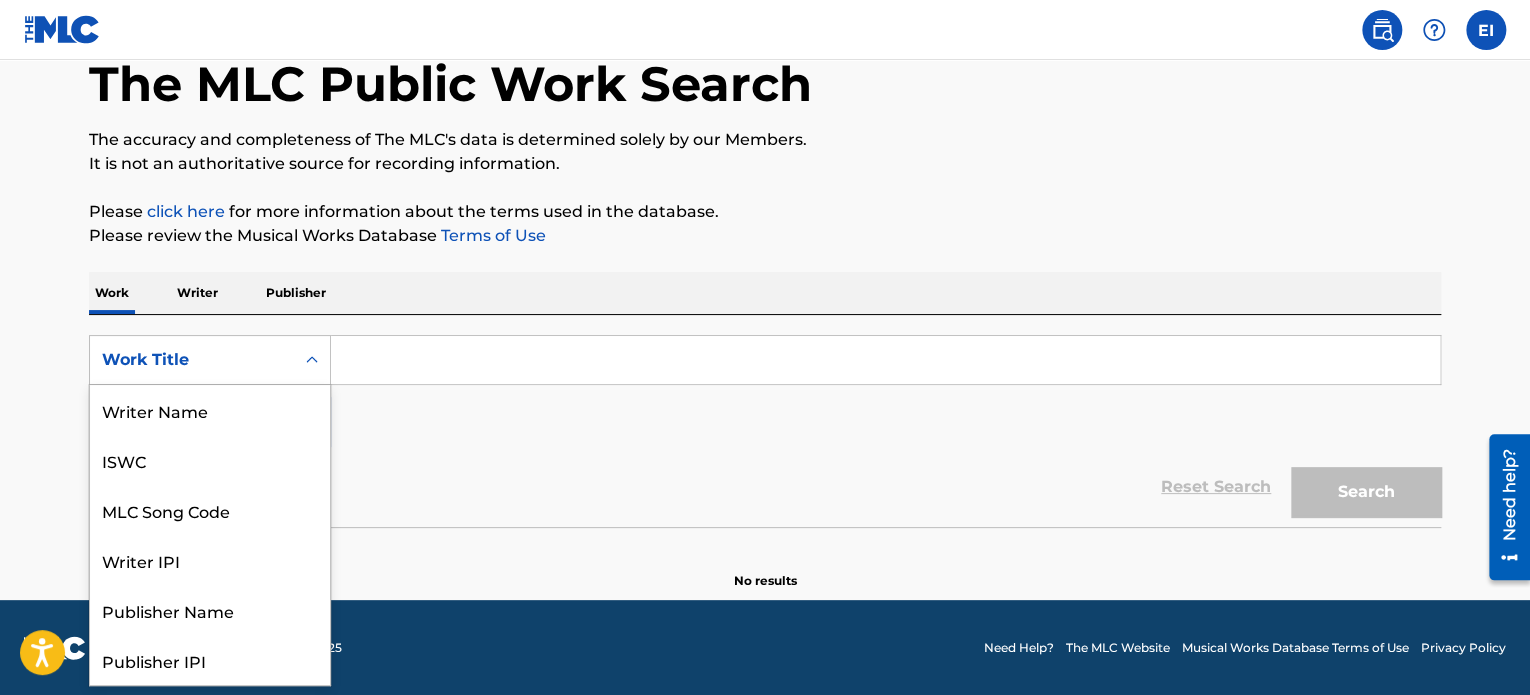 click 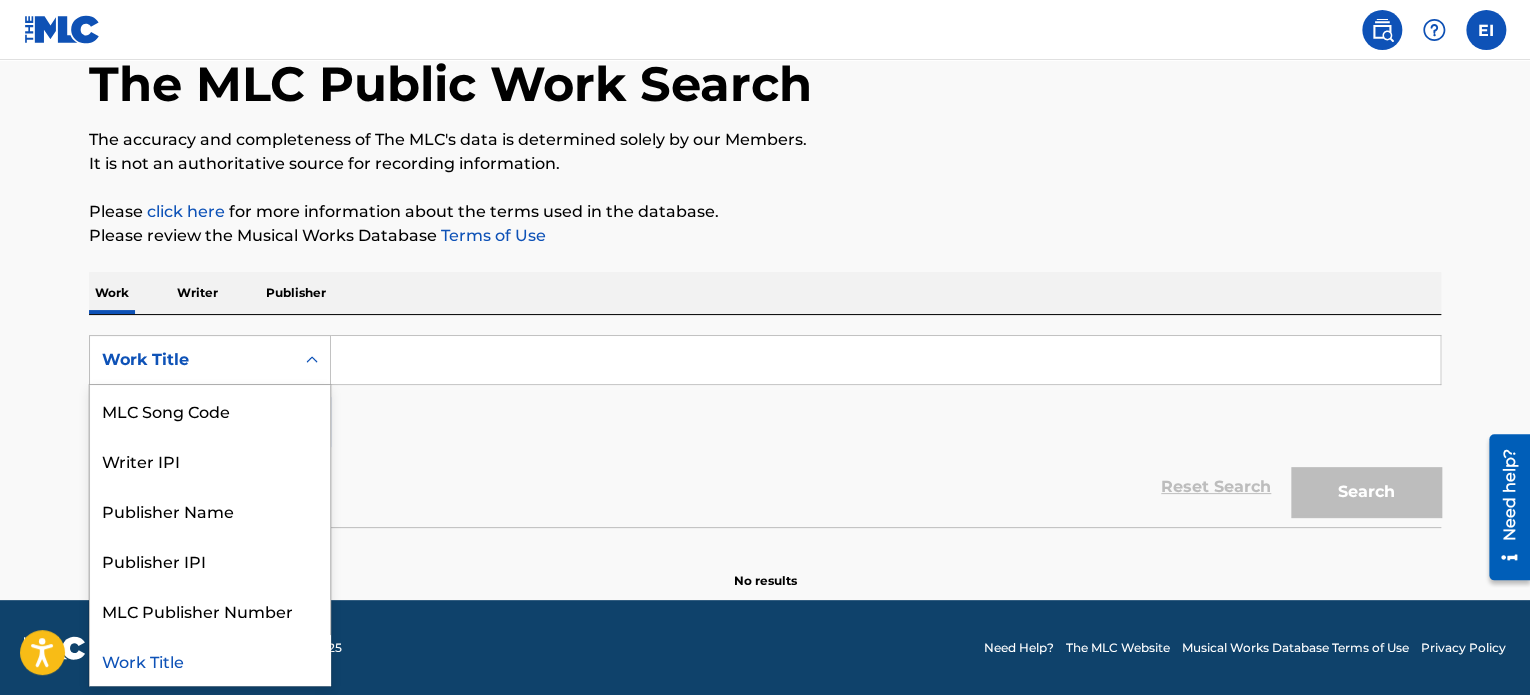 click 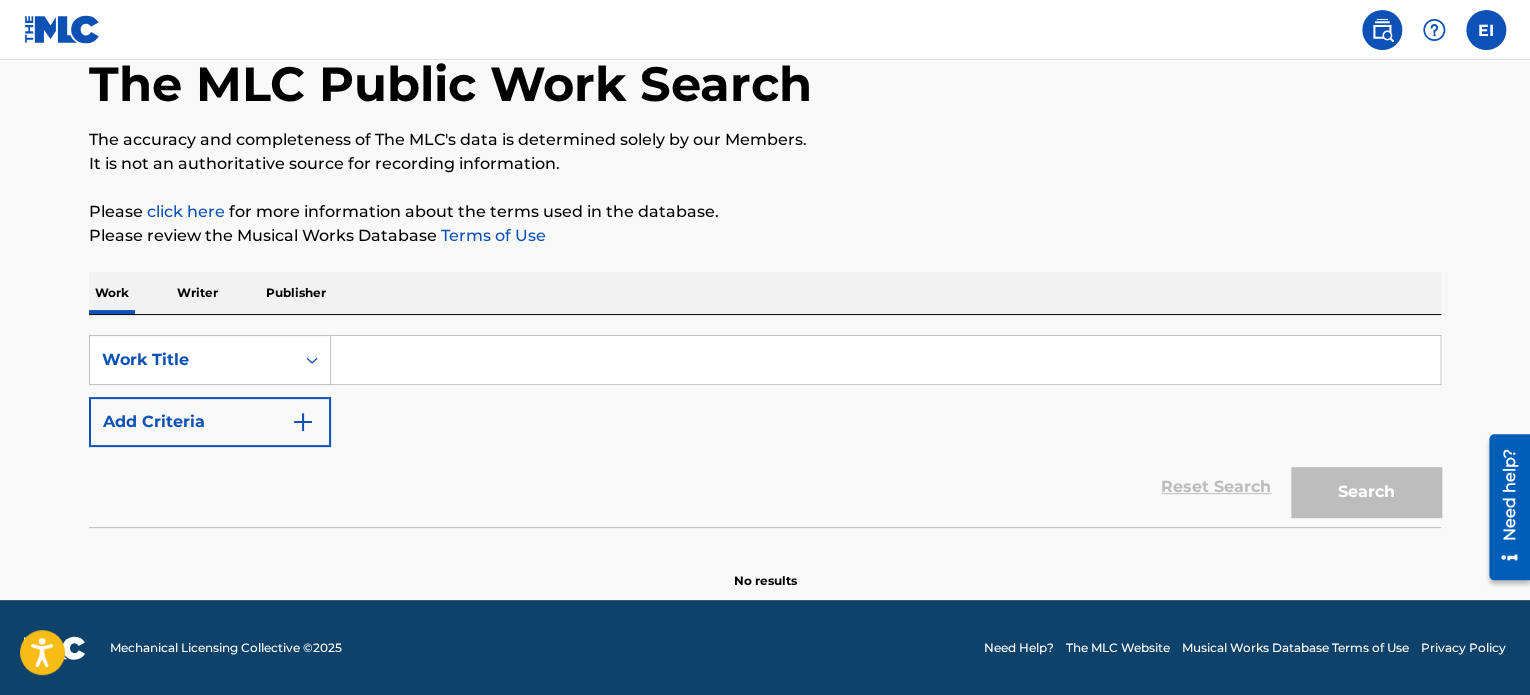 click 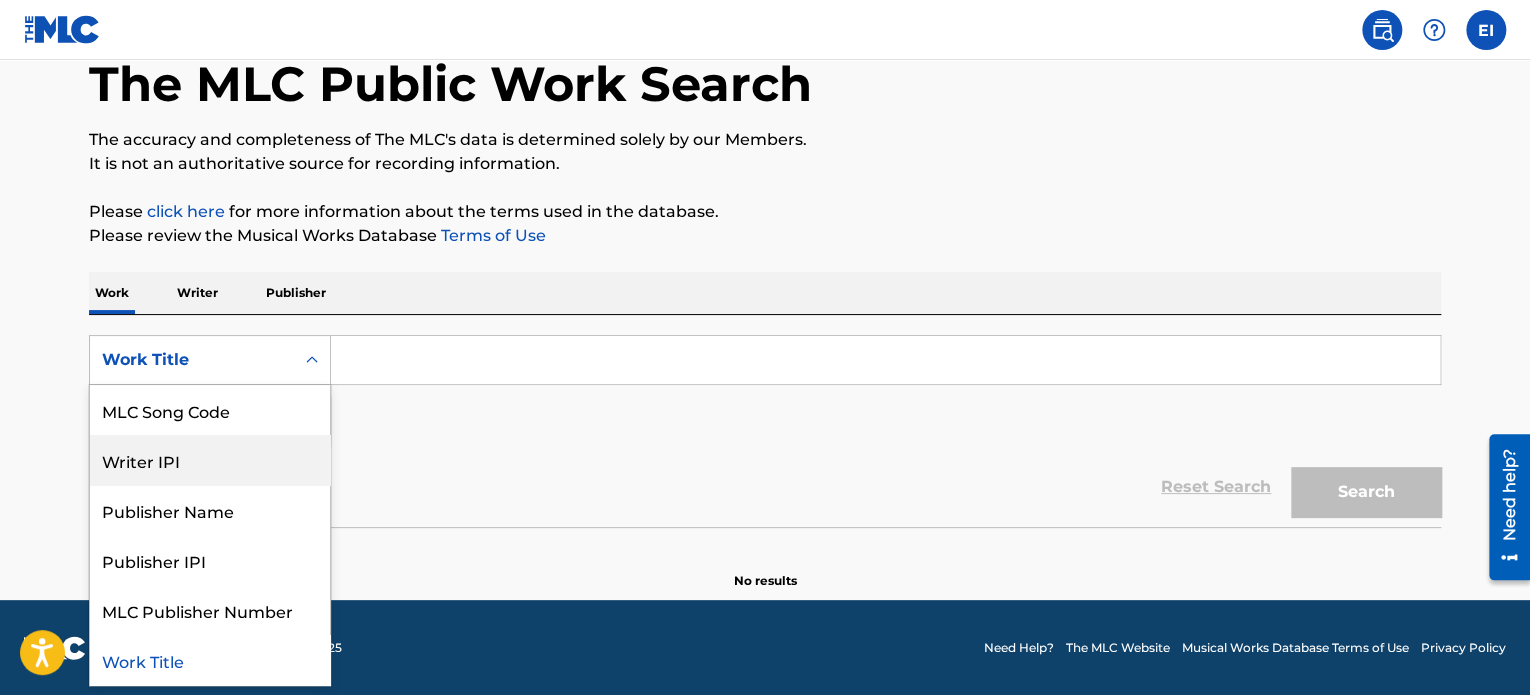 scroll, scrollTop: 0, scrollLeft: 0, axis: both 